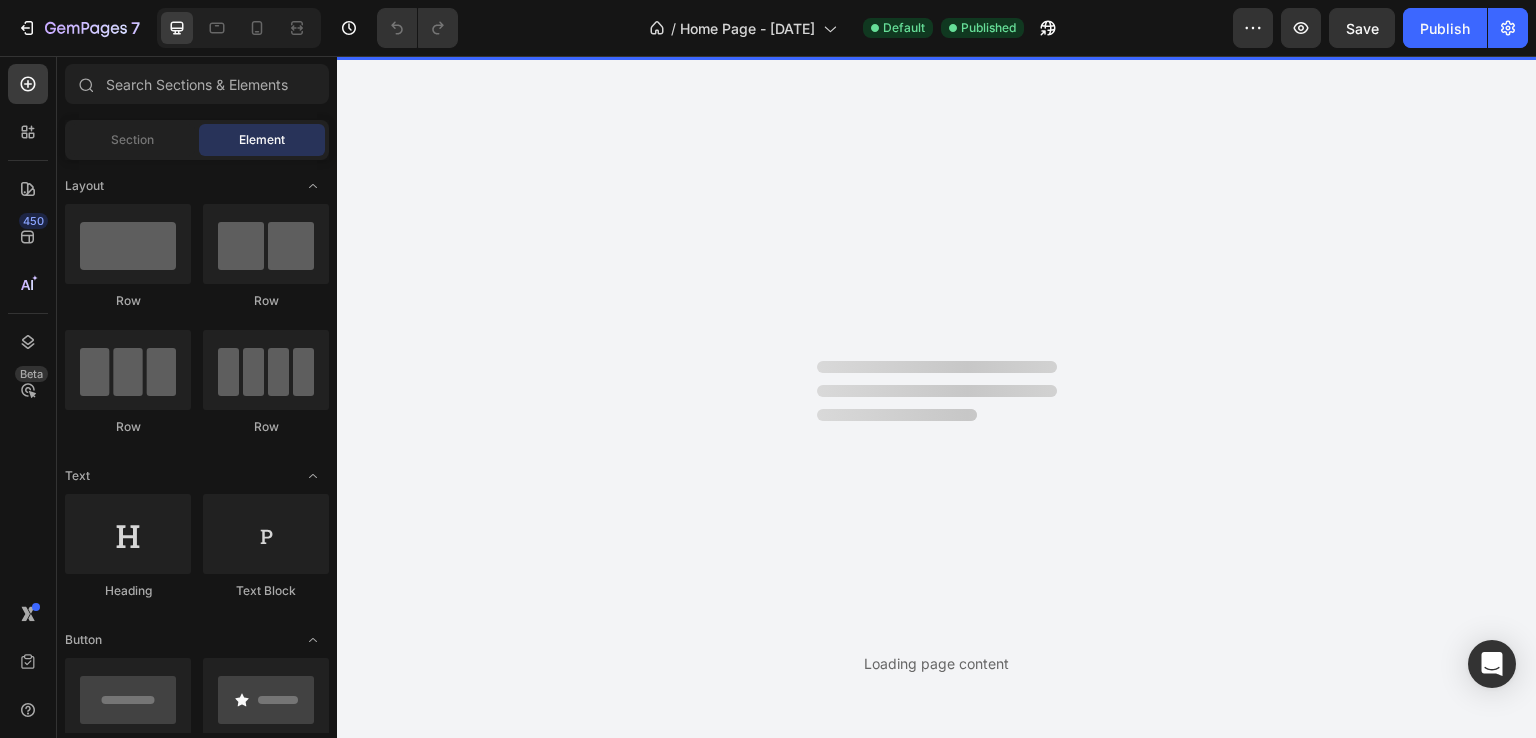 scroll, scrollTop: 0, scrollLeft: 0, axis: both 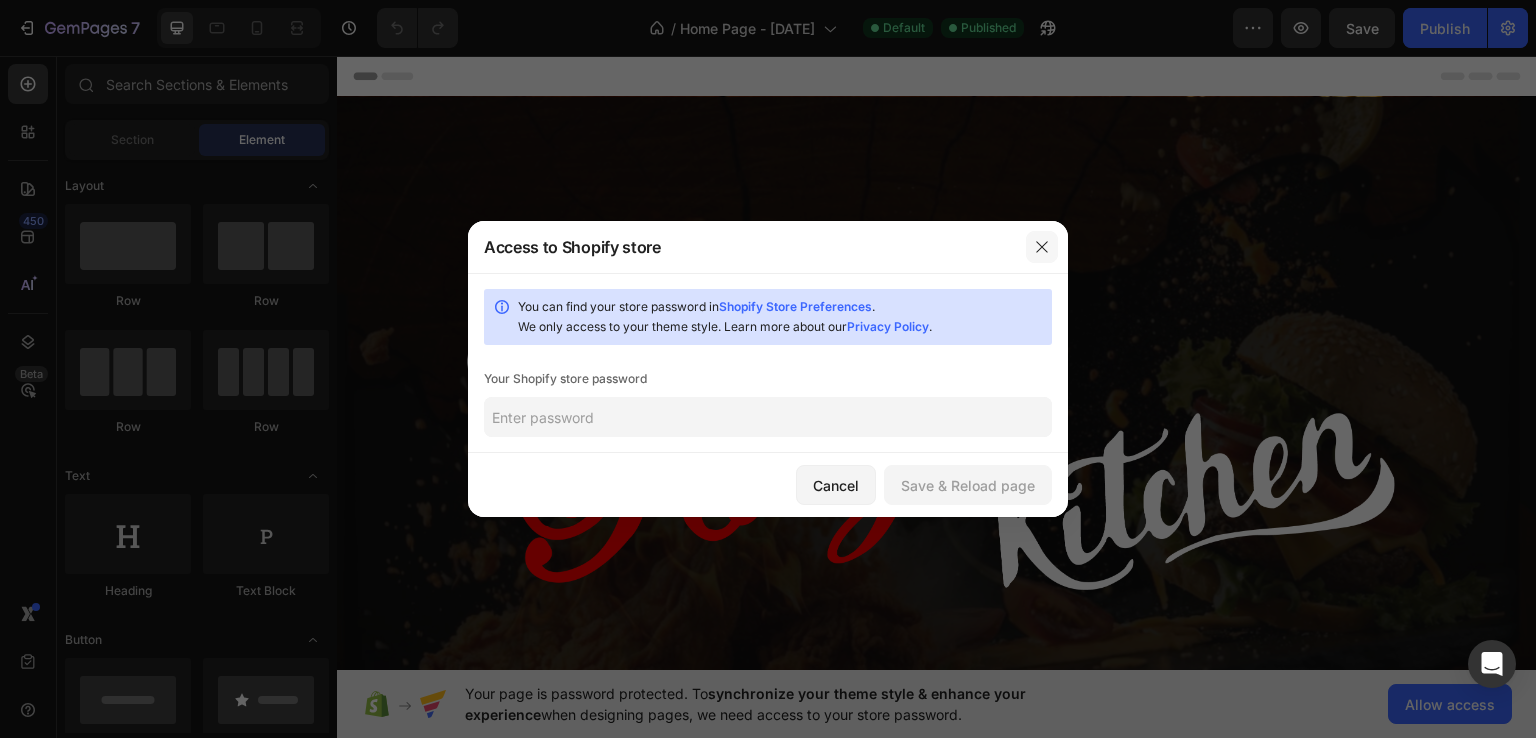 click 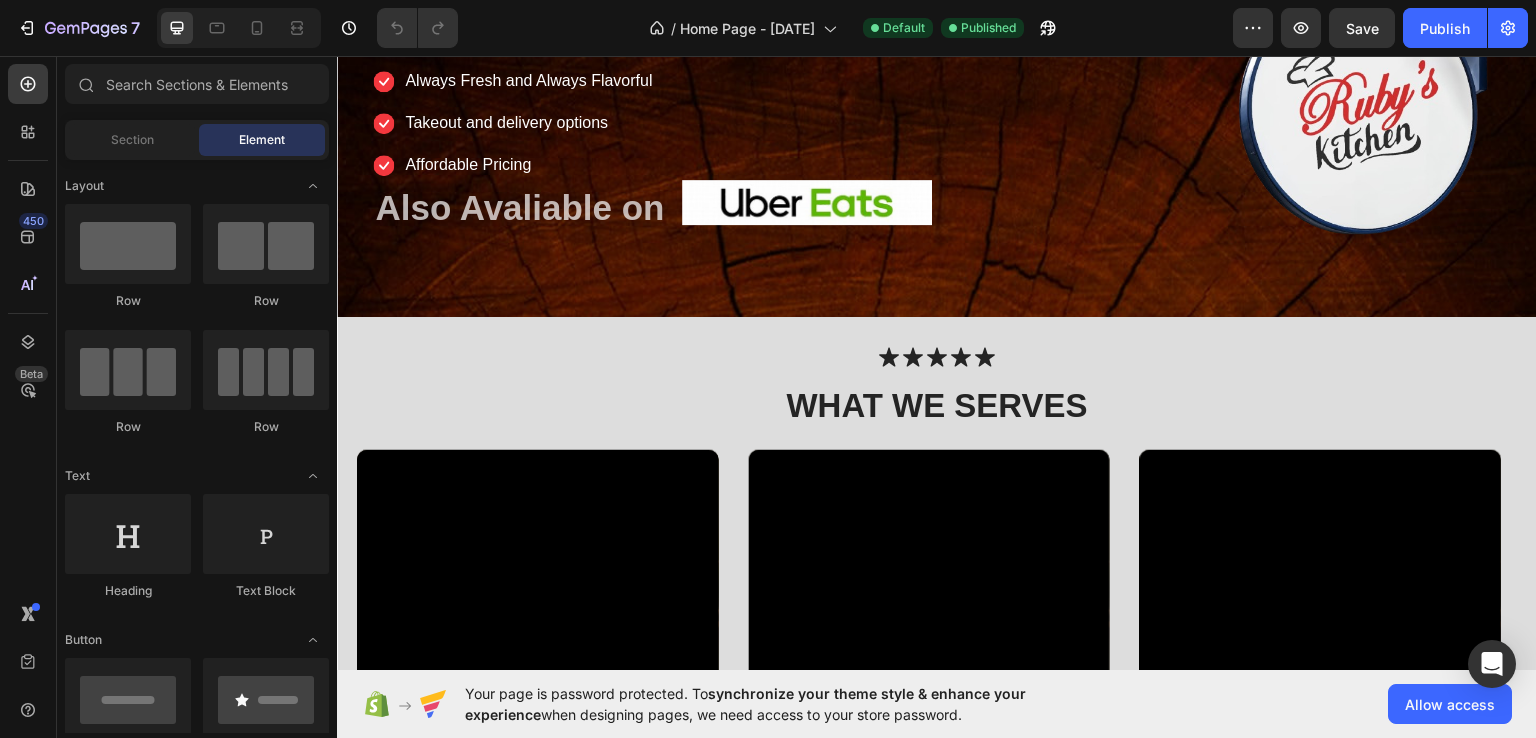 scroll, scrollTop: 2336, scrollLeft: 0, axis: vertical 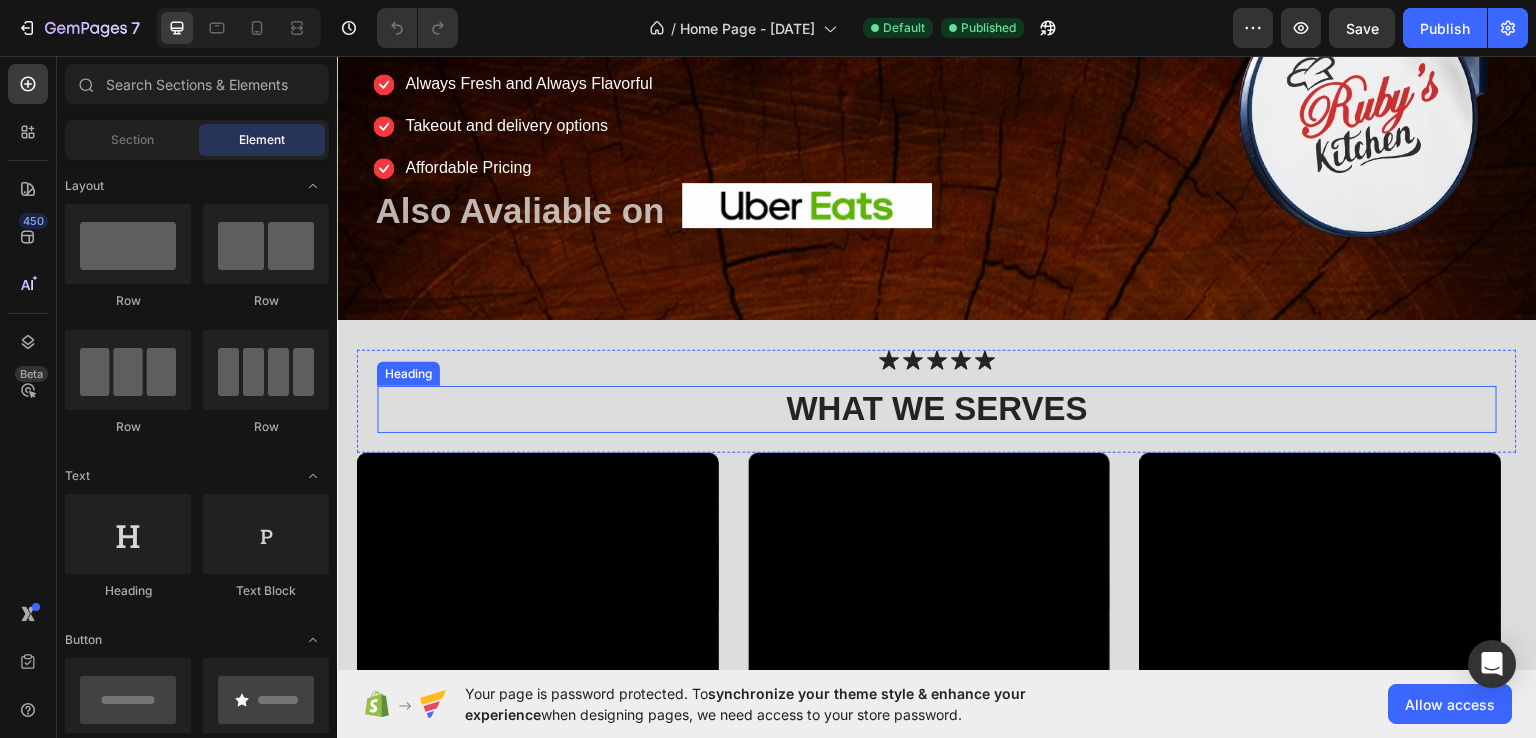 click on "What WE SERVEs" at bounding box center (937, 408) 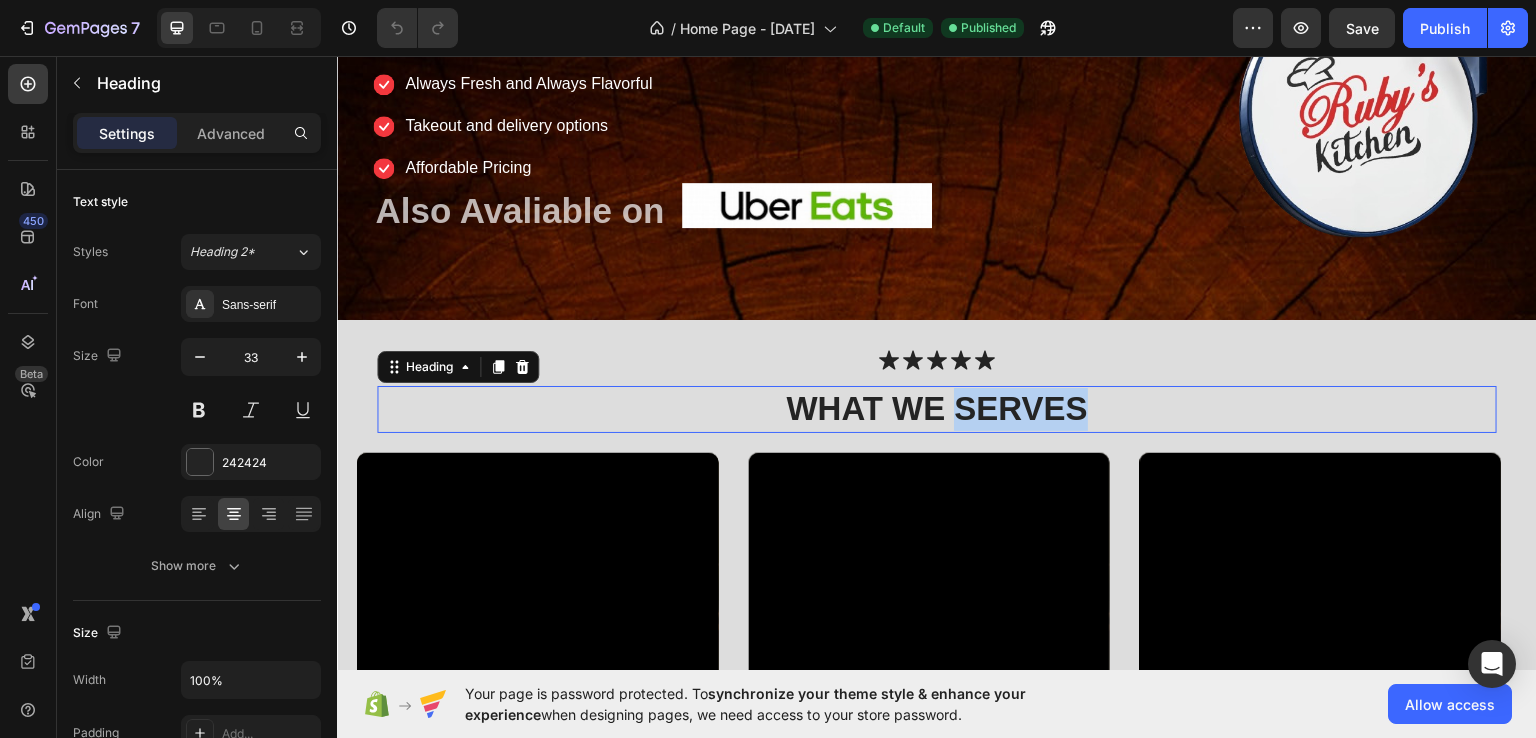 click on "What WE SERVEs" at bounding box center (937, 408) 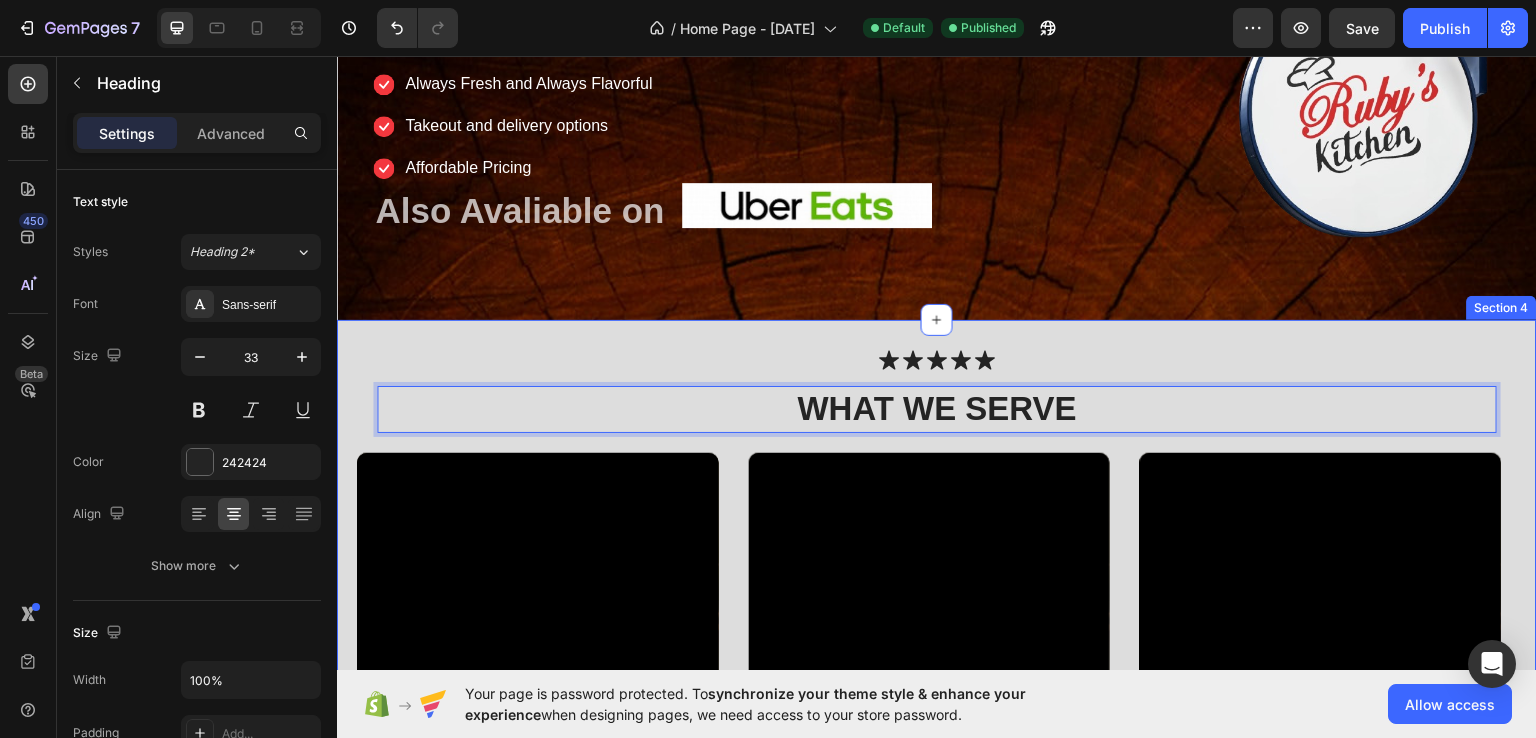 click on "Icon
Icon
Icon
Icon
Icon Icon List What WE SERVE Heading   20 Row Video Video Video Carousel Row Section 4" at bounding box center (937, 727) 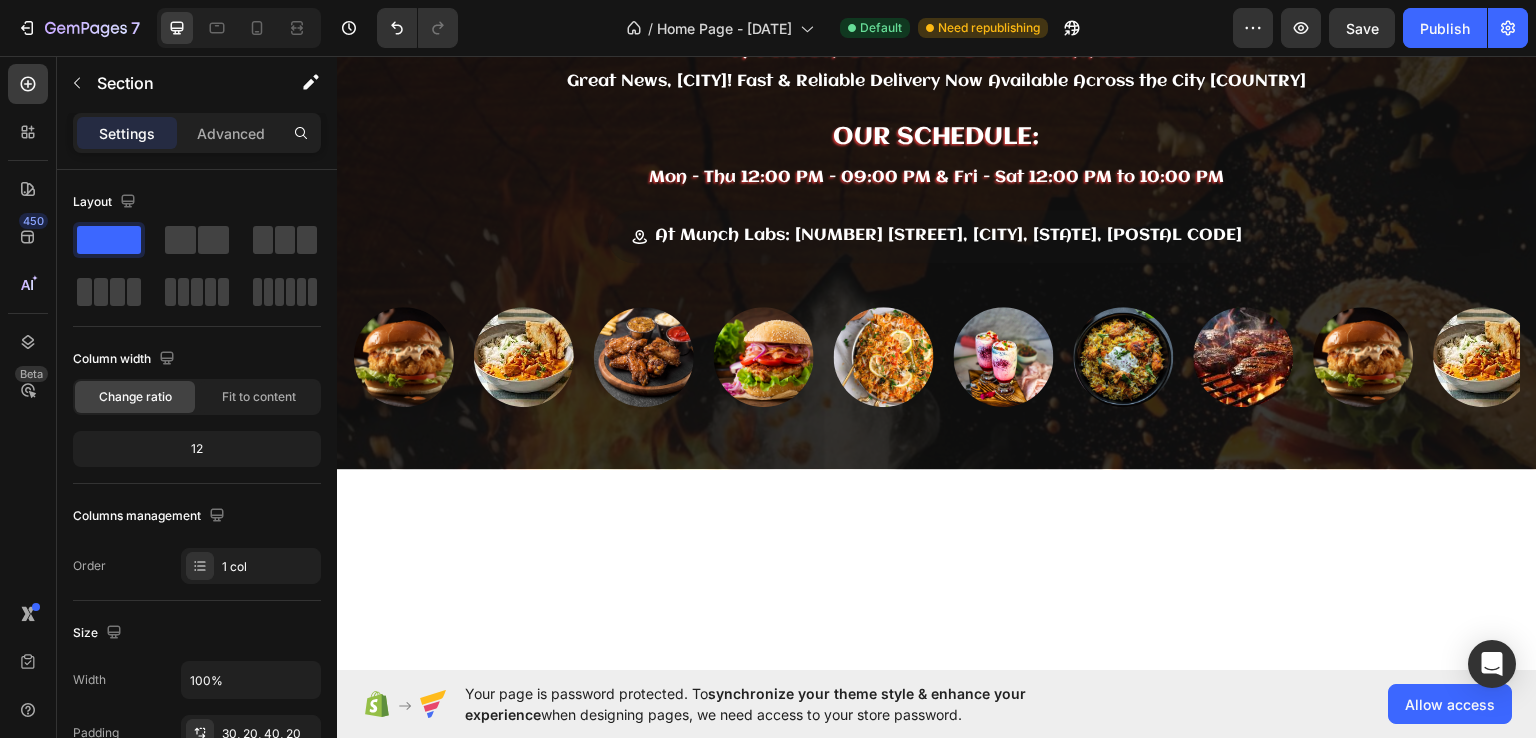 scroll, scrollTop: 32, scrollLeft: 0, axis: vertical 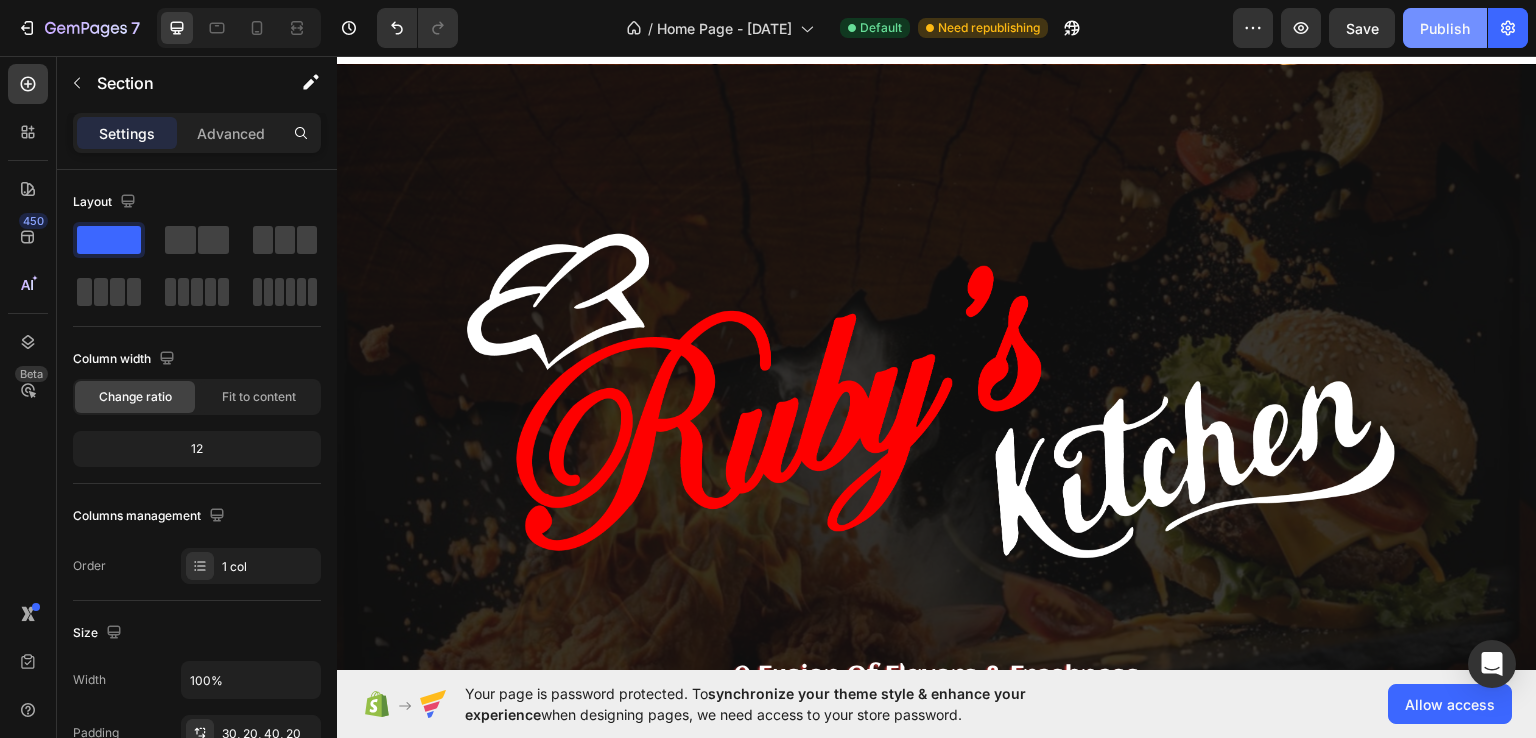 click on "Publish" at bounding box center (1445, 28) 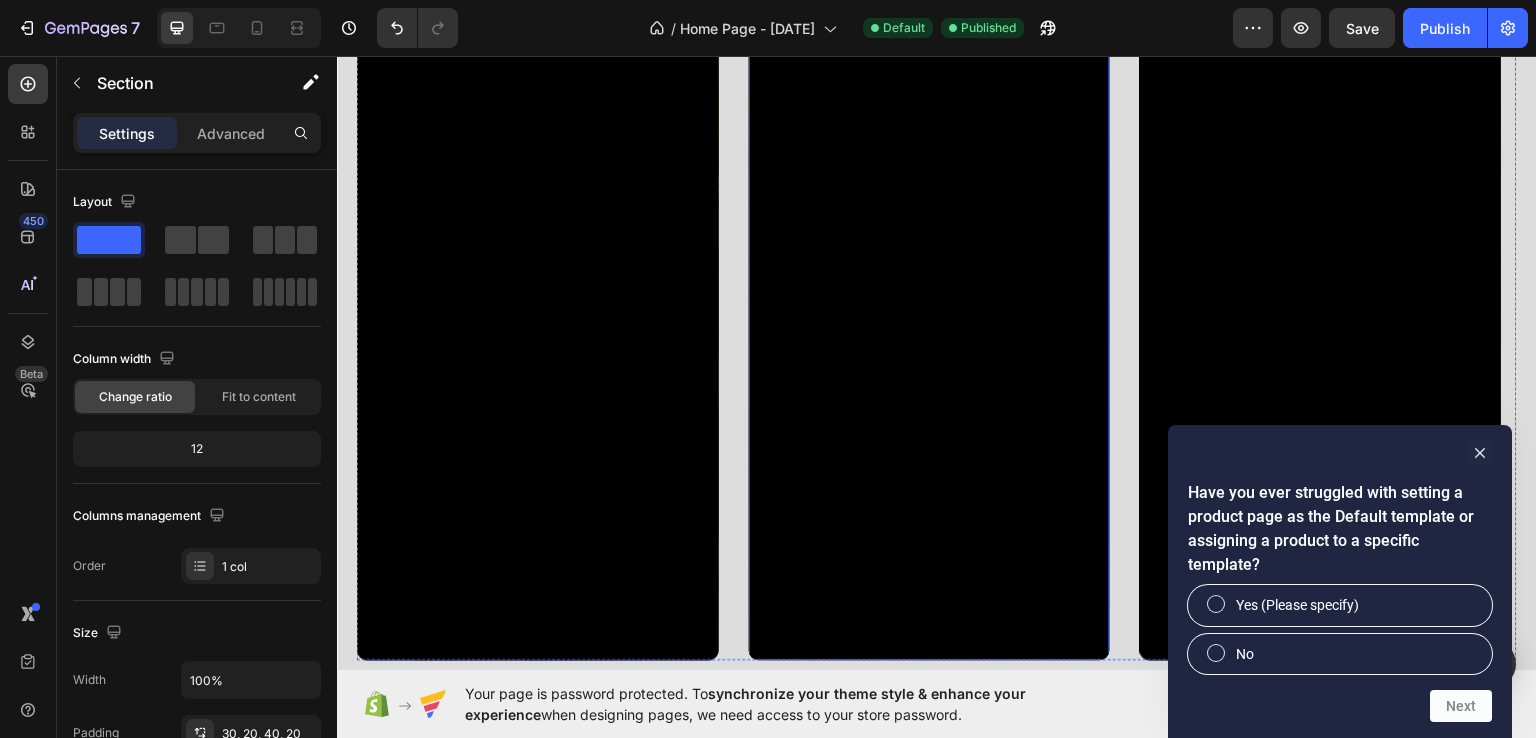 scroll, scrollTop: 2813, scrollLeft: 0, axis: vertical 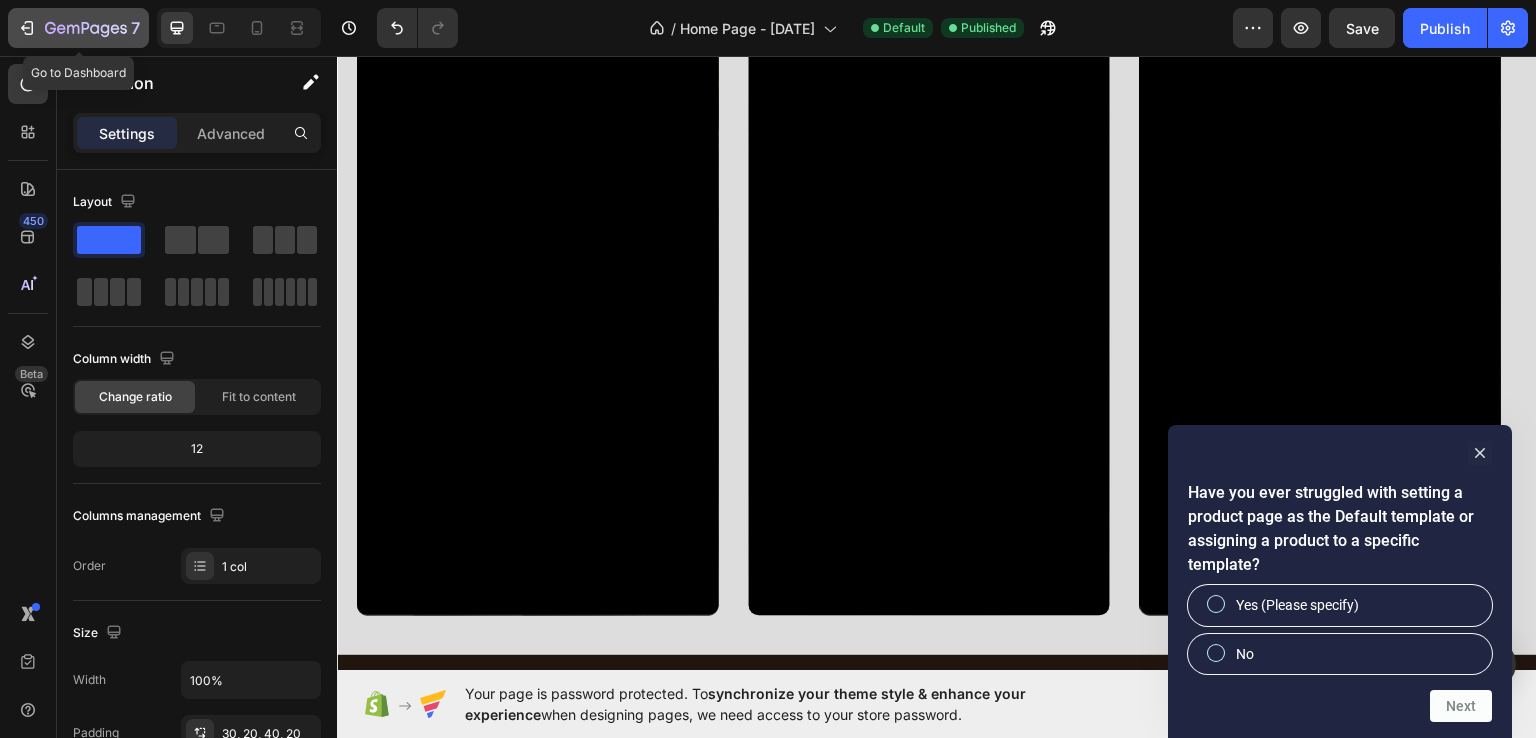 click 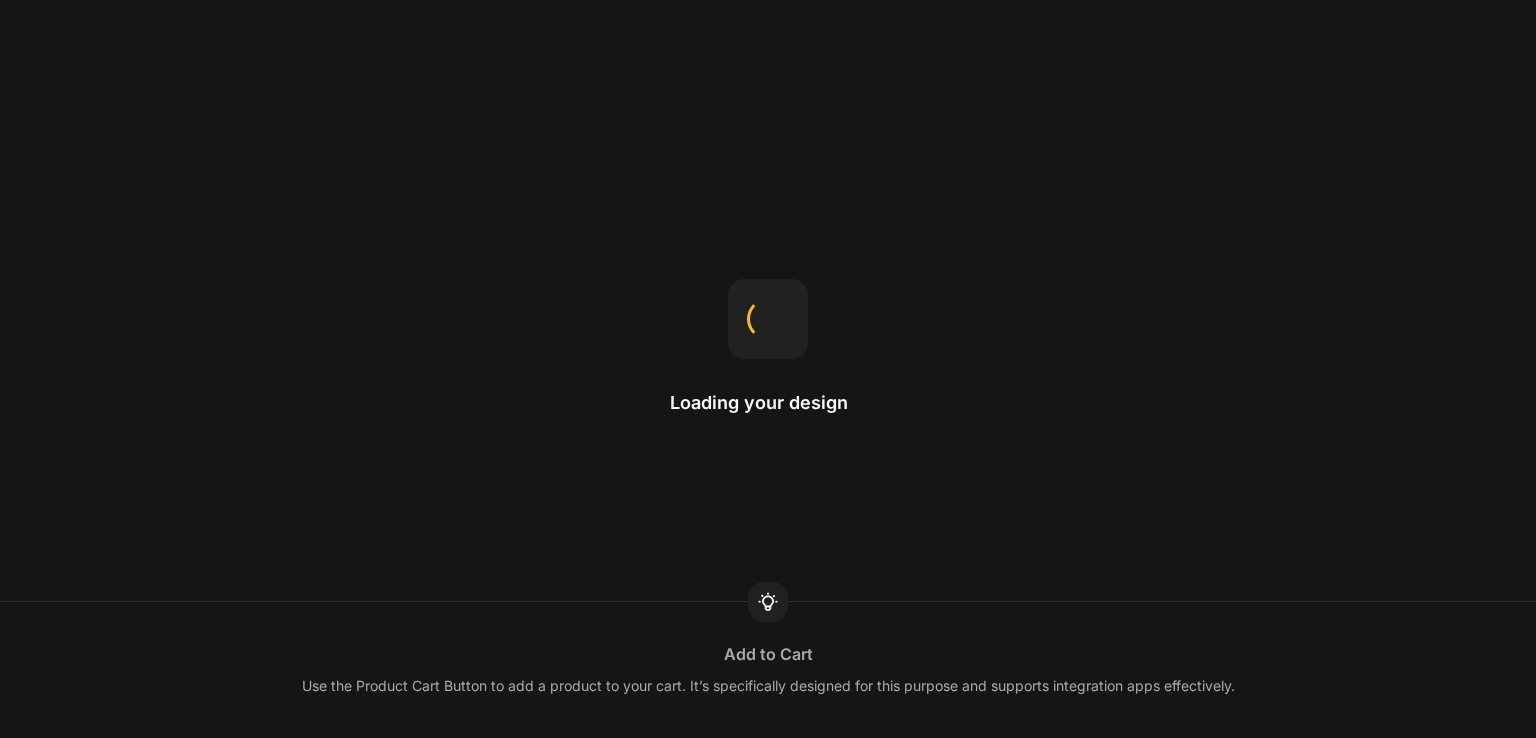 scroll, scrollTop: 0, scrollLeft: 0, axis: both 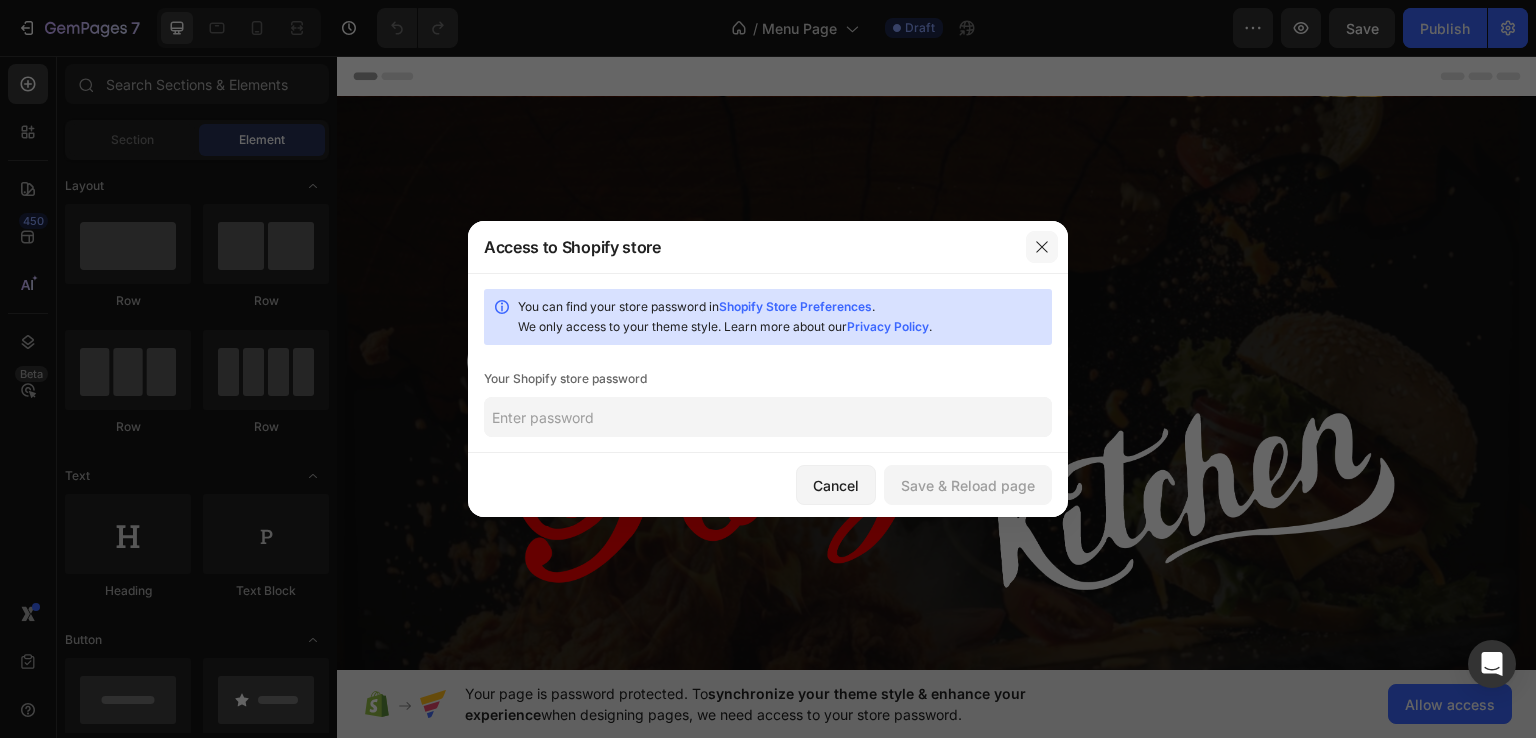click 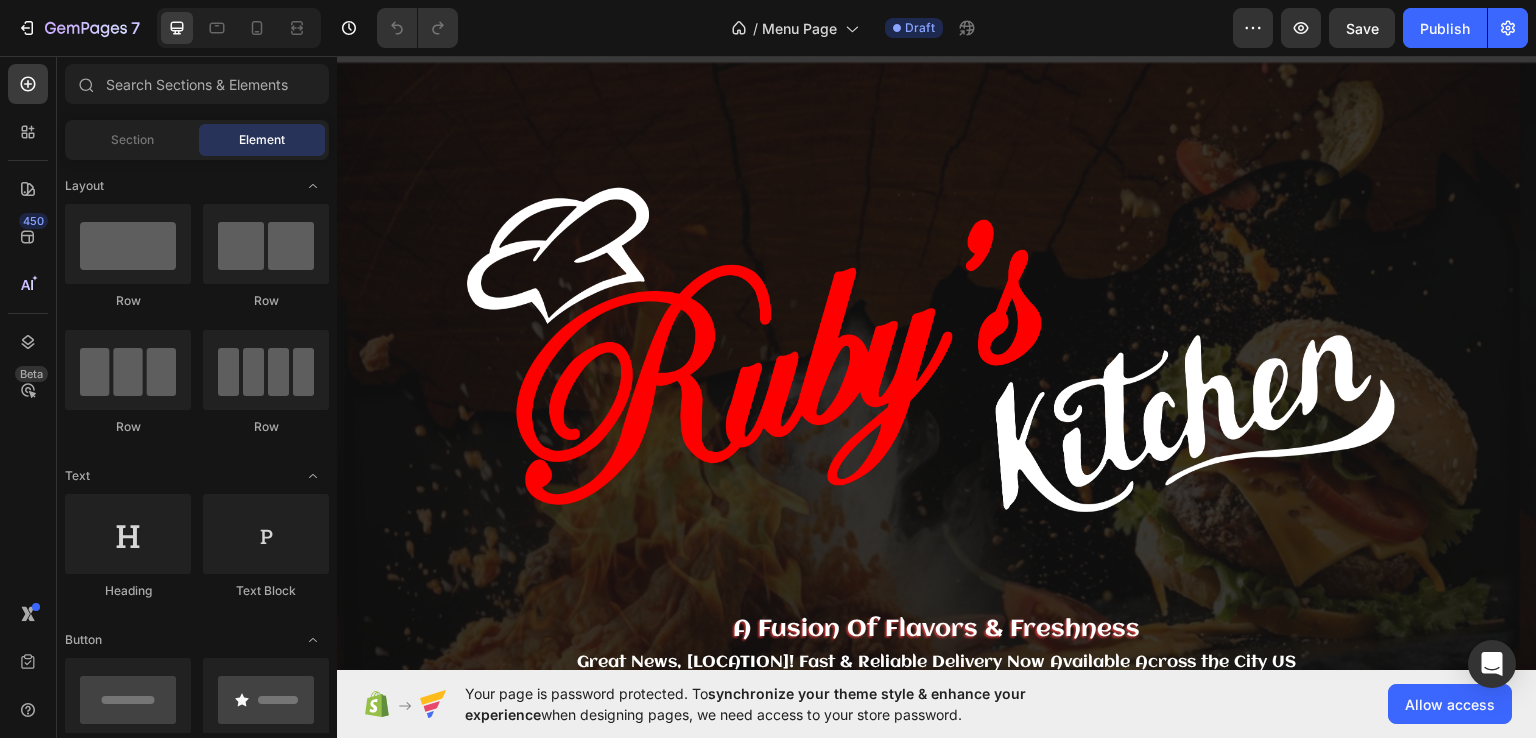 scroll, scrollTop: 47, scrollLeft: 0, axis: vertical 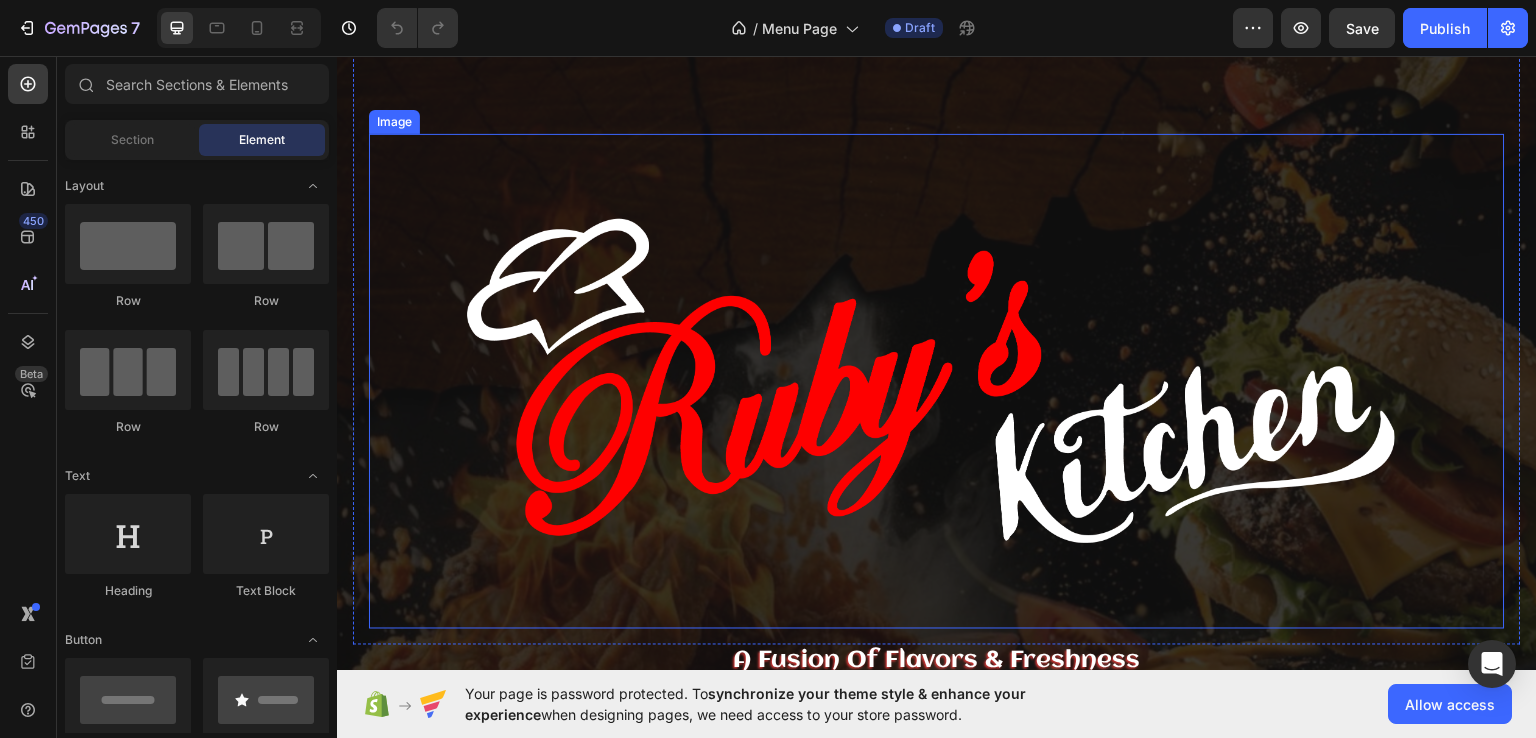 click at bounding box center [937, 381] 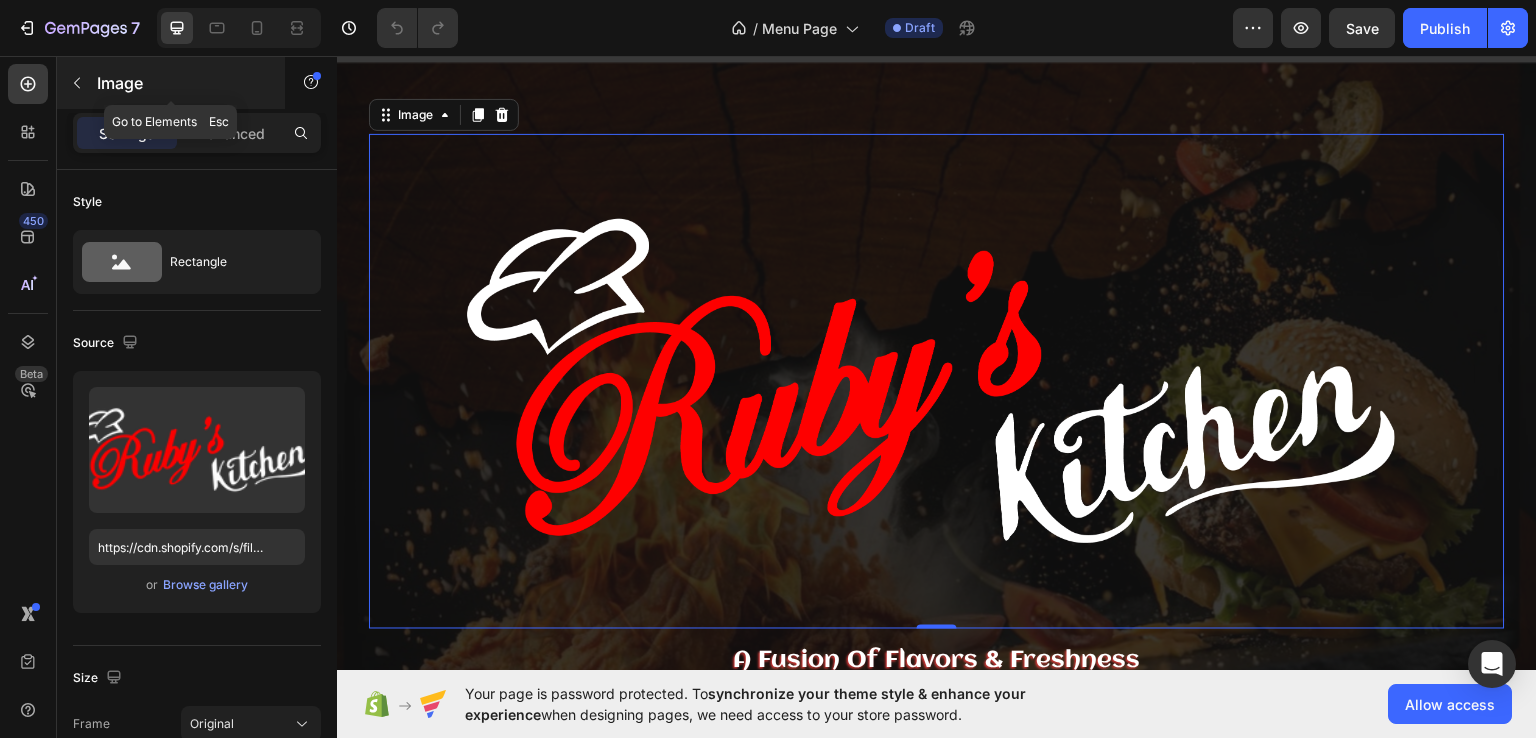 click 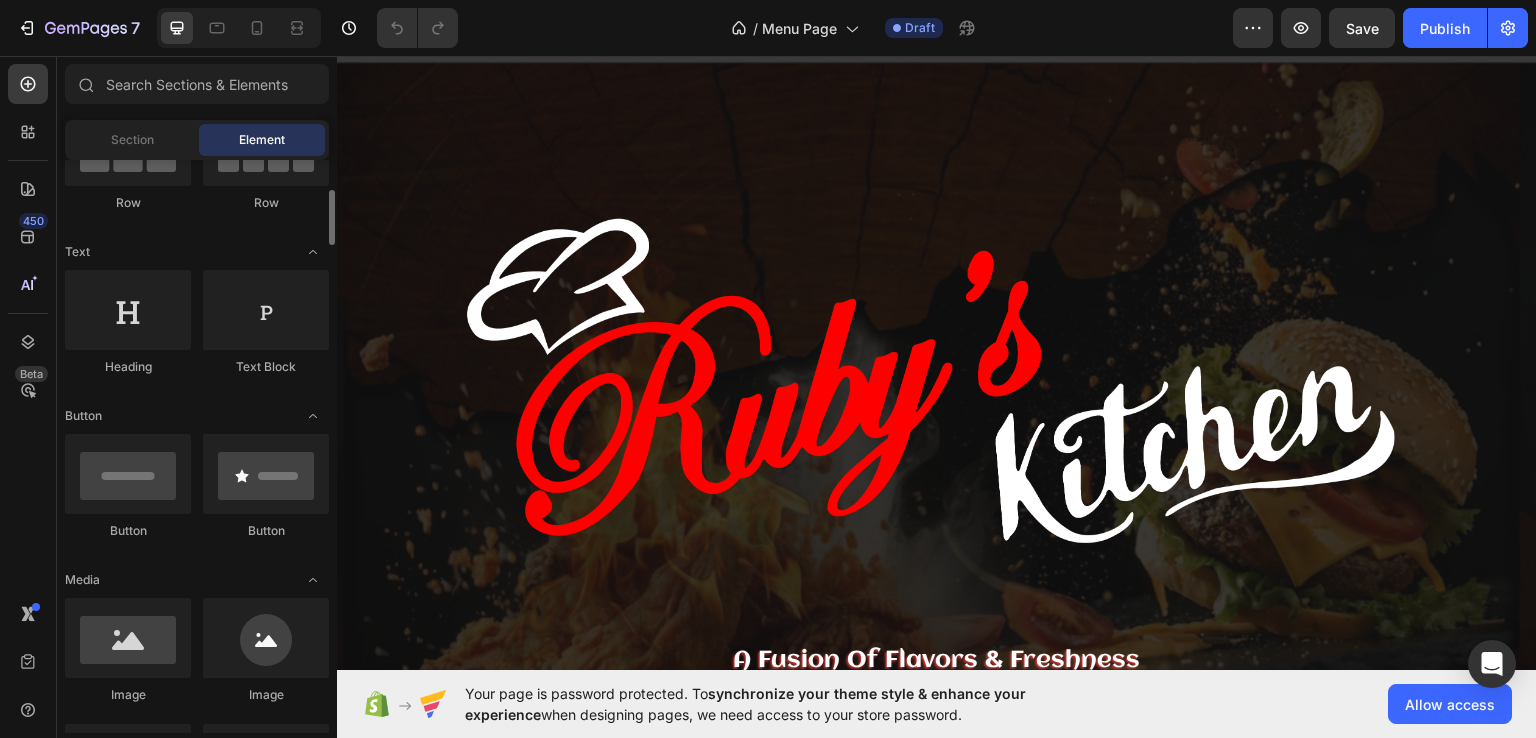 scroll, scrollTop: 233, scrollLeft: 0, axis: vertical 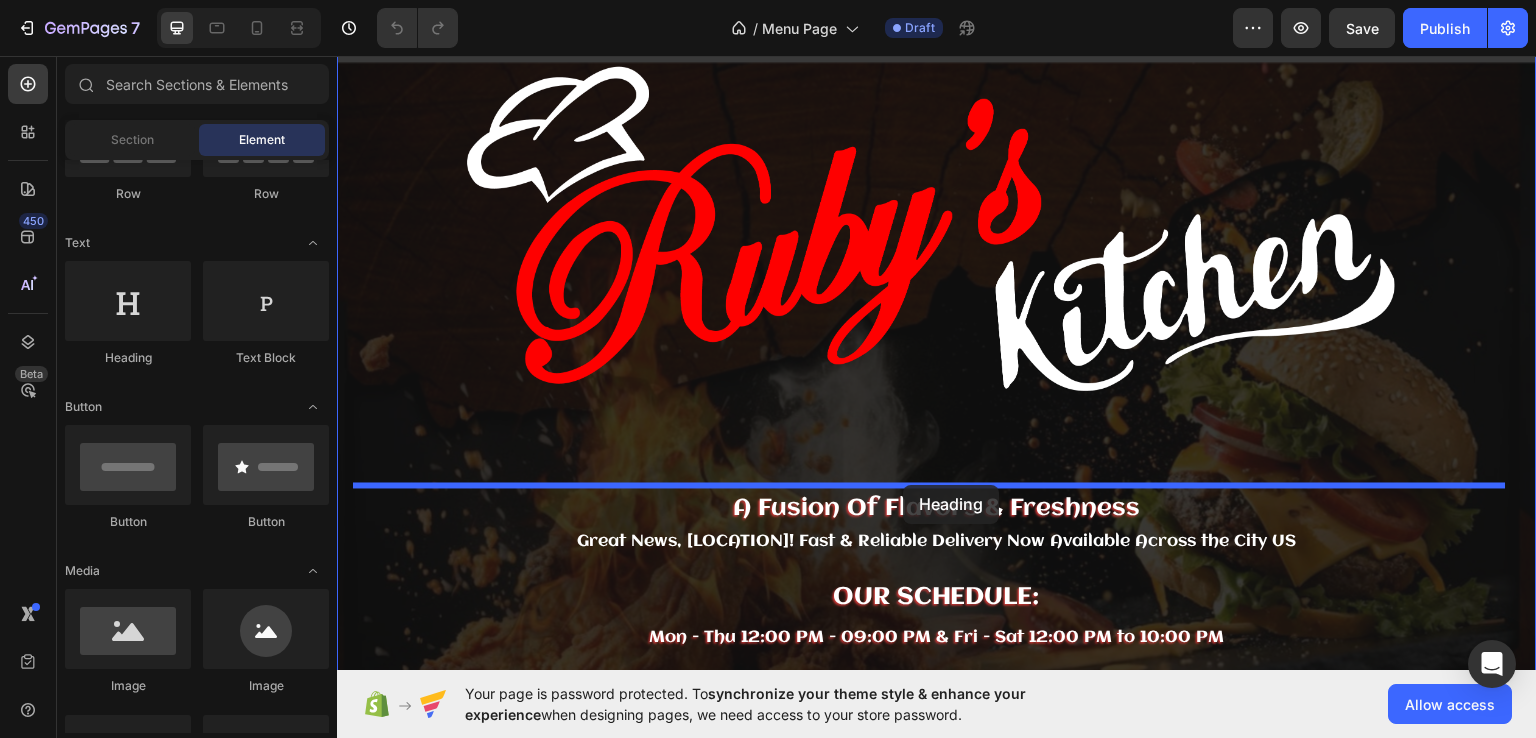 drag, startPoint x: 818, startPoint y: 598, endPoint x: 903, endPoint y: 484, distance: 142.20056 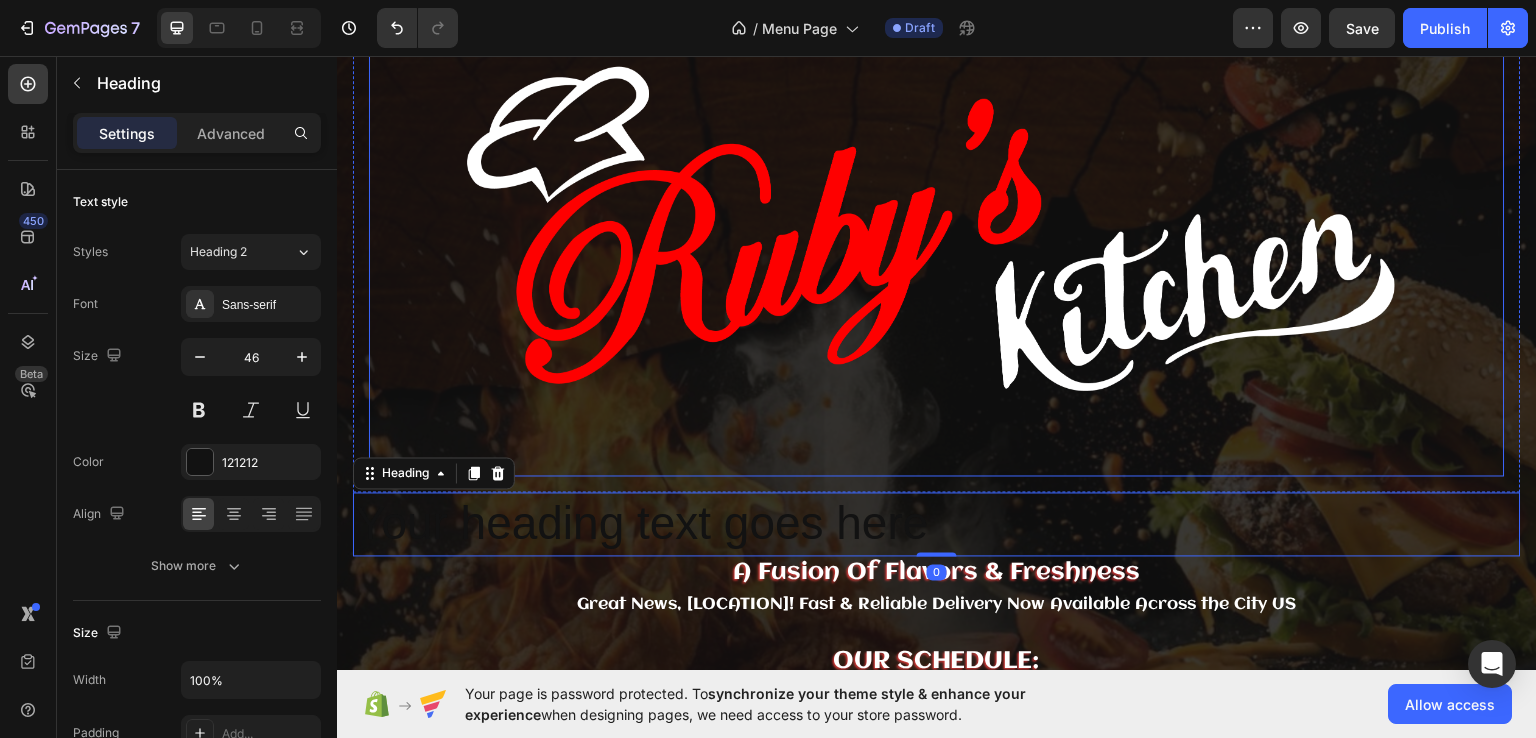 click at bounding box center [937, 229] 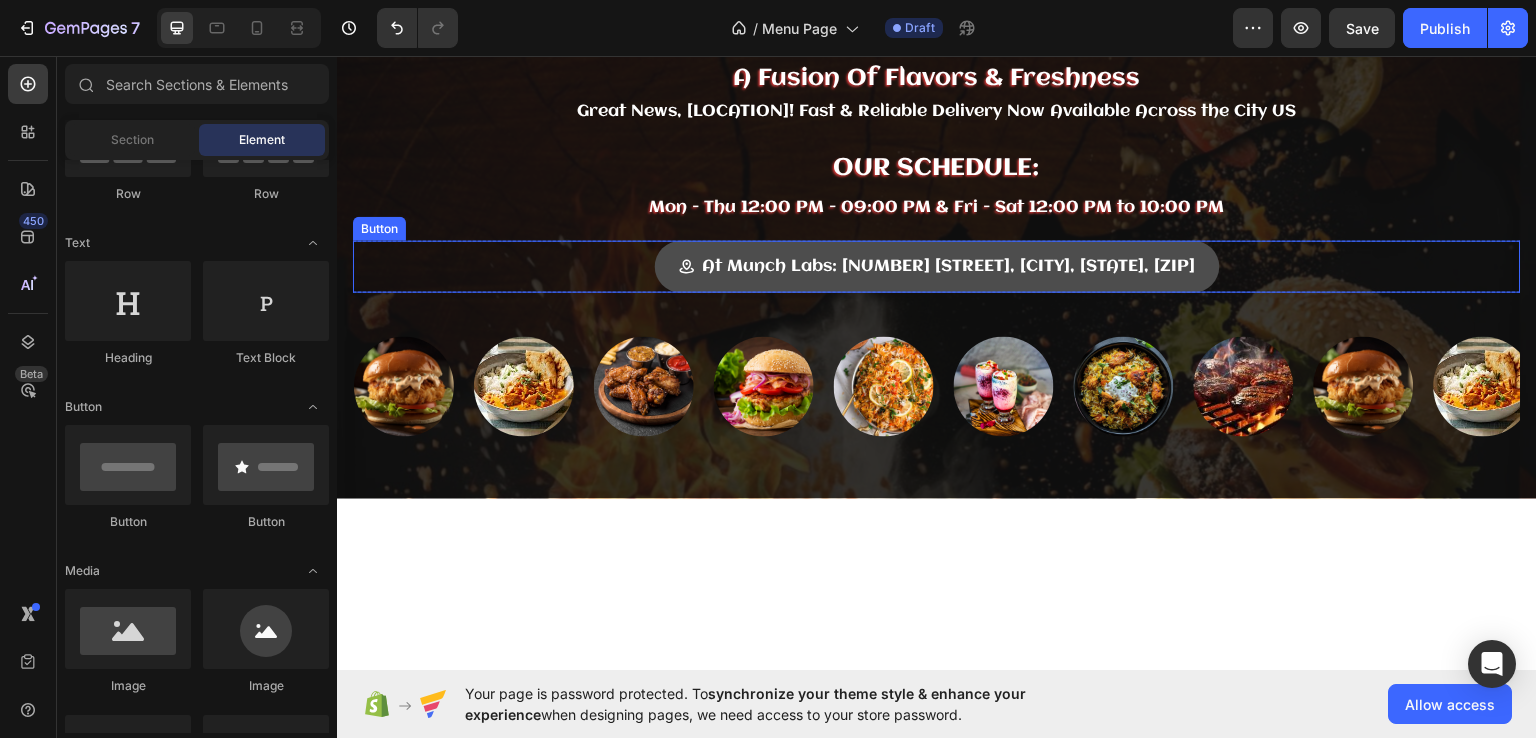 scroll, scrollTop: 0, scrollLeft: 0, axis: both 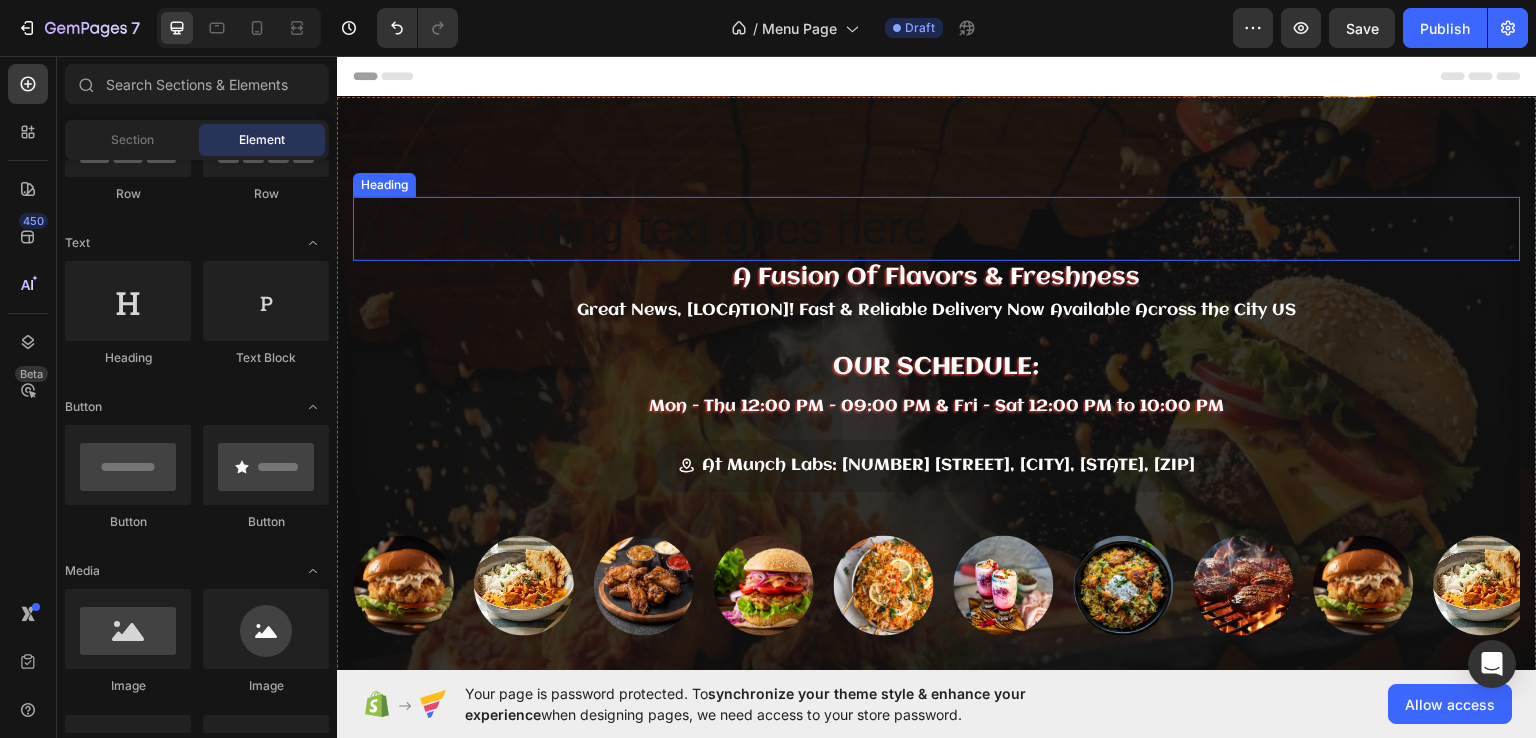 click on "Your heading text goes here" at bounding box center (937, 228) 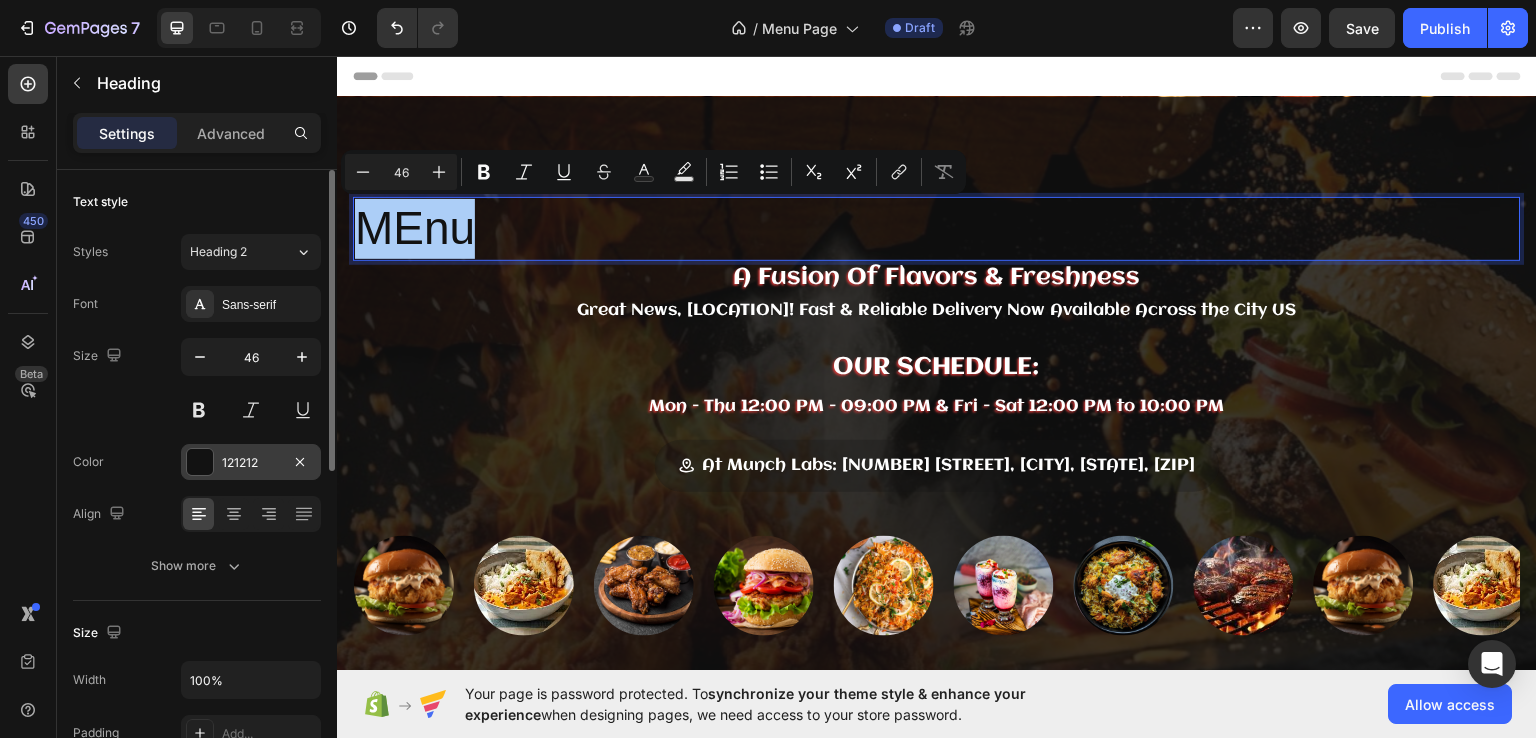 click at bounding box center (200, 462) 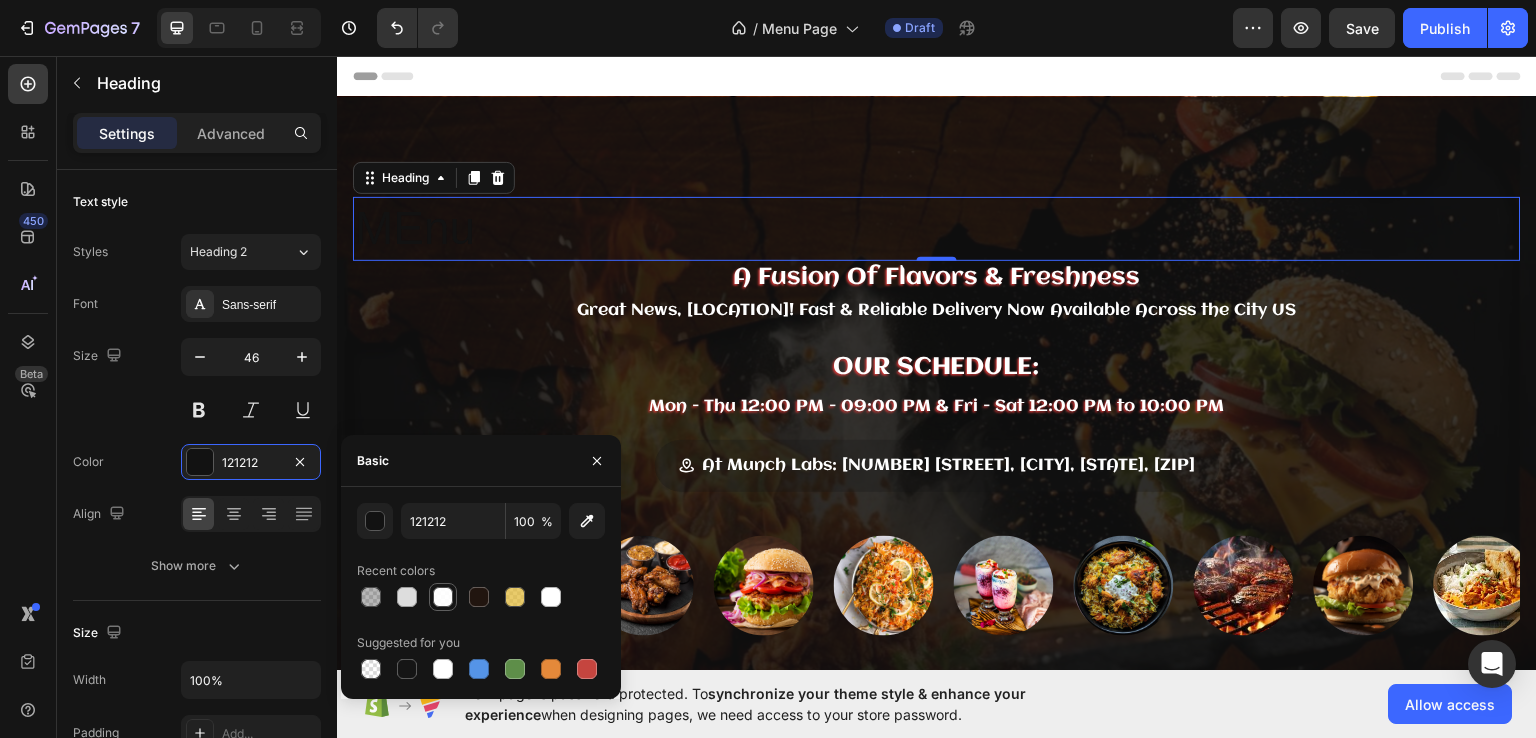 click at bounding box center (443, 597) 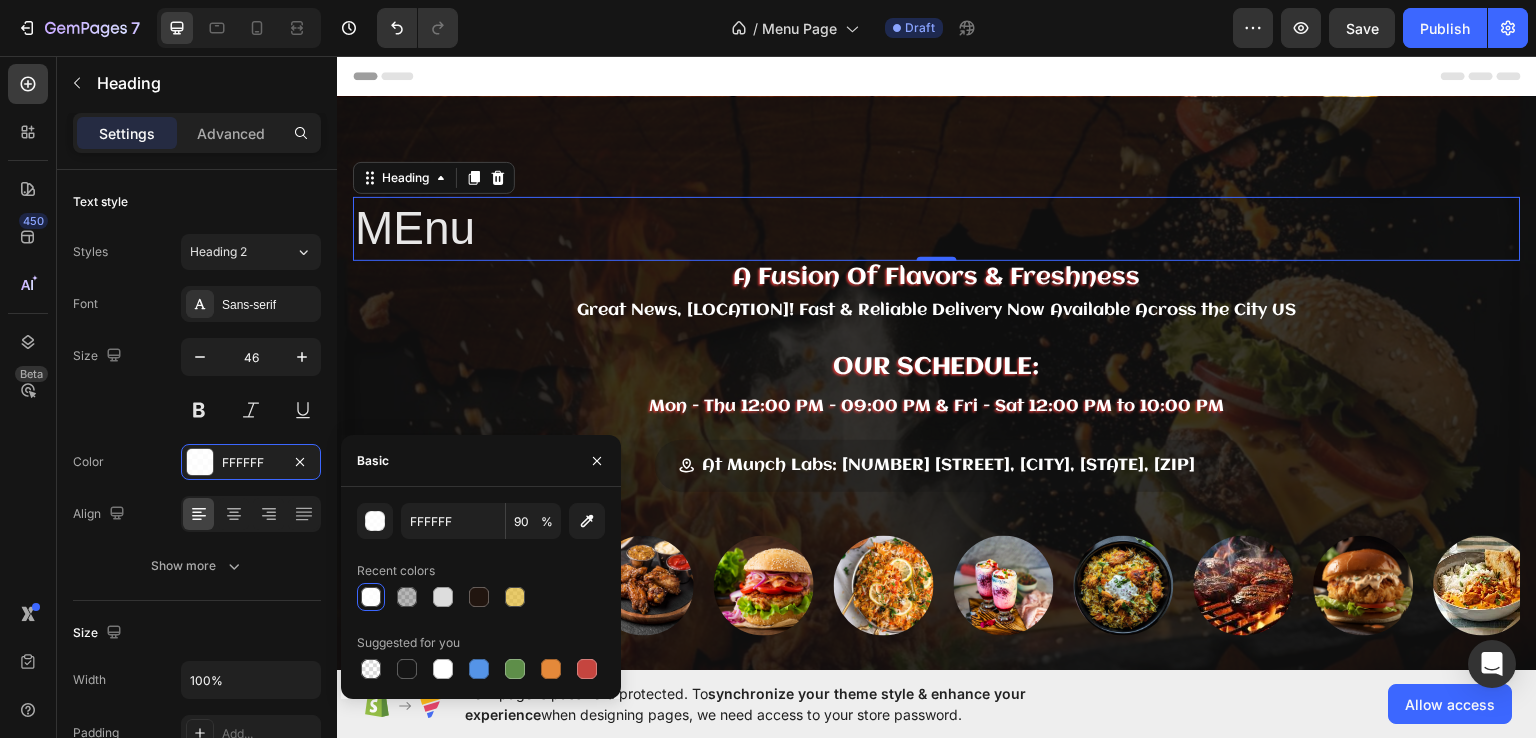click 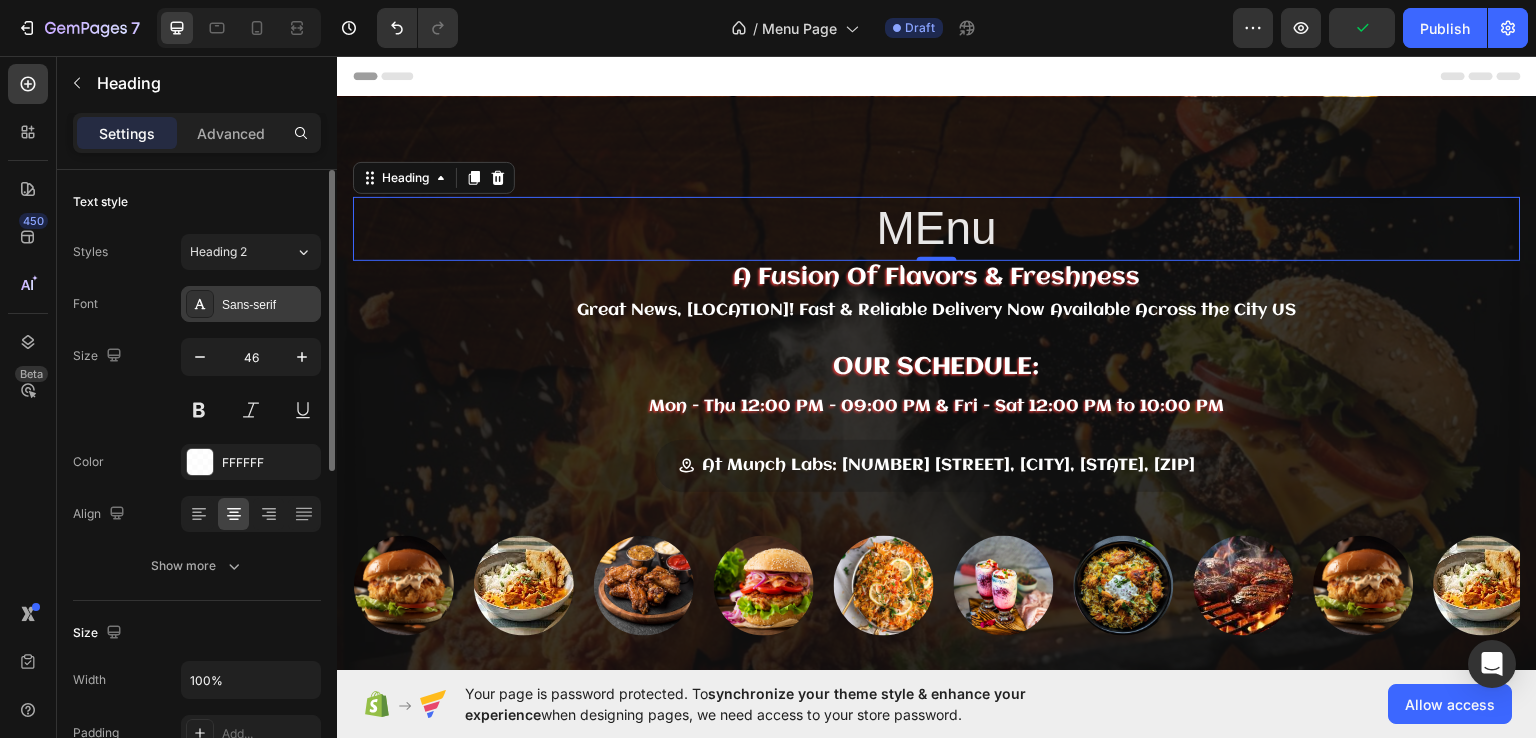 click on "Sans-serif" at bounding box center [251, 304] 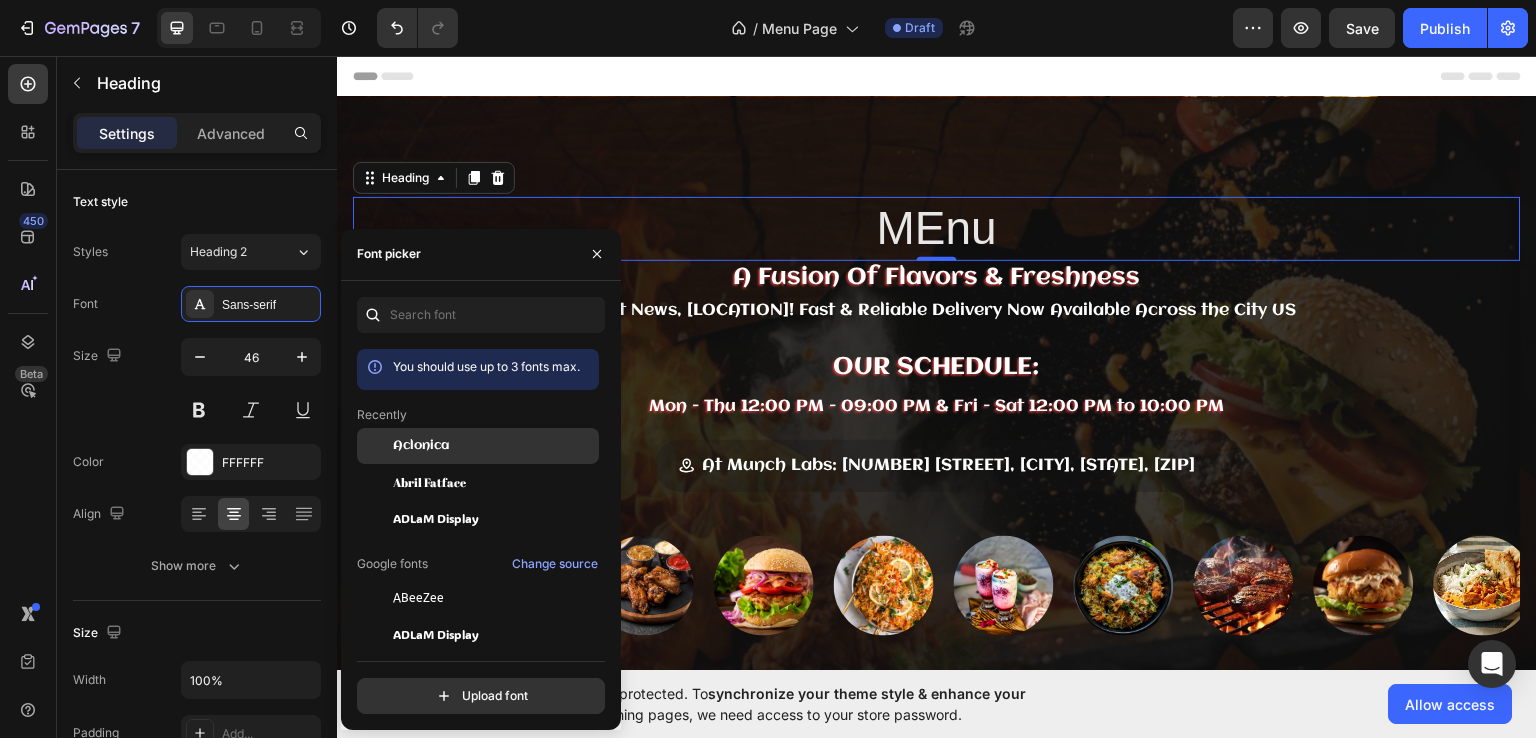 click on "Aclonica" at bounding box center (421, 446) 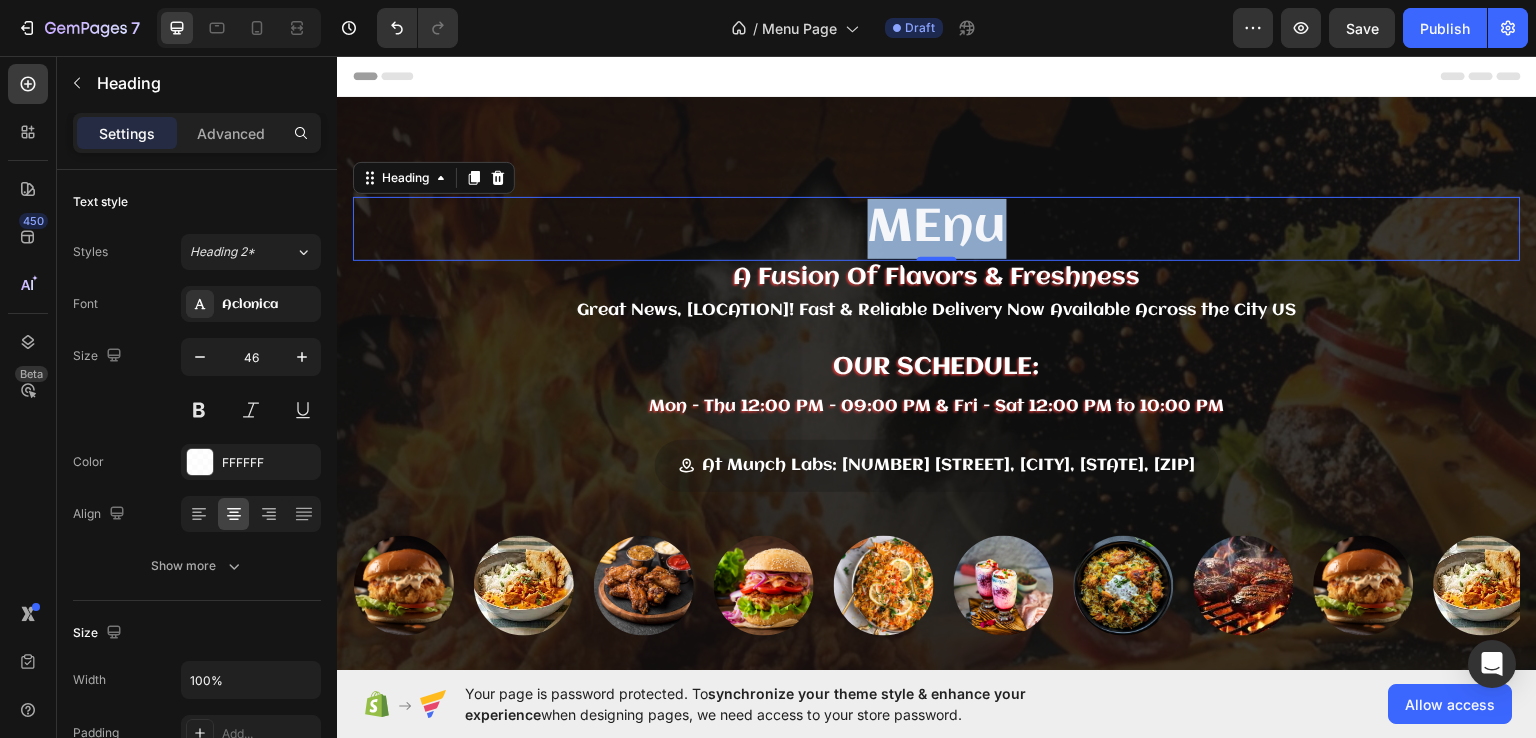 click on "MEnu" at bounding box center (937, 228) 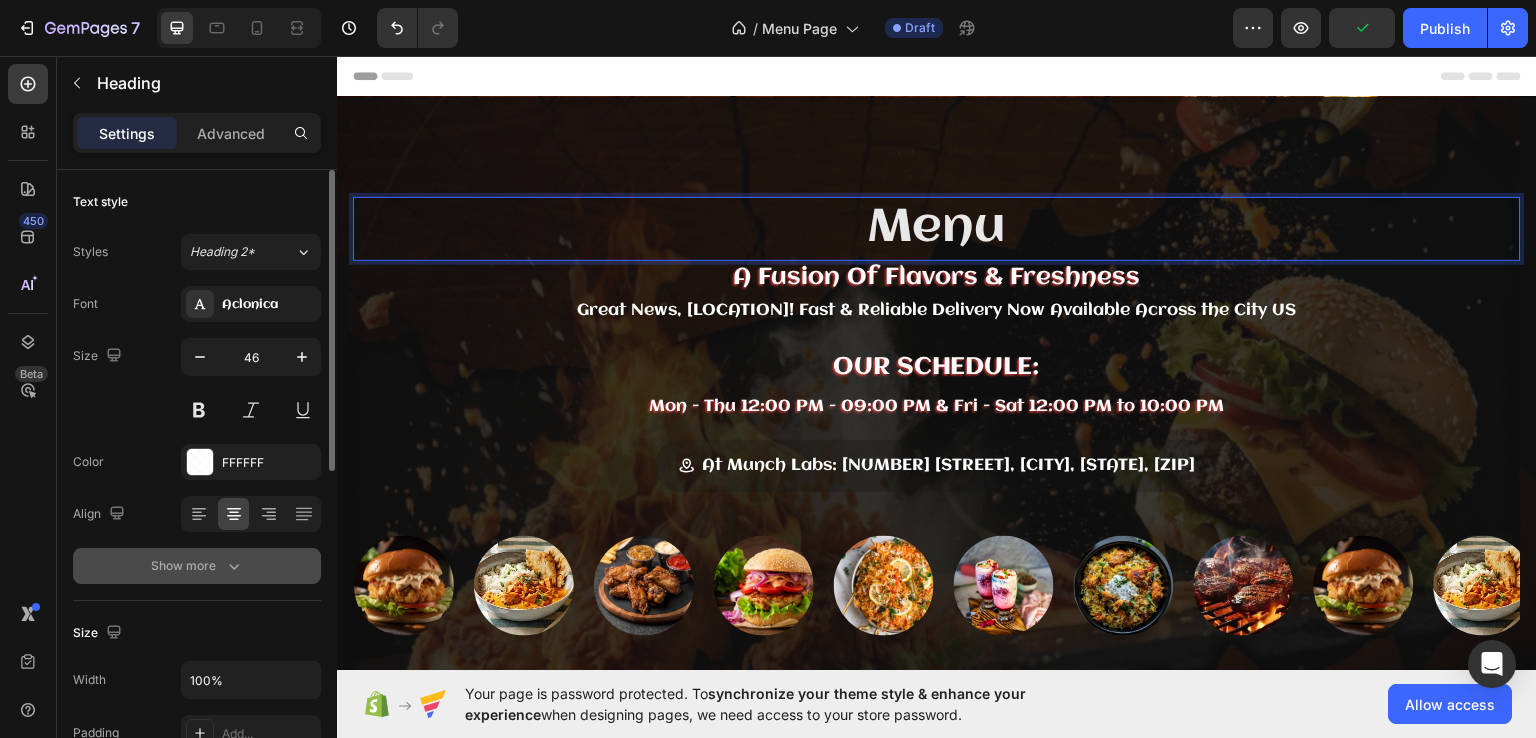 click on "Show more" at bounding box center [197, 566] 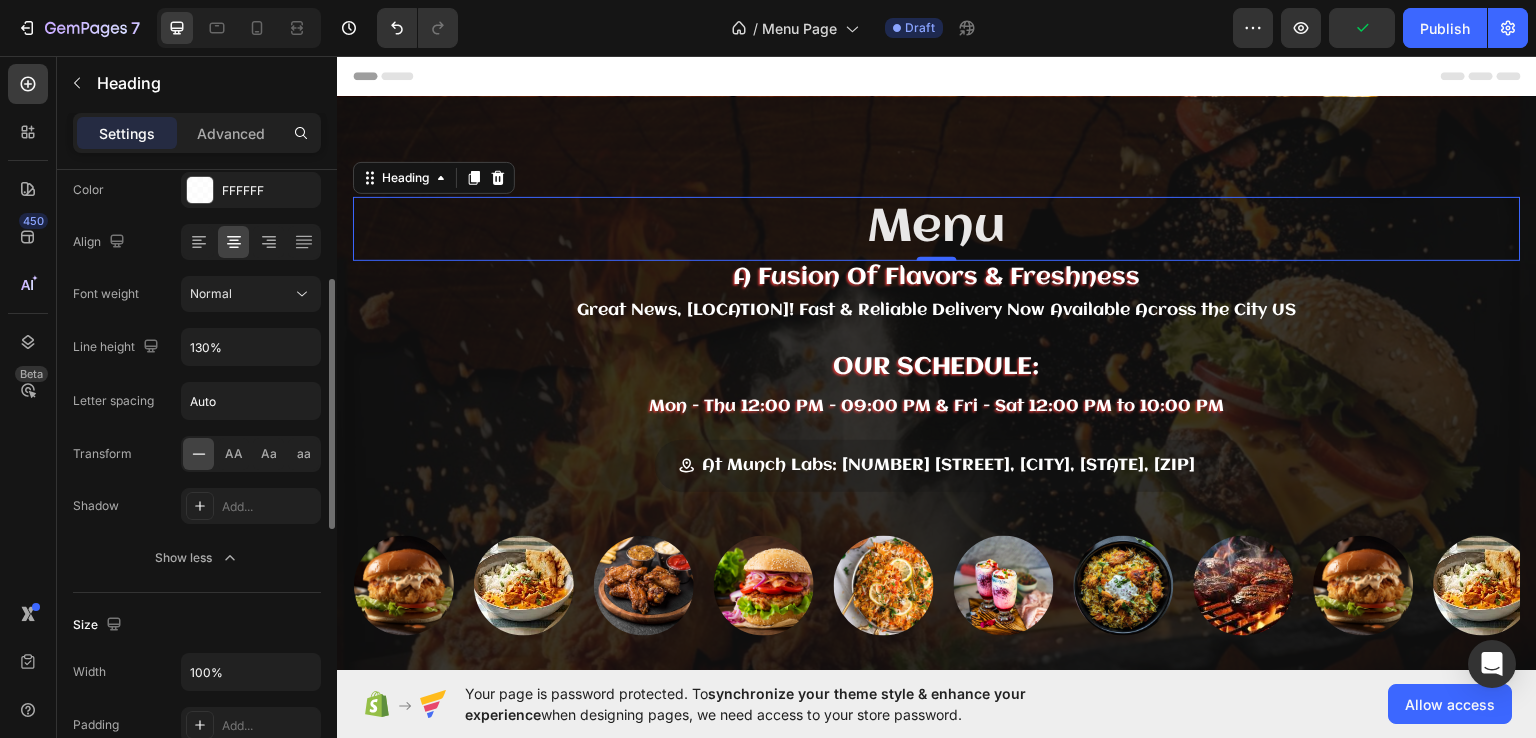 scroll, scrollTop: 273, scrollLeft: 0, axis: vertical 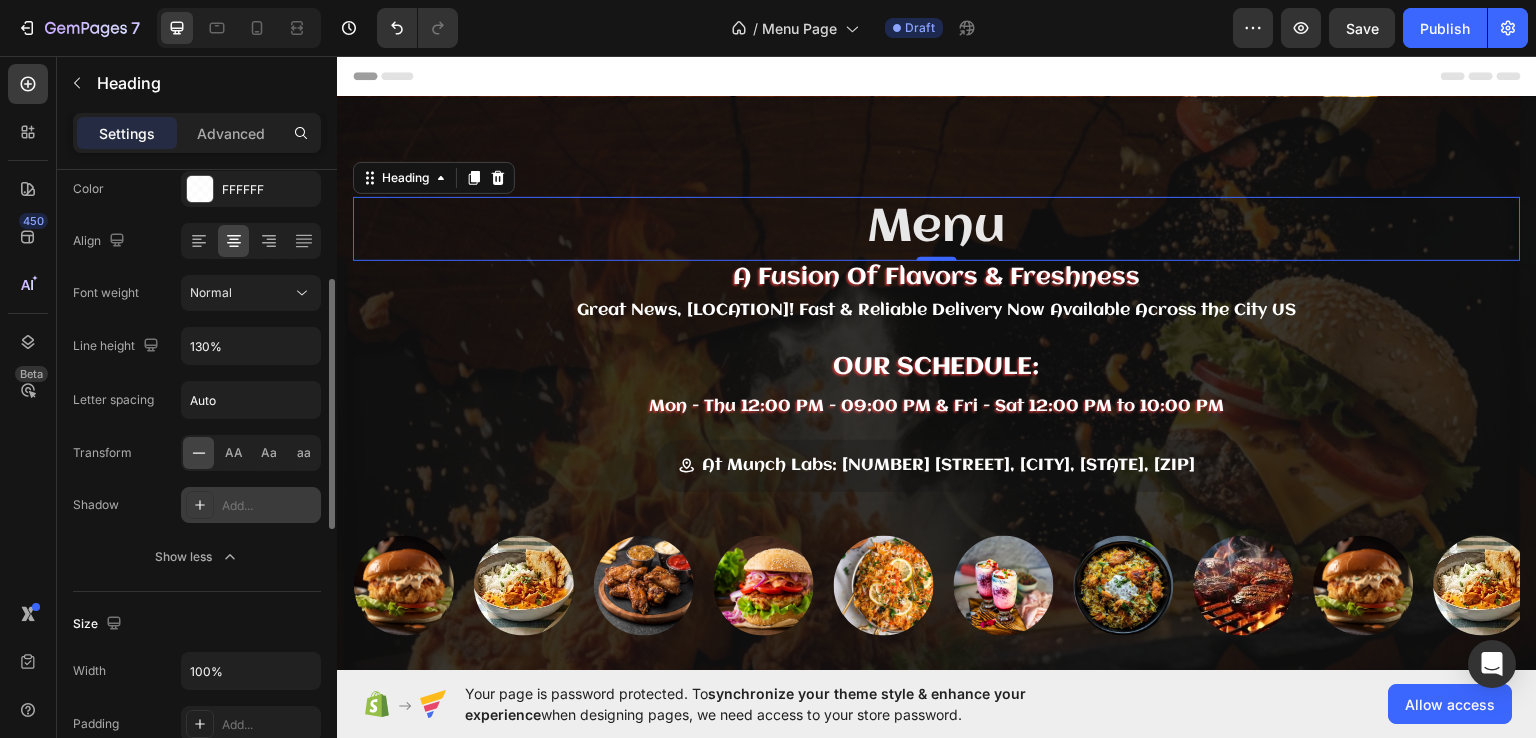 click 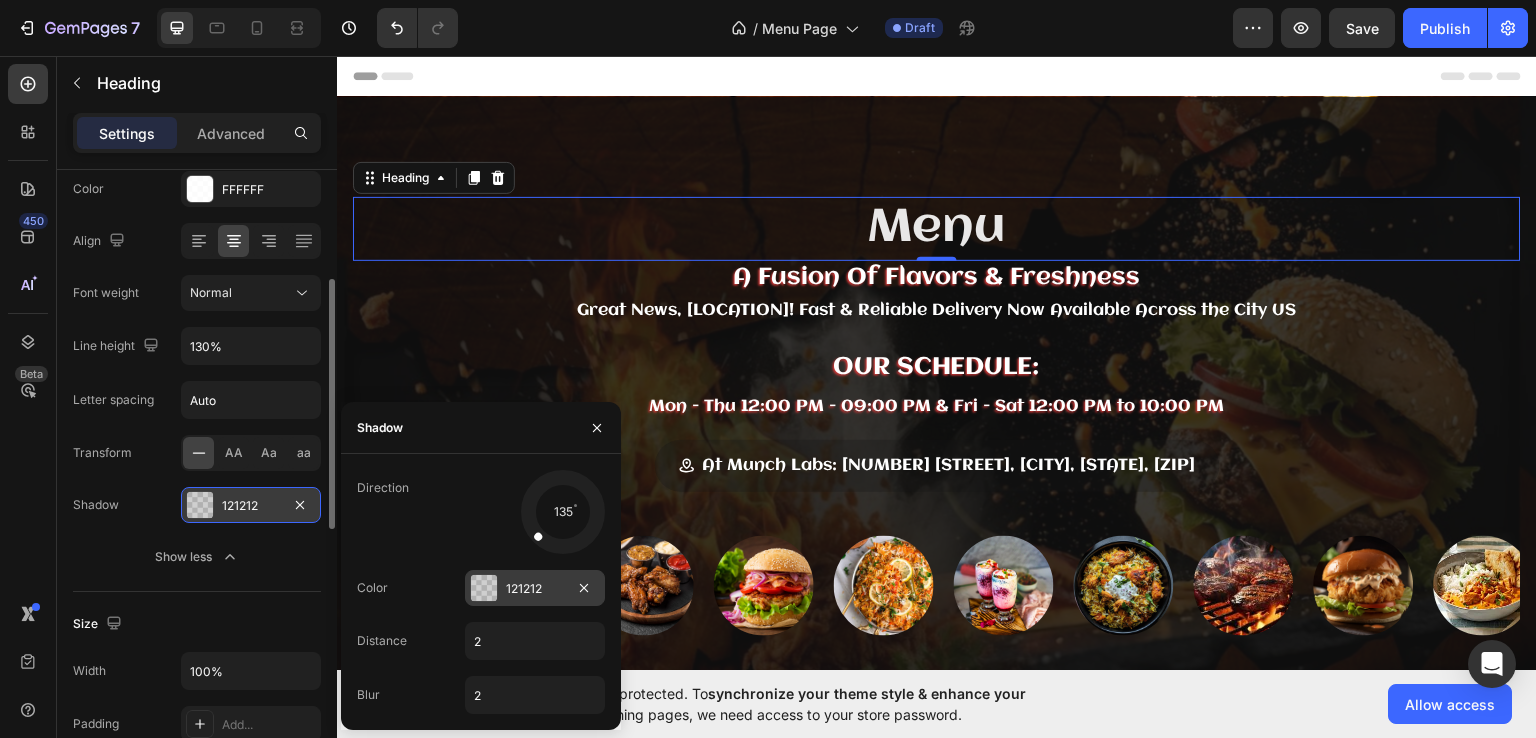 click on "121212" at bounding box center (535, 588) 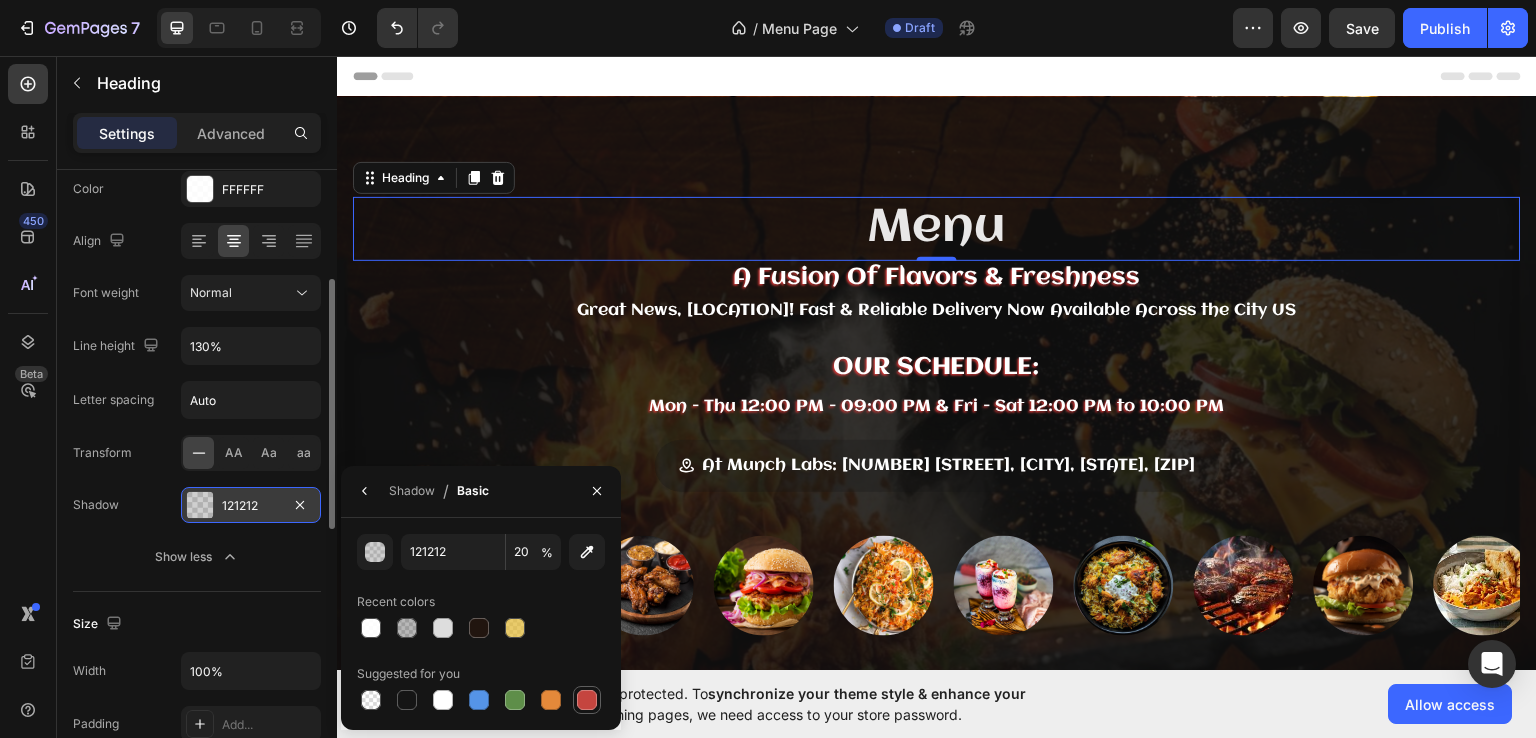 click at bounding box center (587, 700) 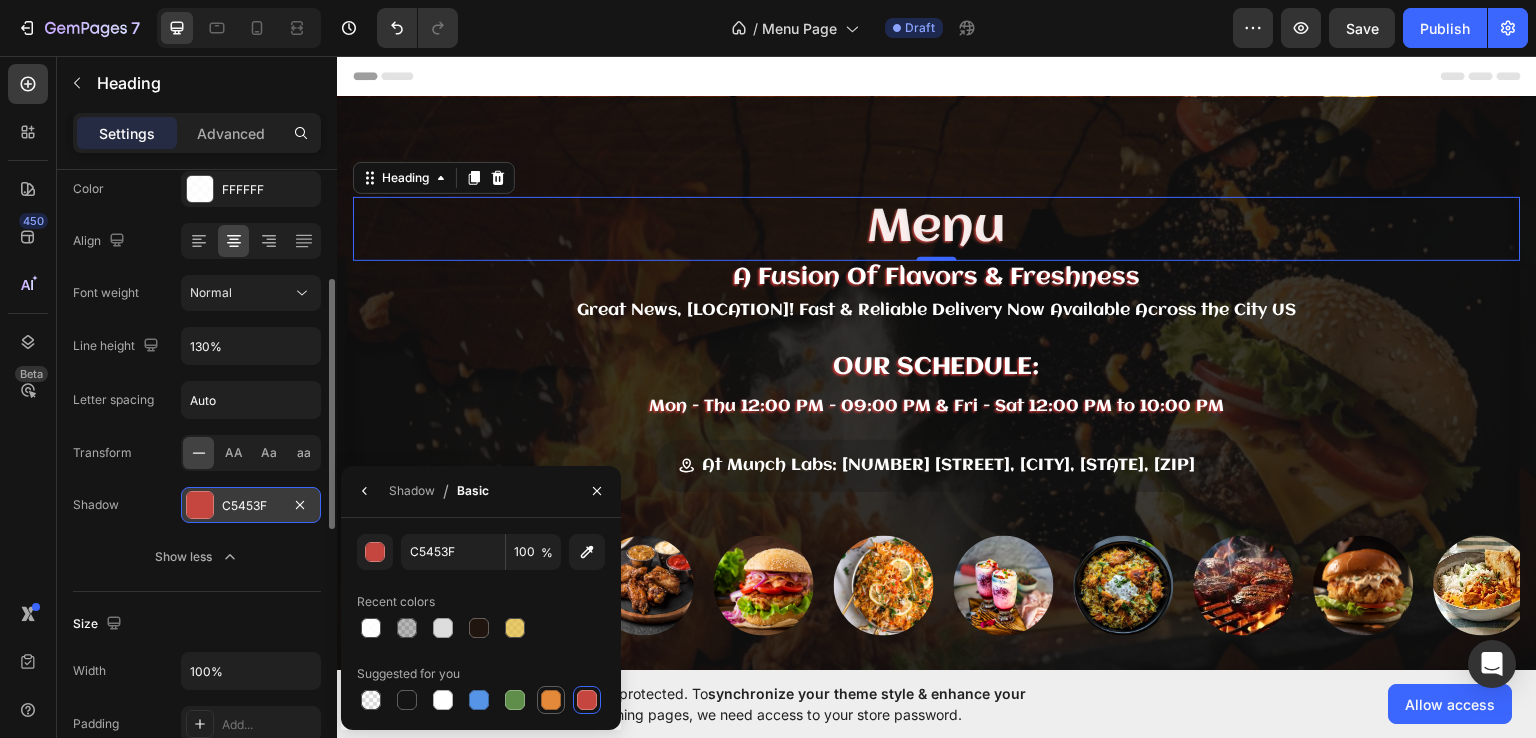 click at bounding box center (551, 700) 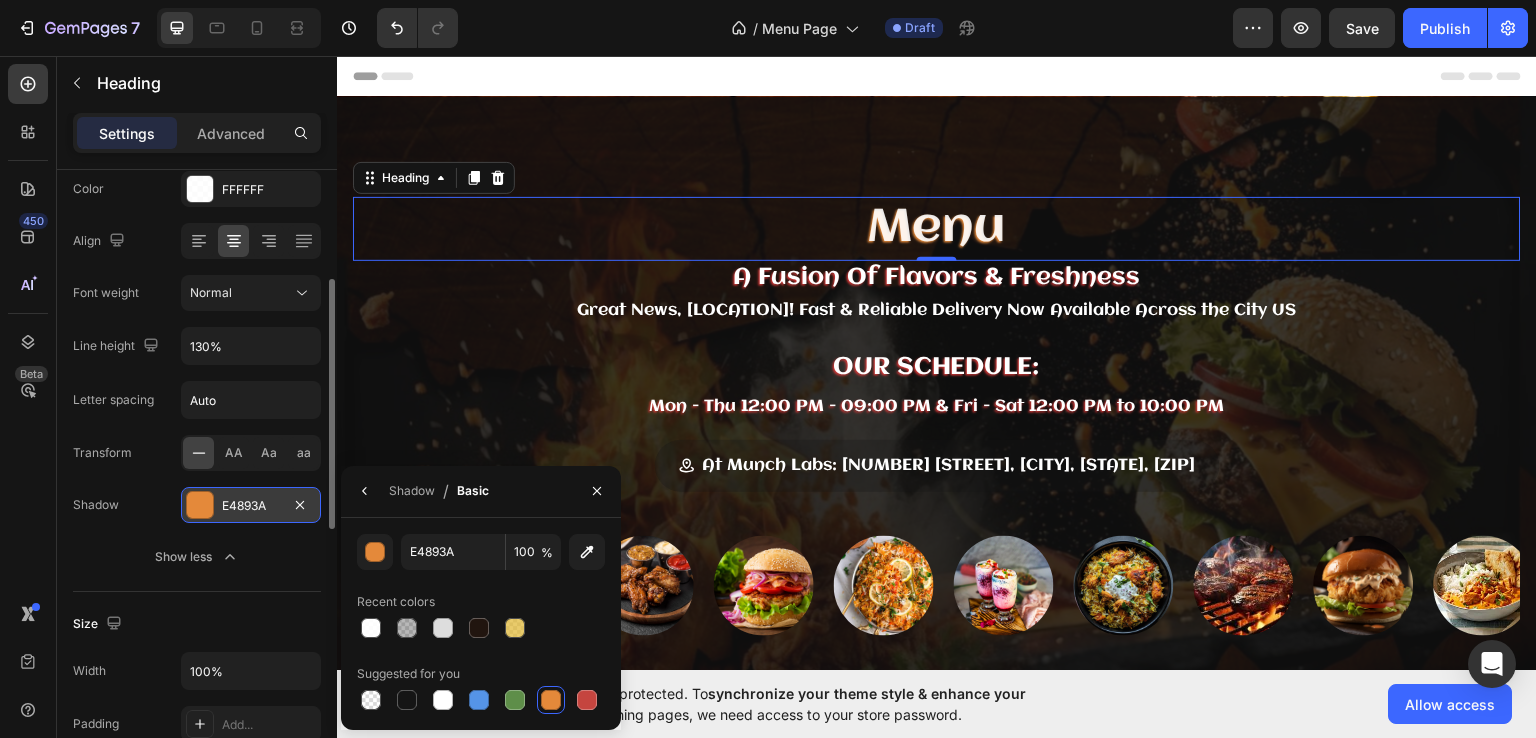click on "Size" at bounding box center [197, 624] 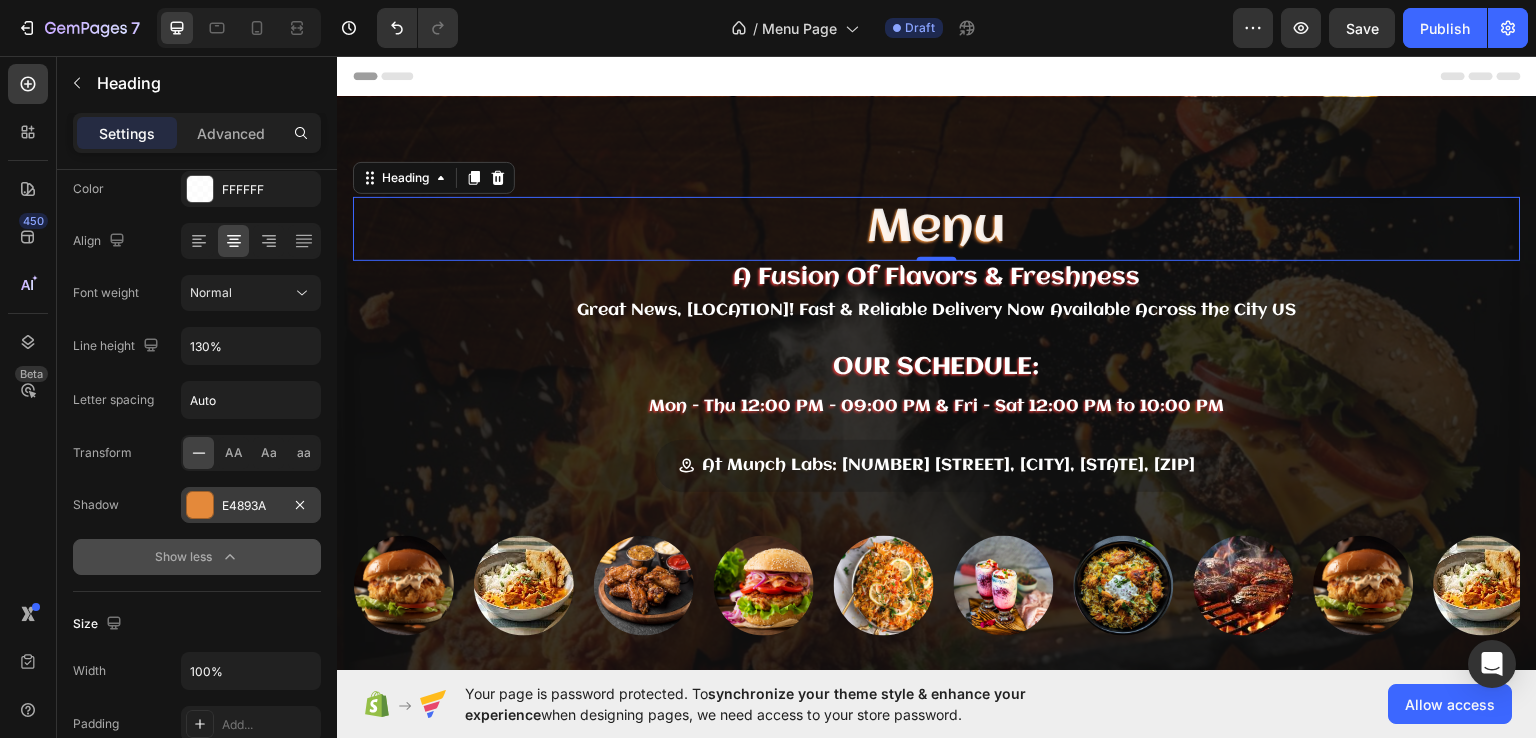 click on "Show less" at bounding box center [197, 557] 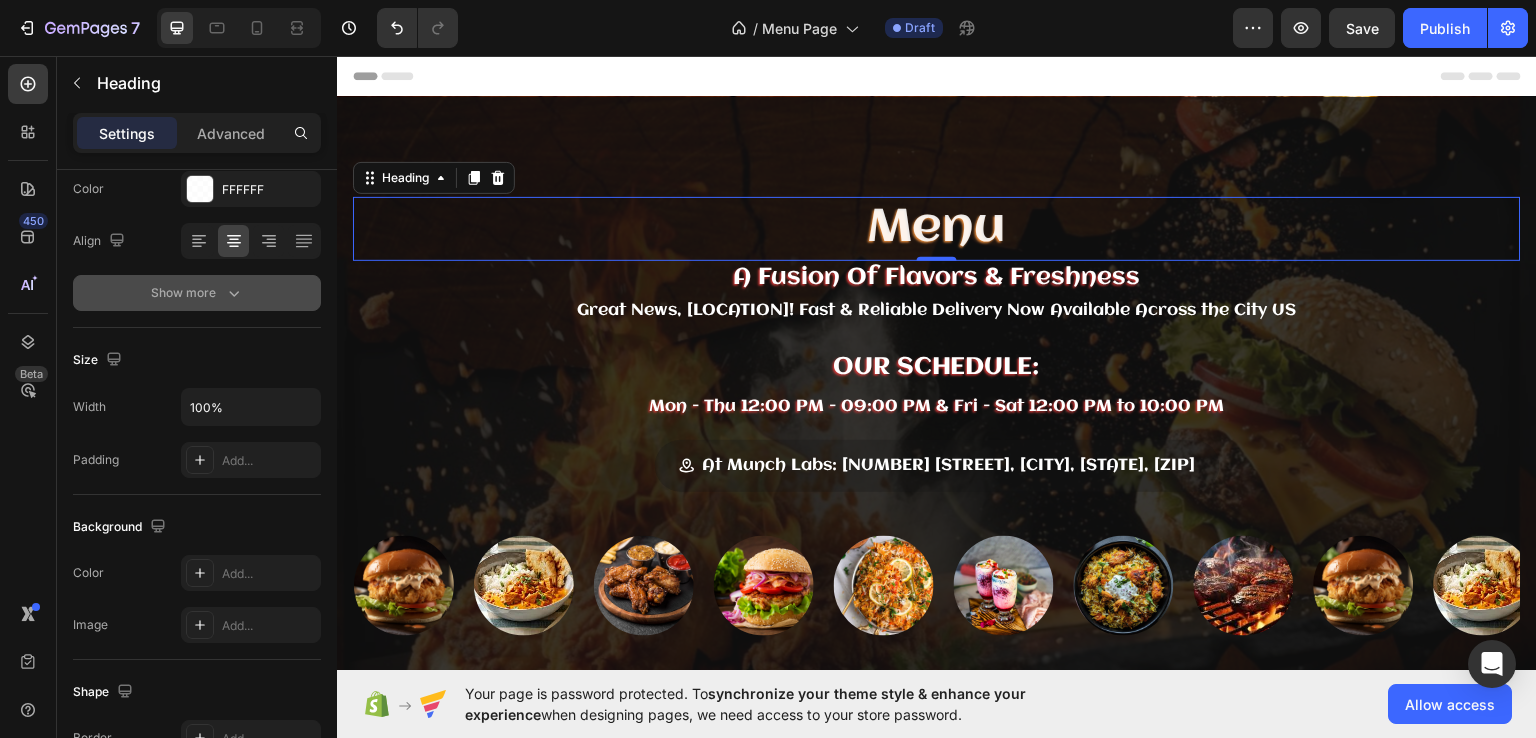 click on "Show more" at bounding box center [197, 293] 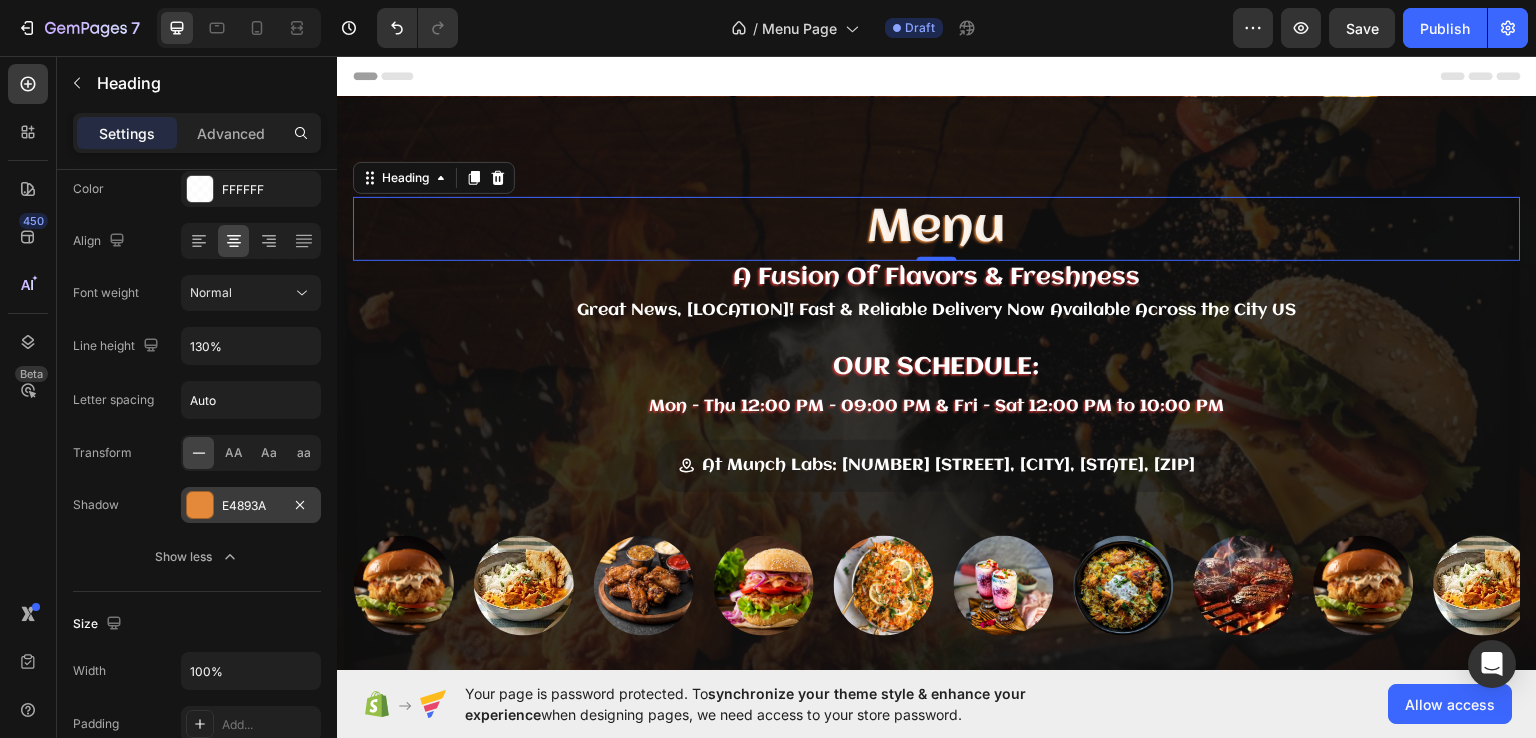 click on "E4893A" at bounding box center (251, 506) 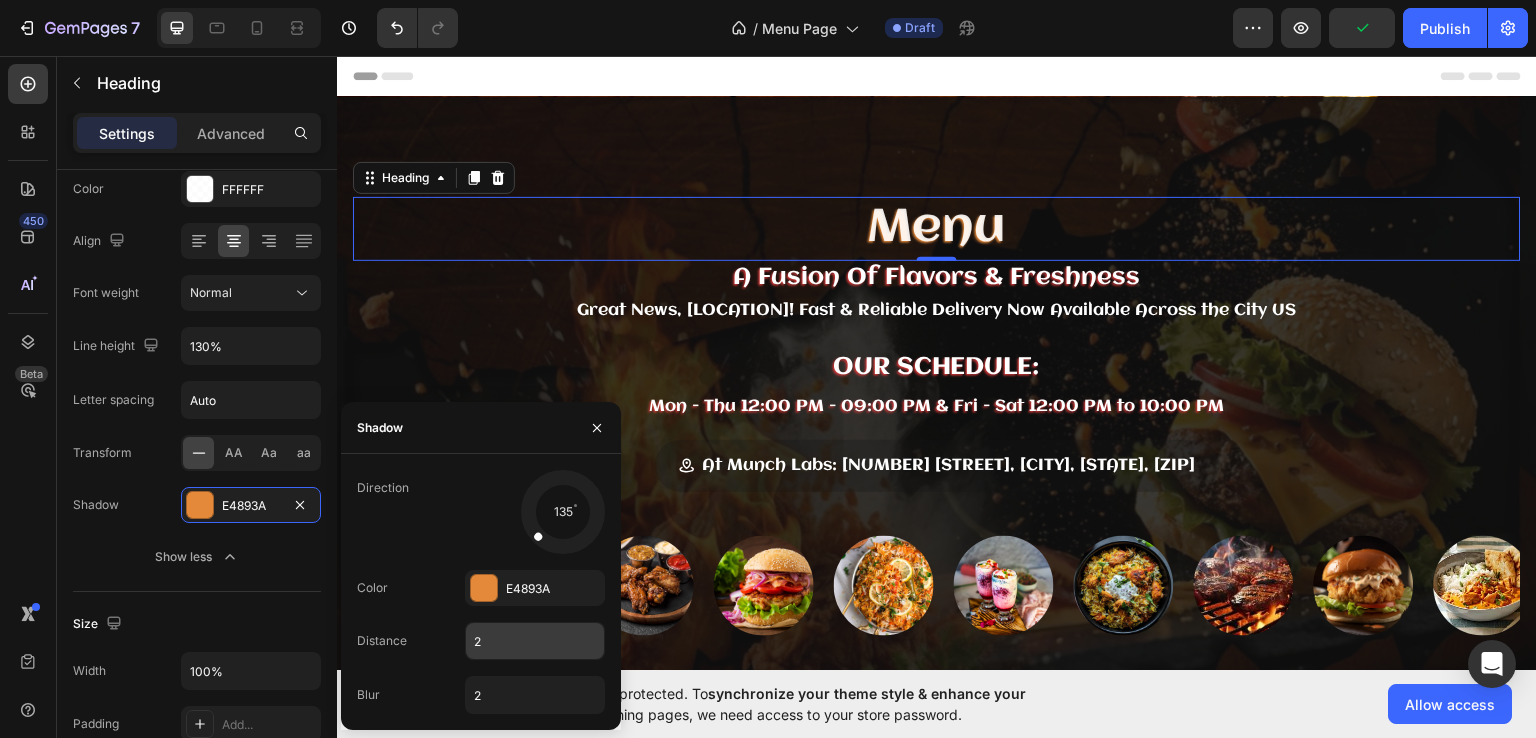 click on "2" at bounding box center (535, 641) 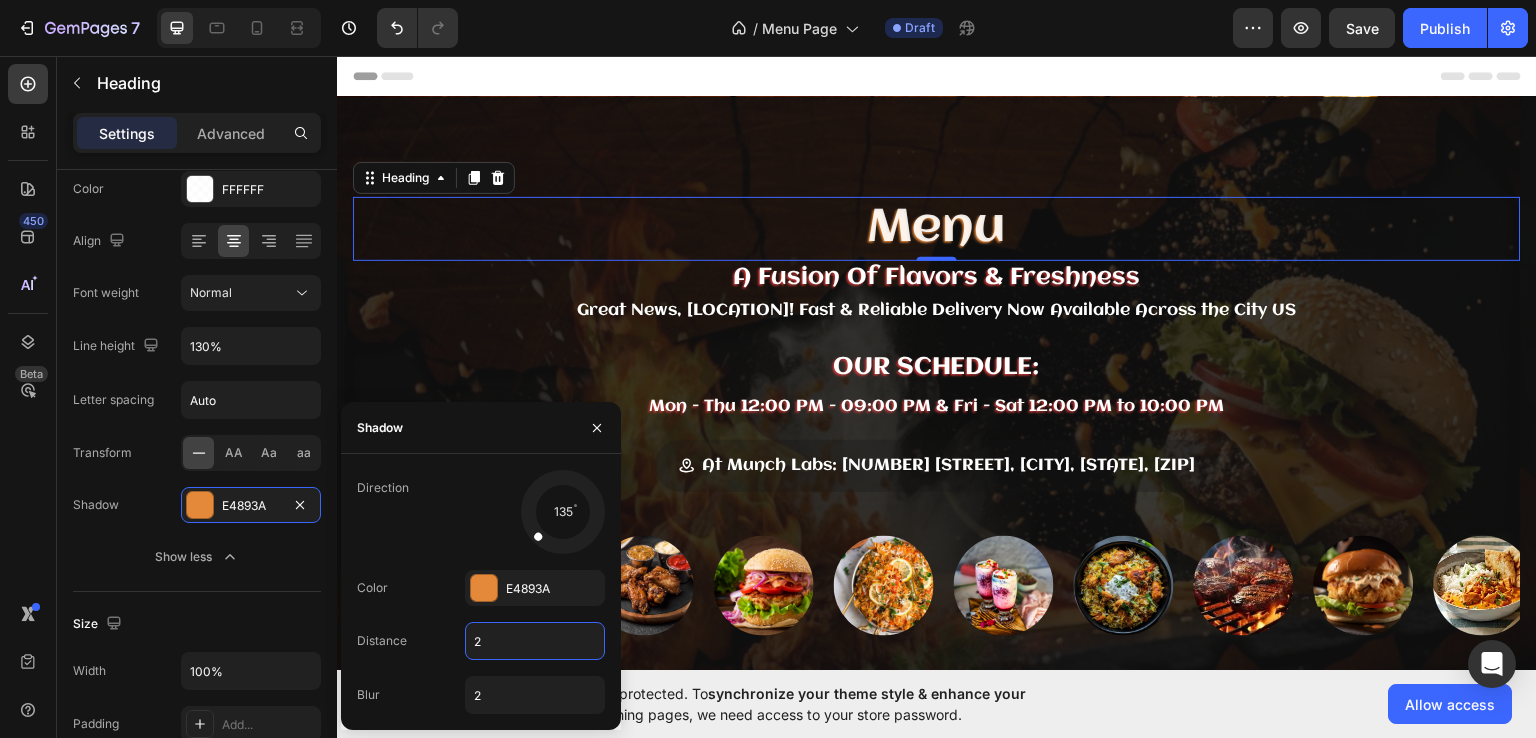 type on "3" 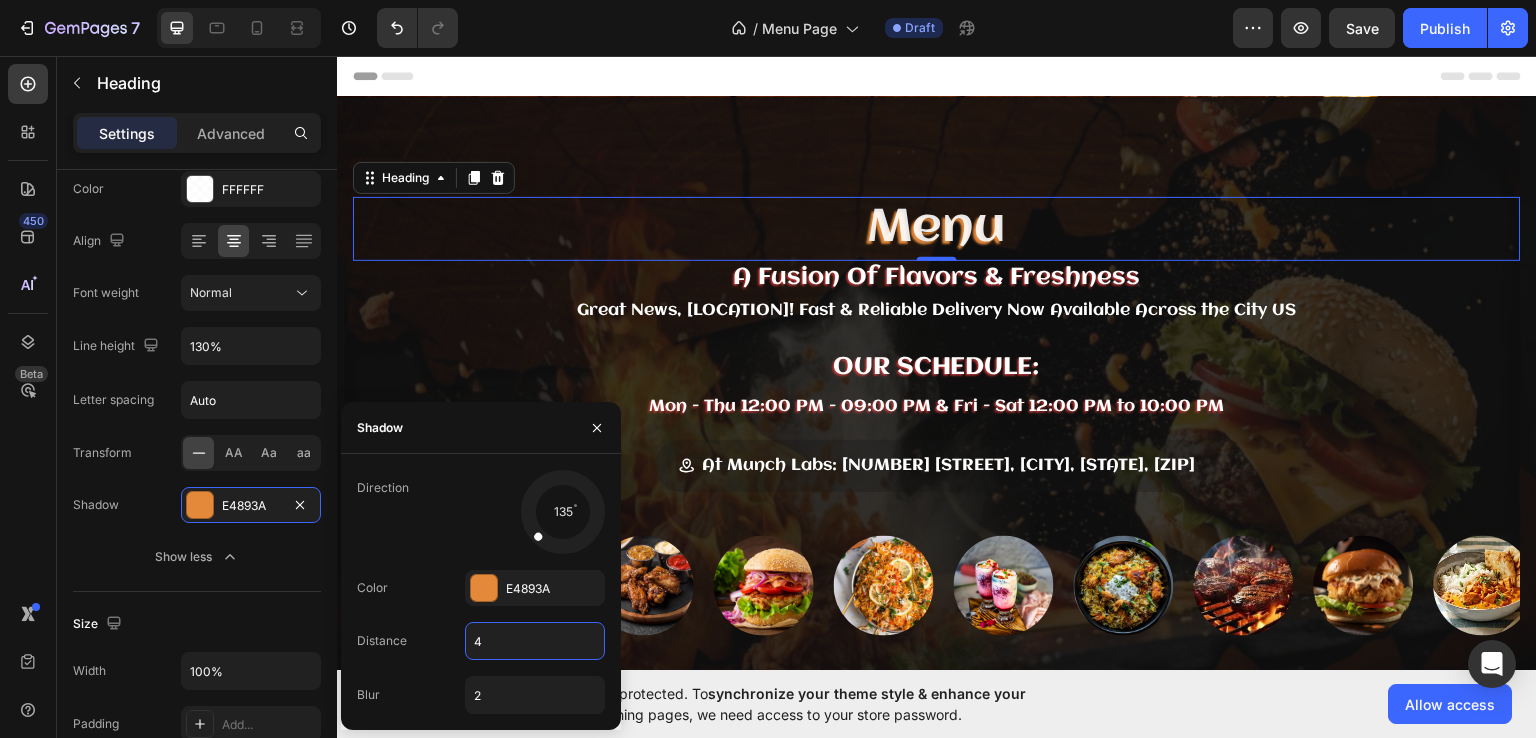 type on "4" 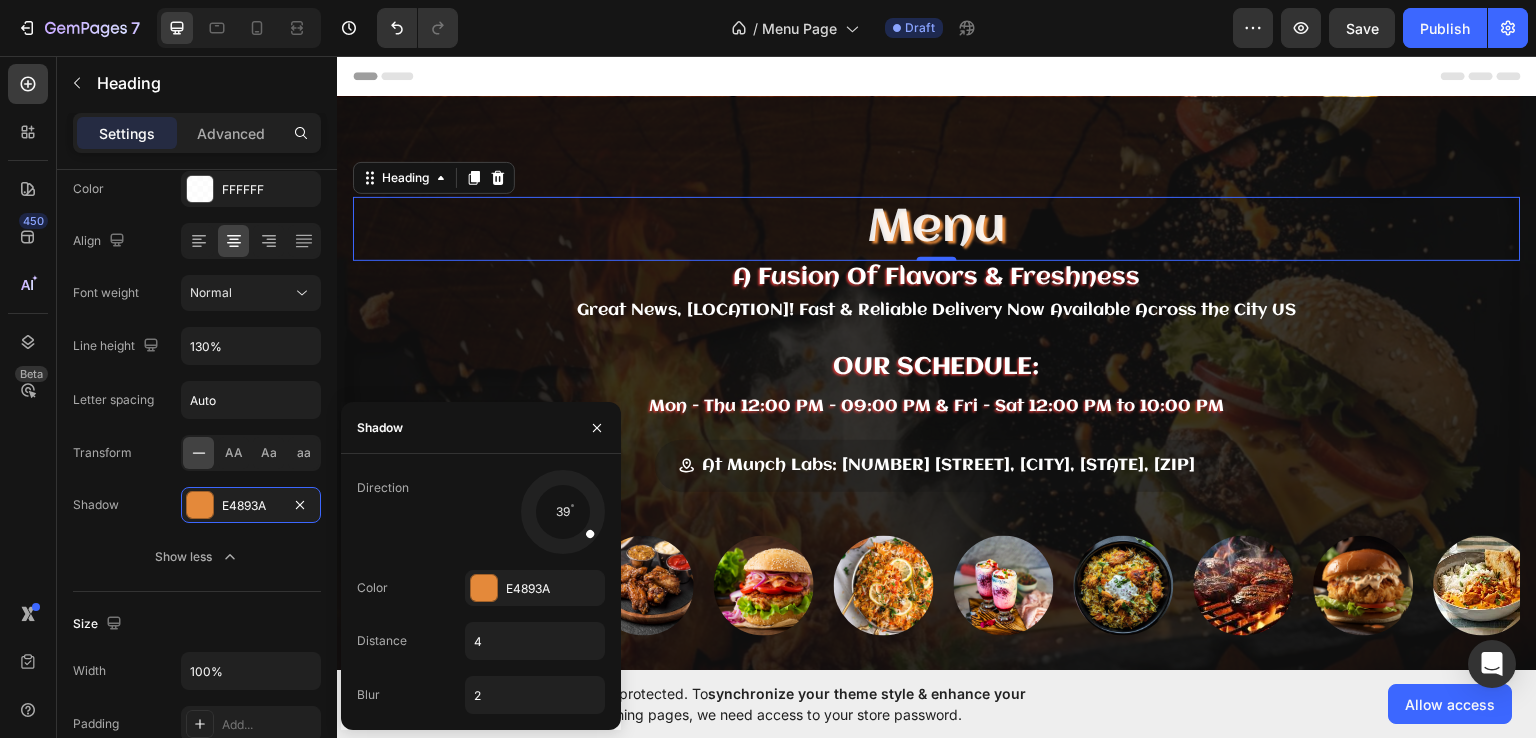 drag, startPoint x: 553, startPoint y: 545, endPoint x: 588, endPoint y: 532, distance: 37.336308 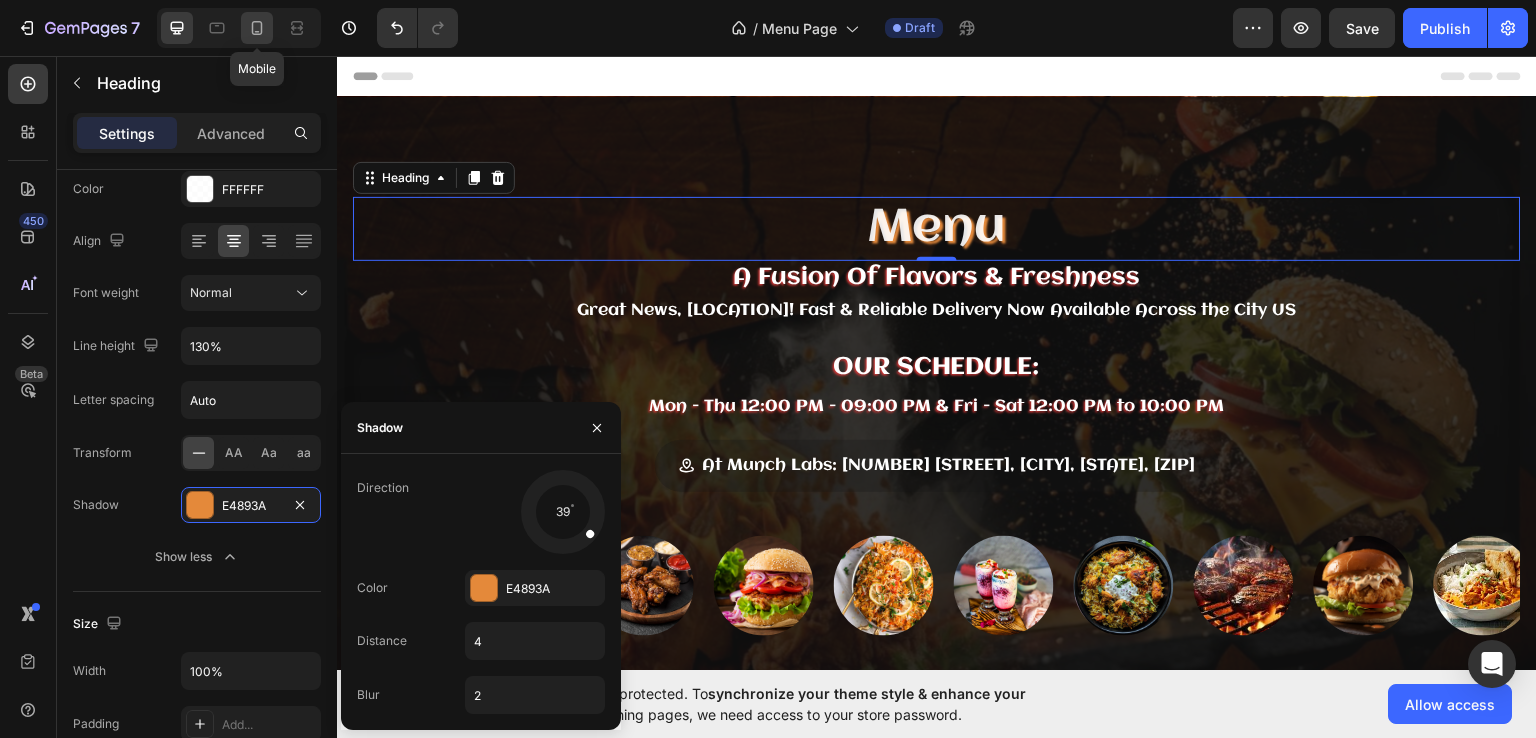 click 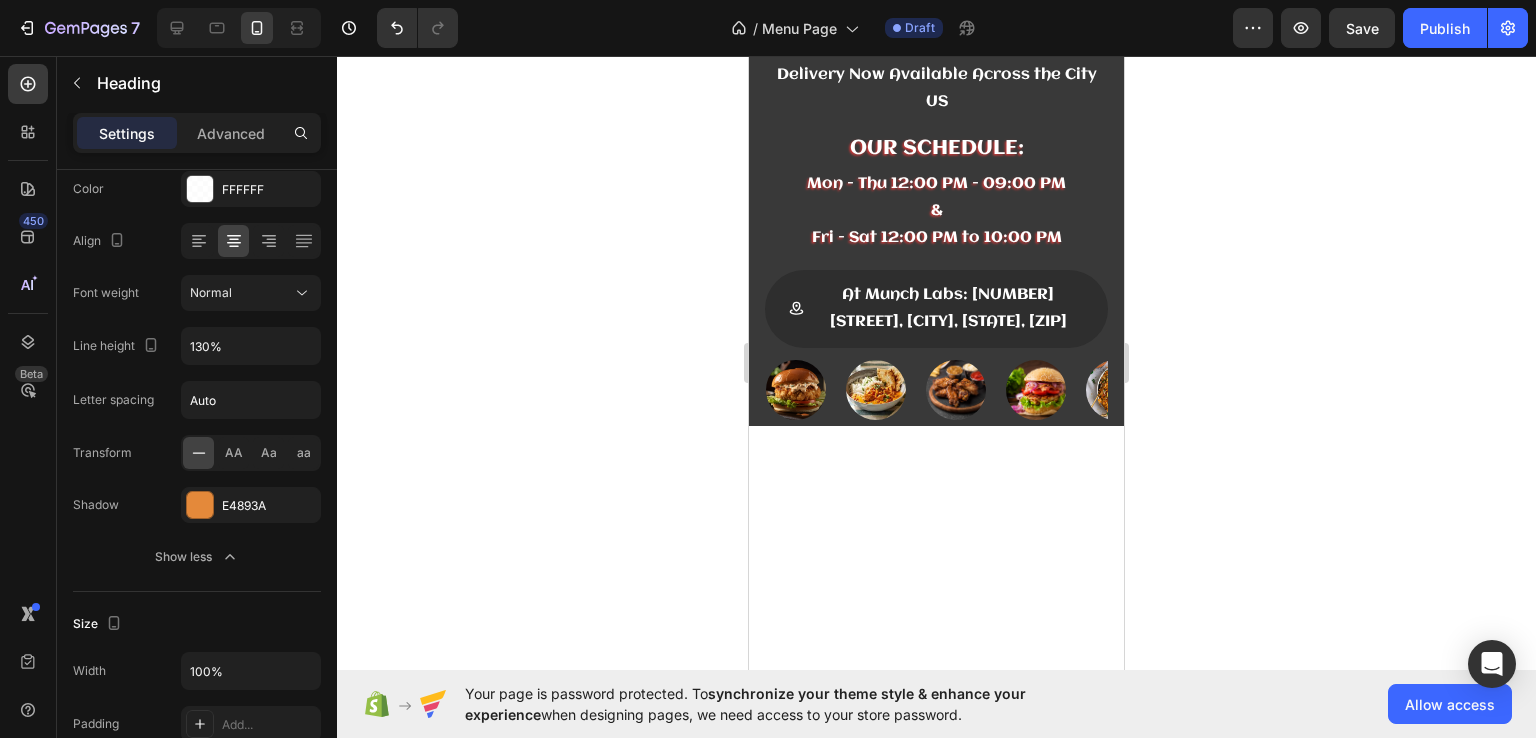 scroll, scrollTop: 0, scrollLeft: 0, axis: both 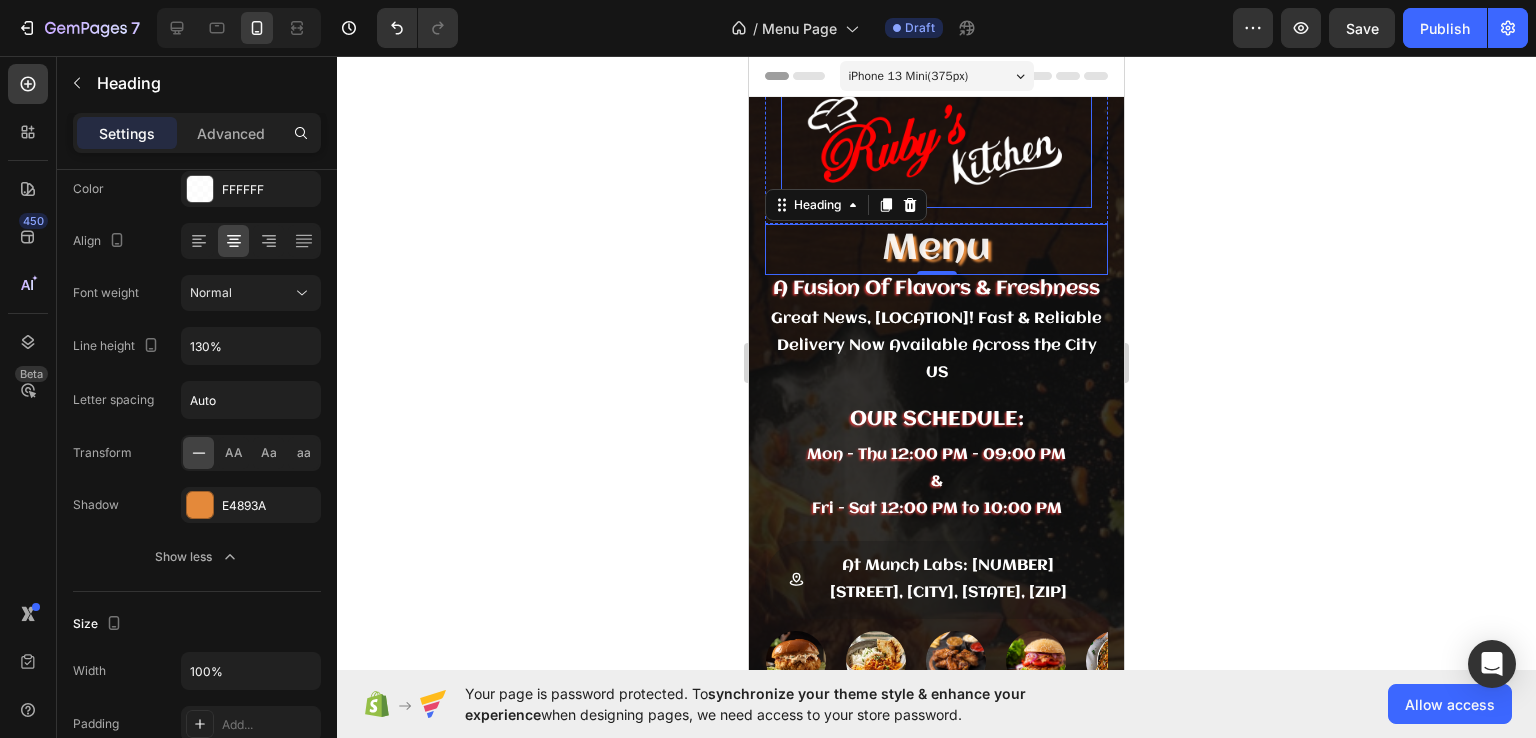 click at bounding box center [936, 140] 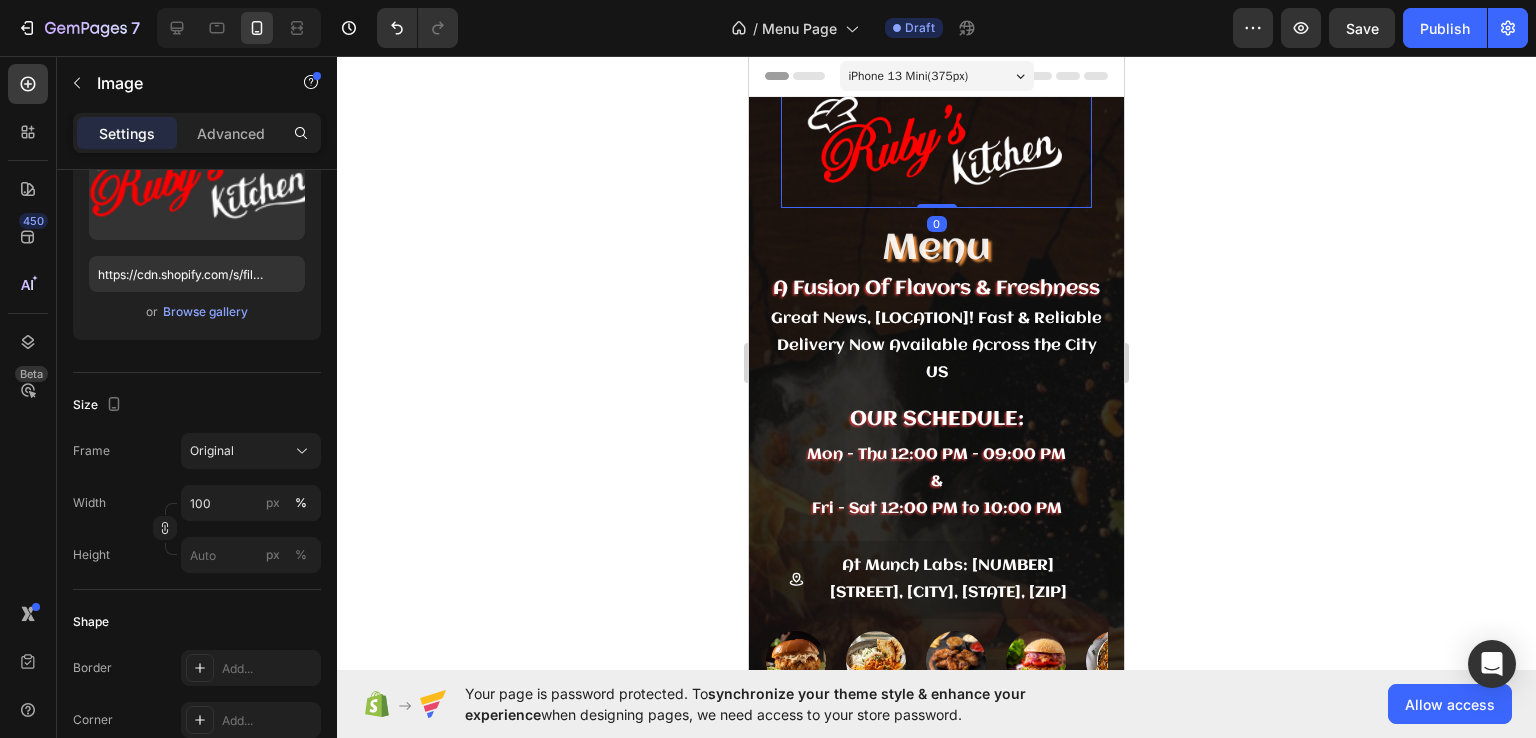scroll, scrollTop: 0, scrollLeft: 0, axis: both 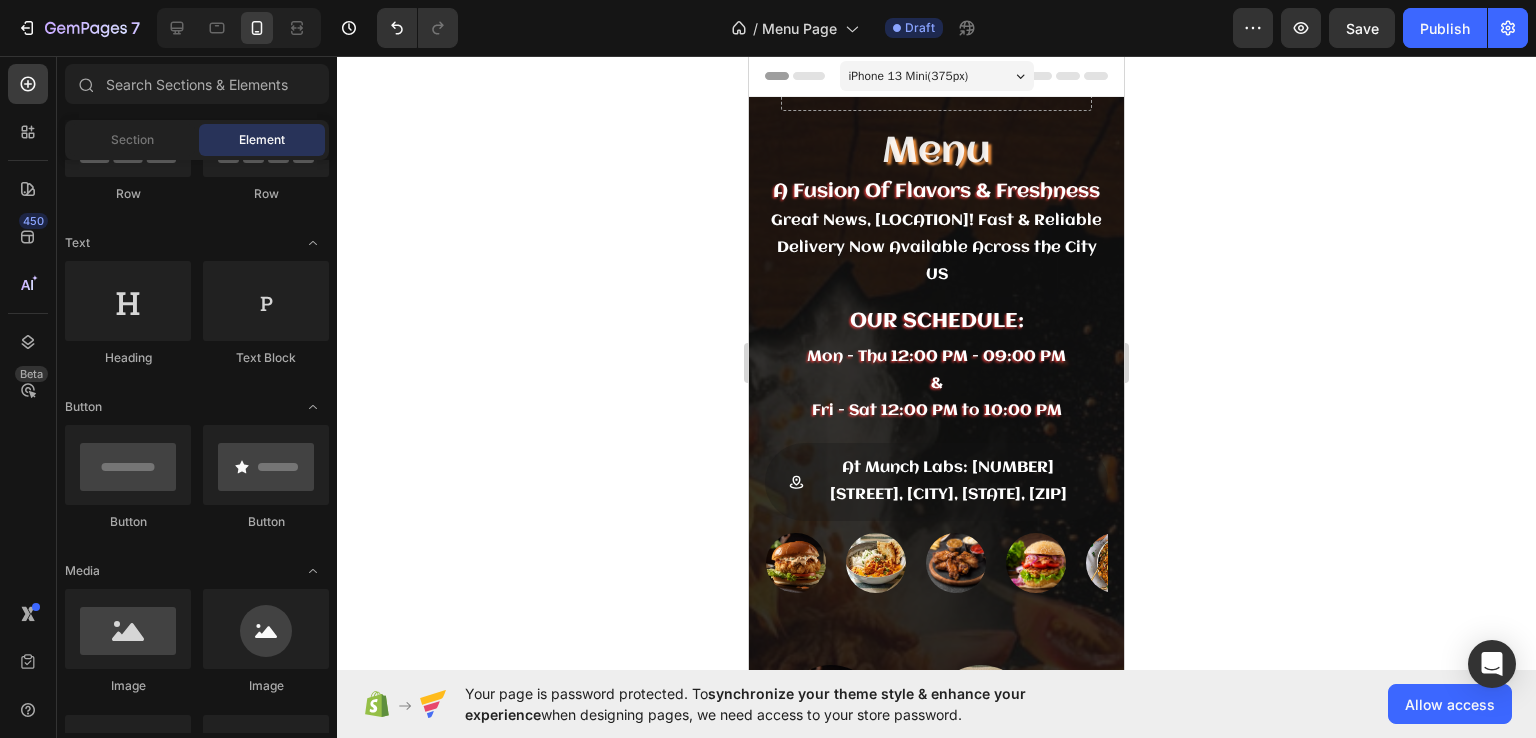 click on "Mon - Thu 12:00 PM - 09:00 PM  &  Fri - Sat 12:00 PM to 10:00 PM" at bounding box center [936, 384] 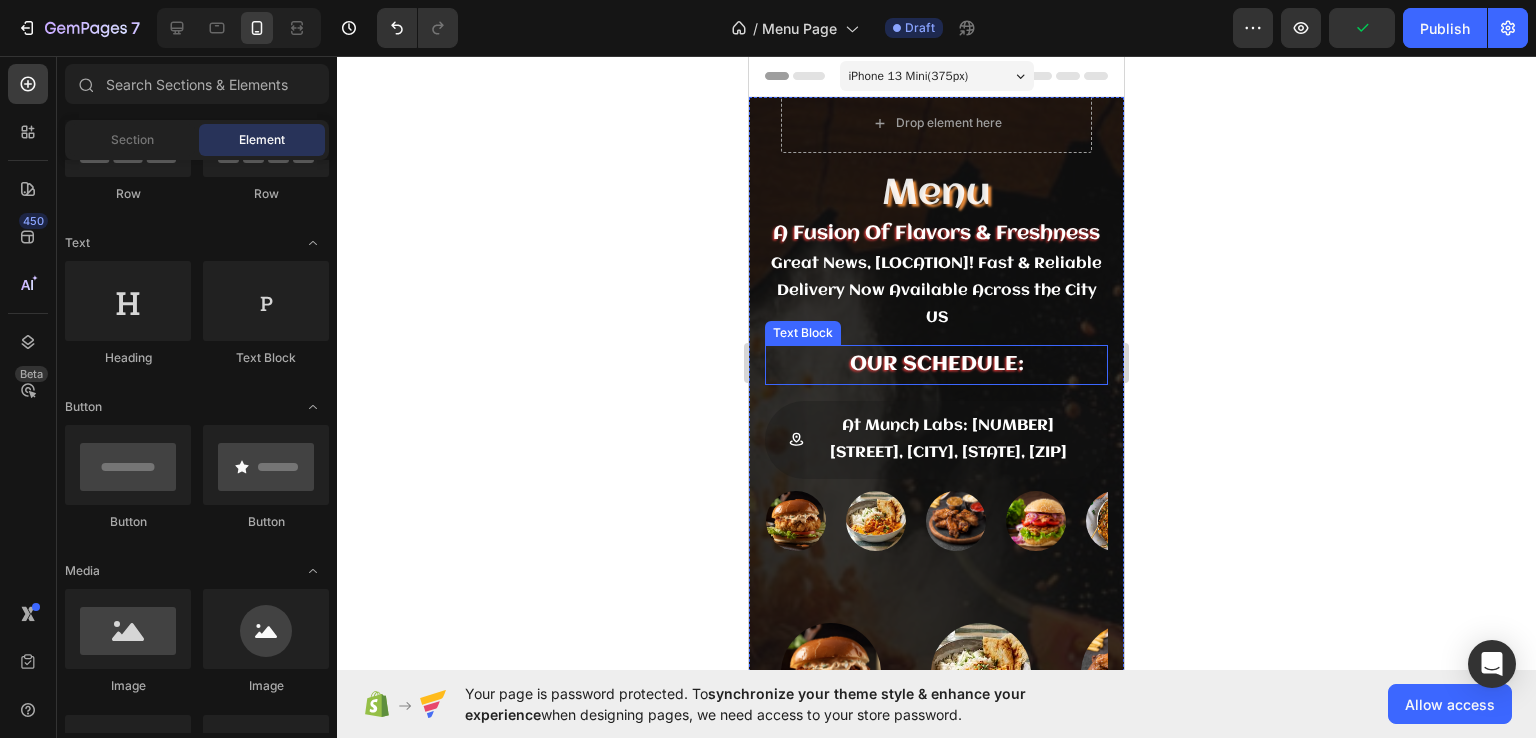 click on "OUR SCHEDULE:" at bounding box center [936, 365] 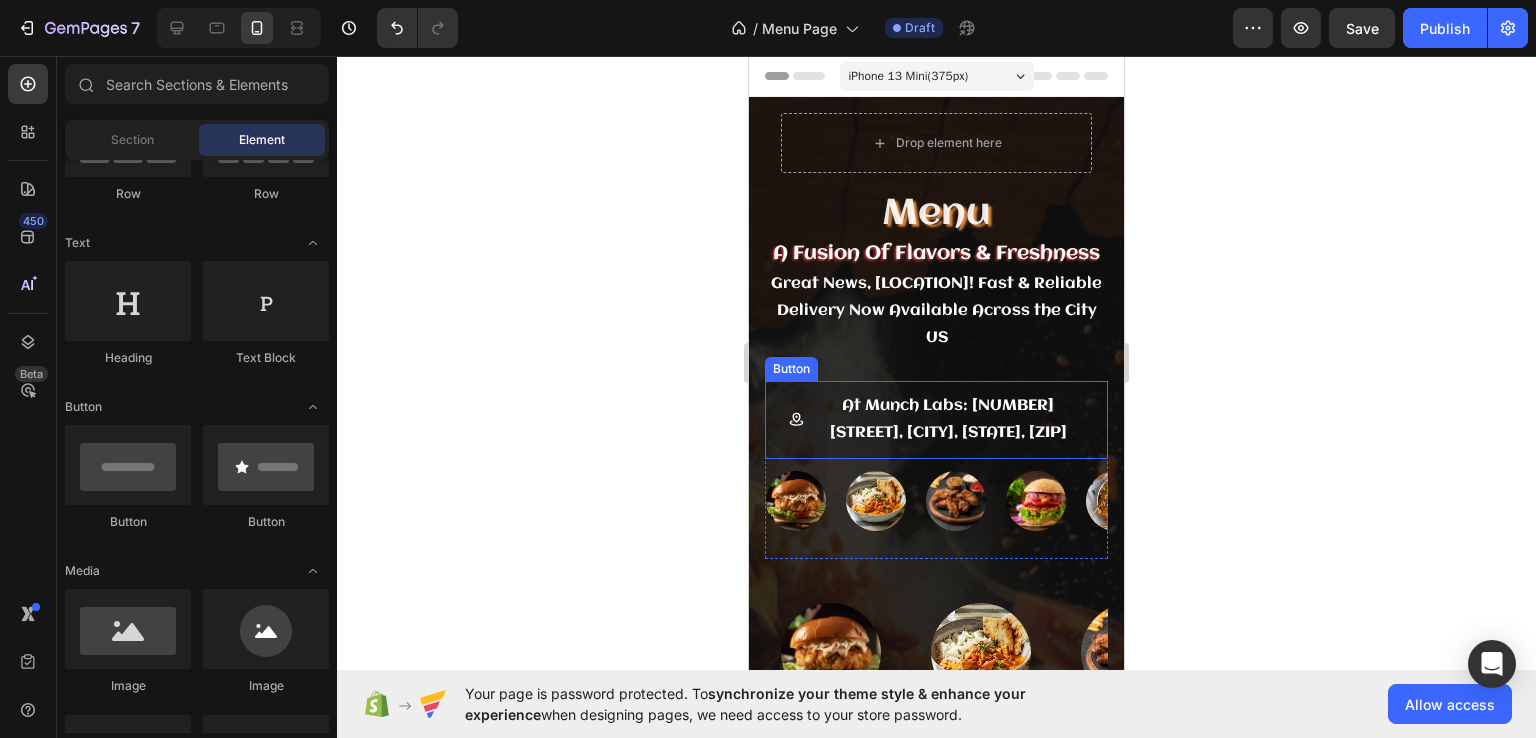 scroll, scrollTop: 224, scrollLeft: 0, axis: vertical 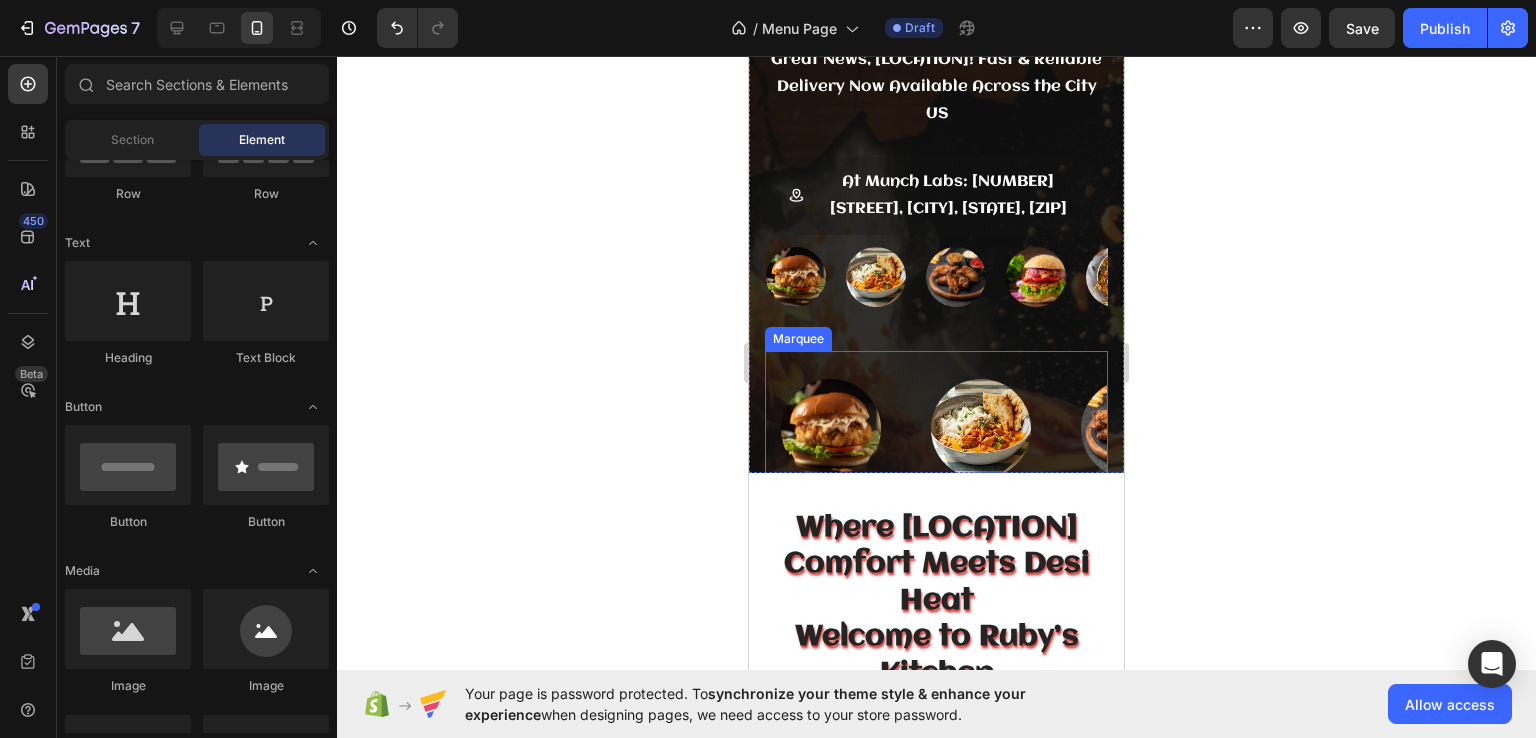 click on "Image Image Image Image Image Image Image Image Image Image Image Image Image Image Image Image Marquee" at bounding box center [936, 429] 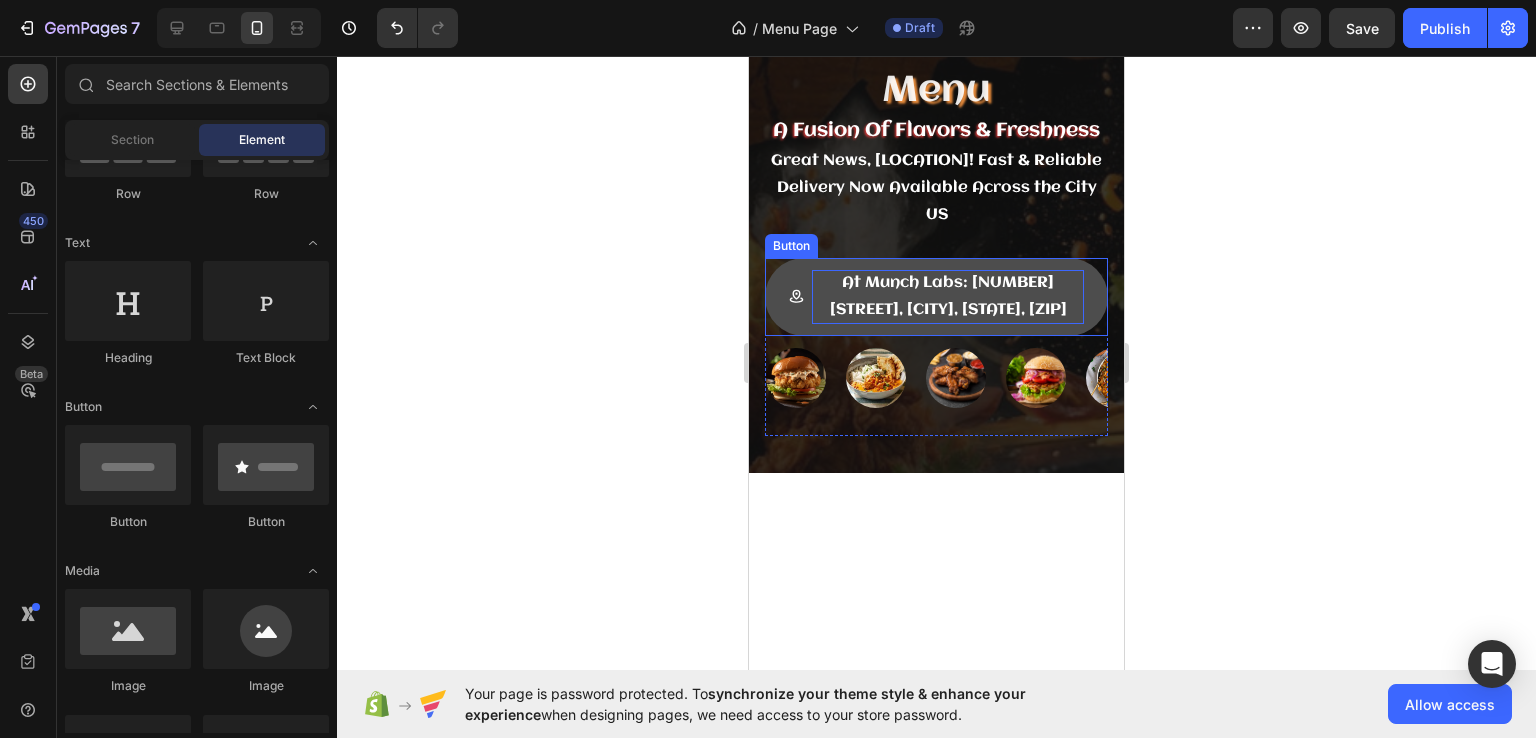 scroll, scrollTop: 0, scrollLeft: 0, axis: both 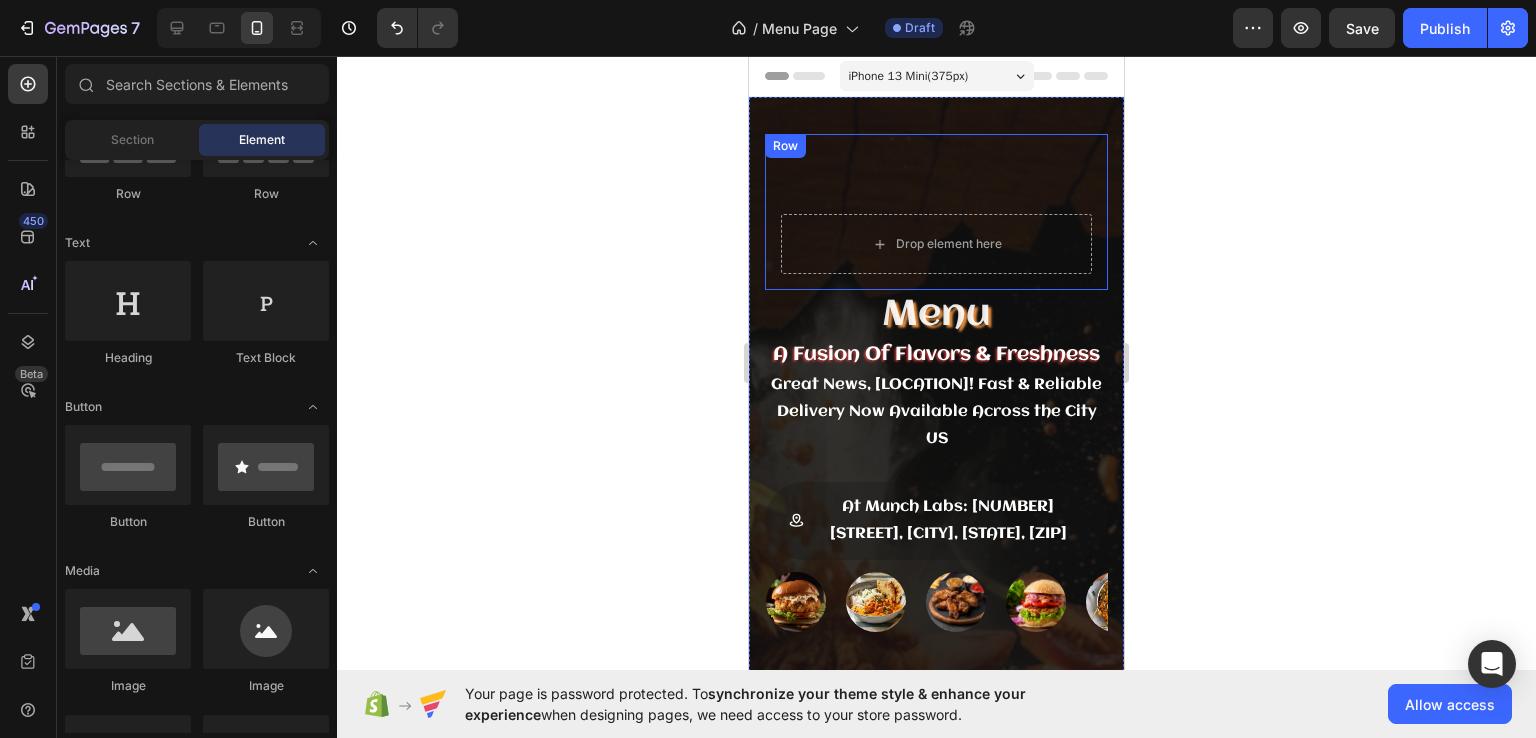 click on "Drop element here Row" at bounding box center (936, 212) 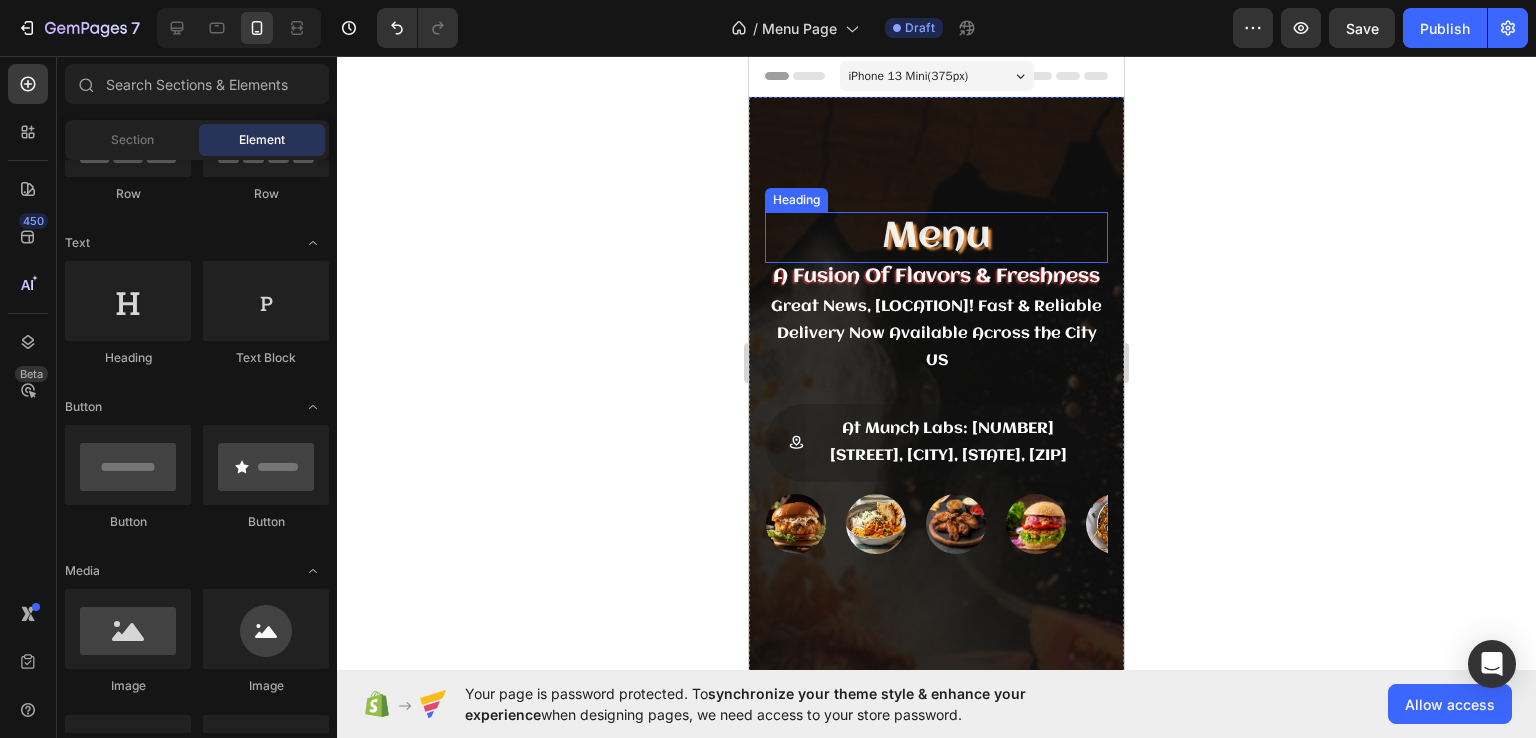 click on "Menu" at bounding box center (936, 237) 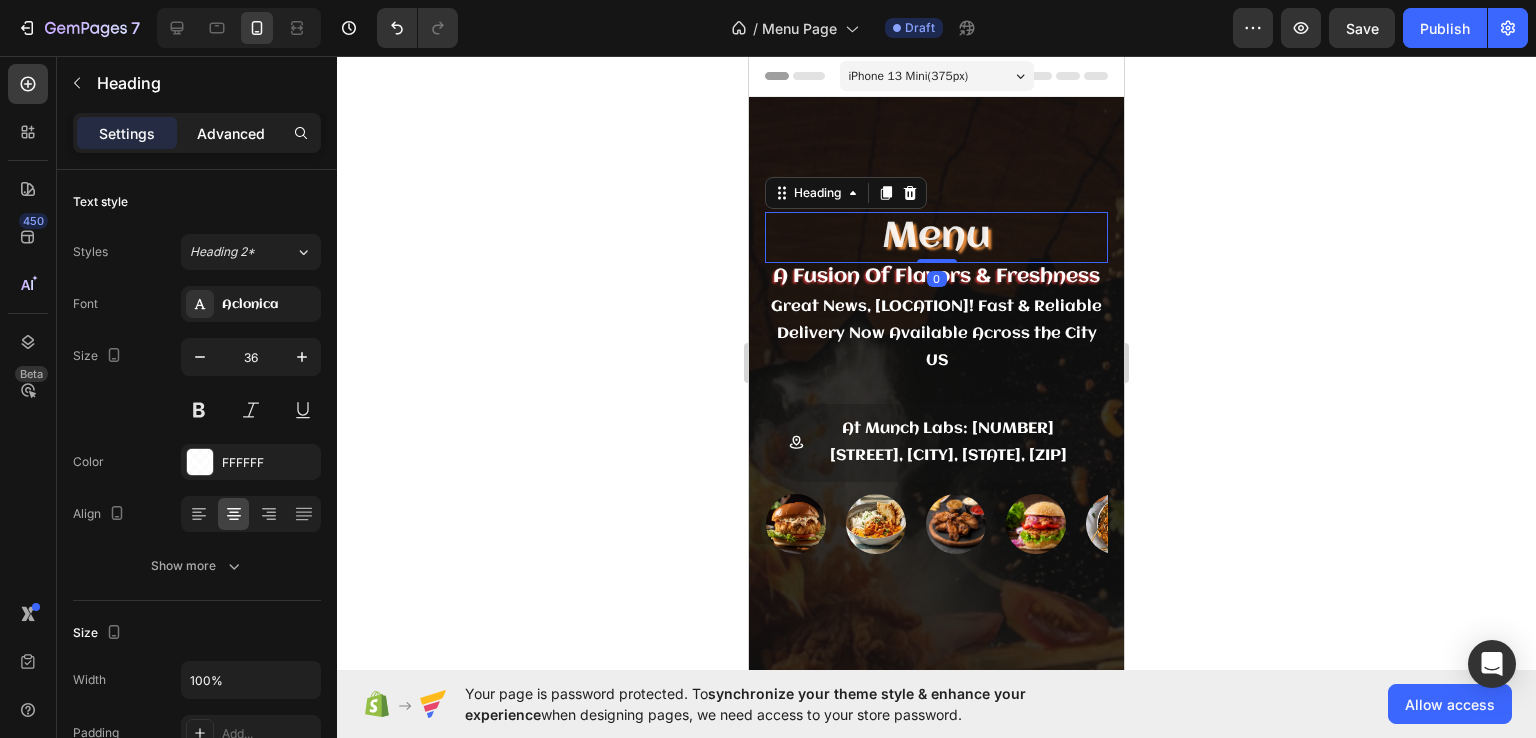 click on "Advanced" at bounding box center (231, 133) 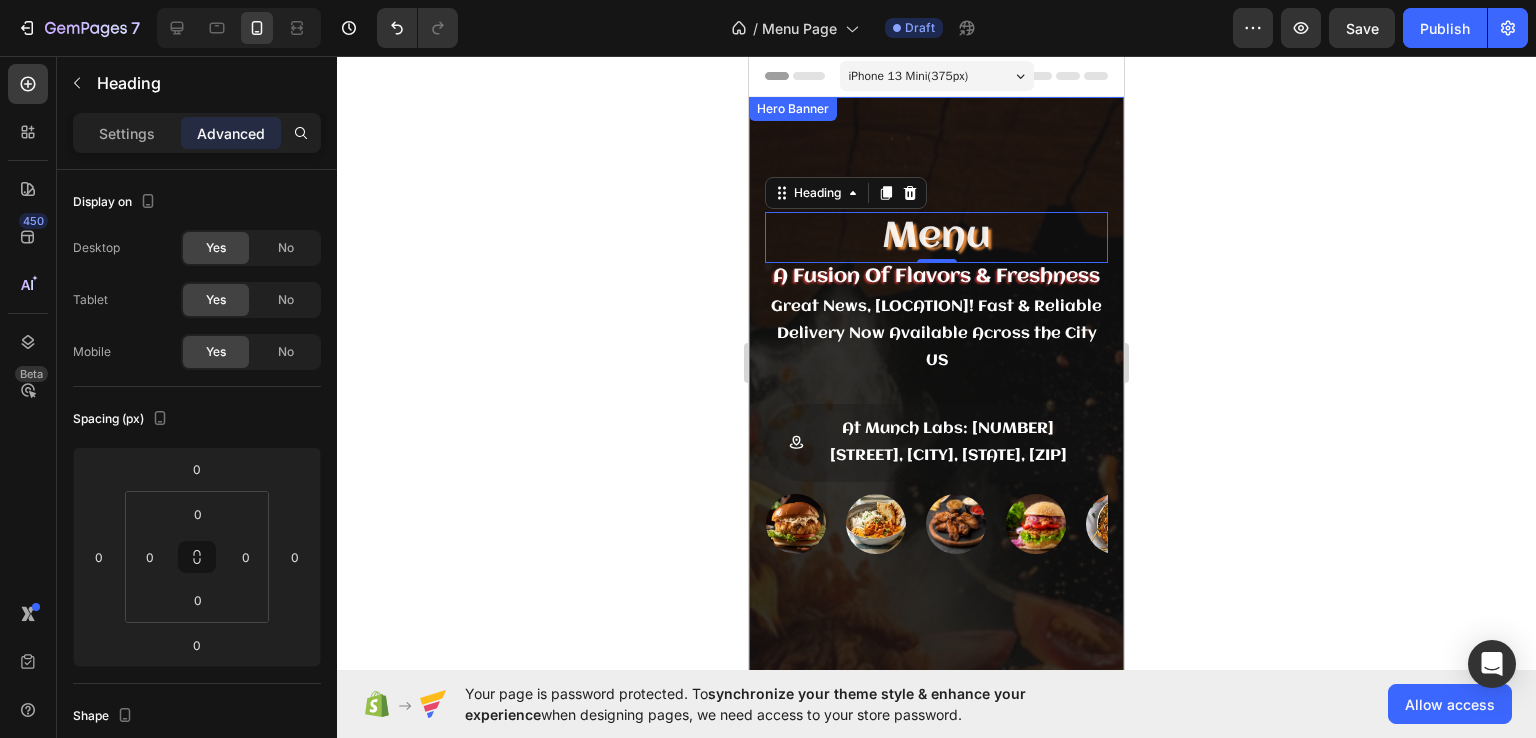 click at bounding box center [936, 397] 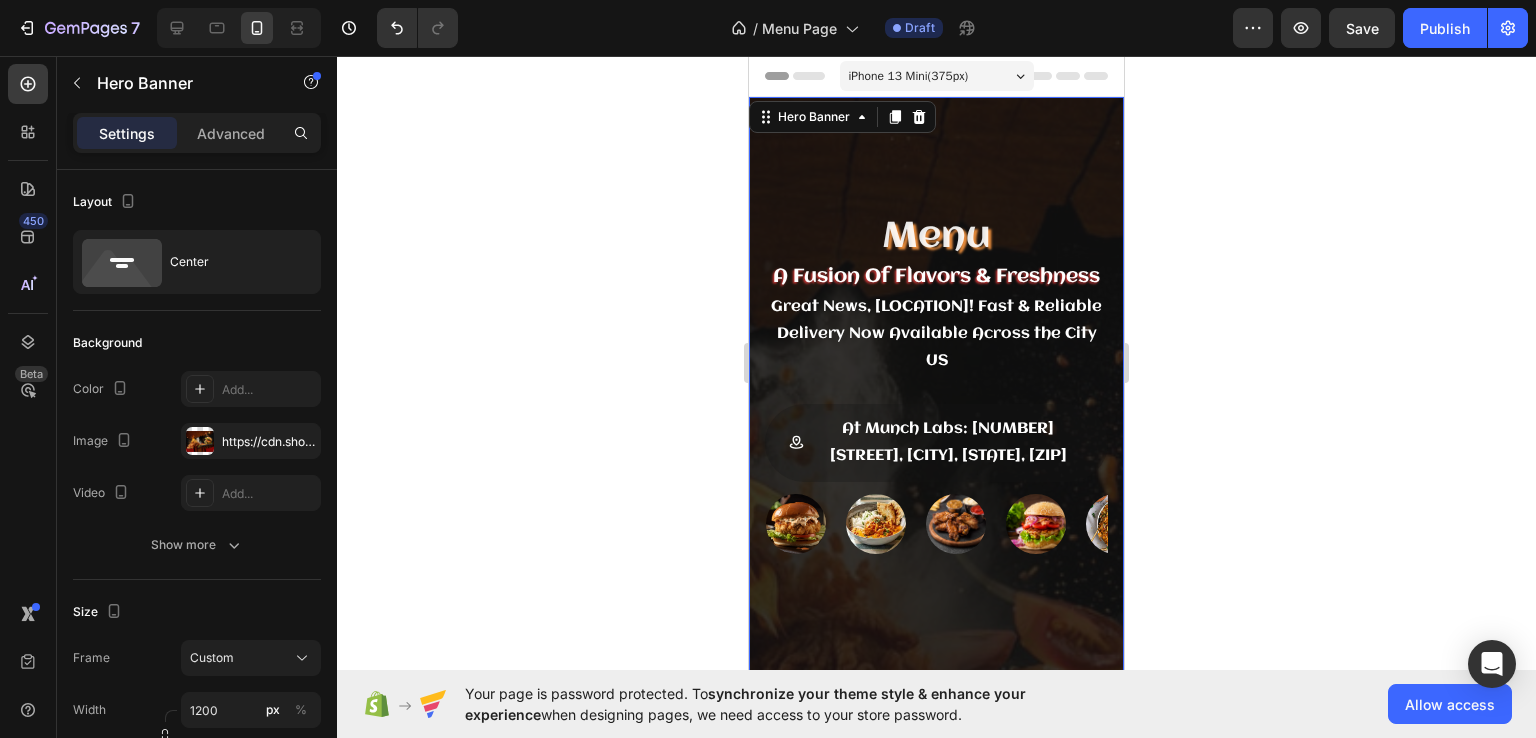 click at bounding box center (936, 397) 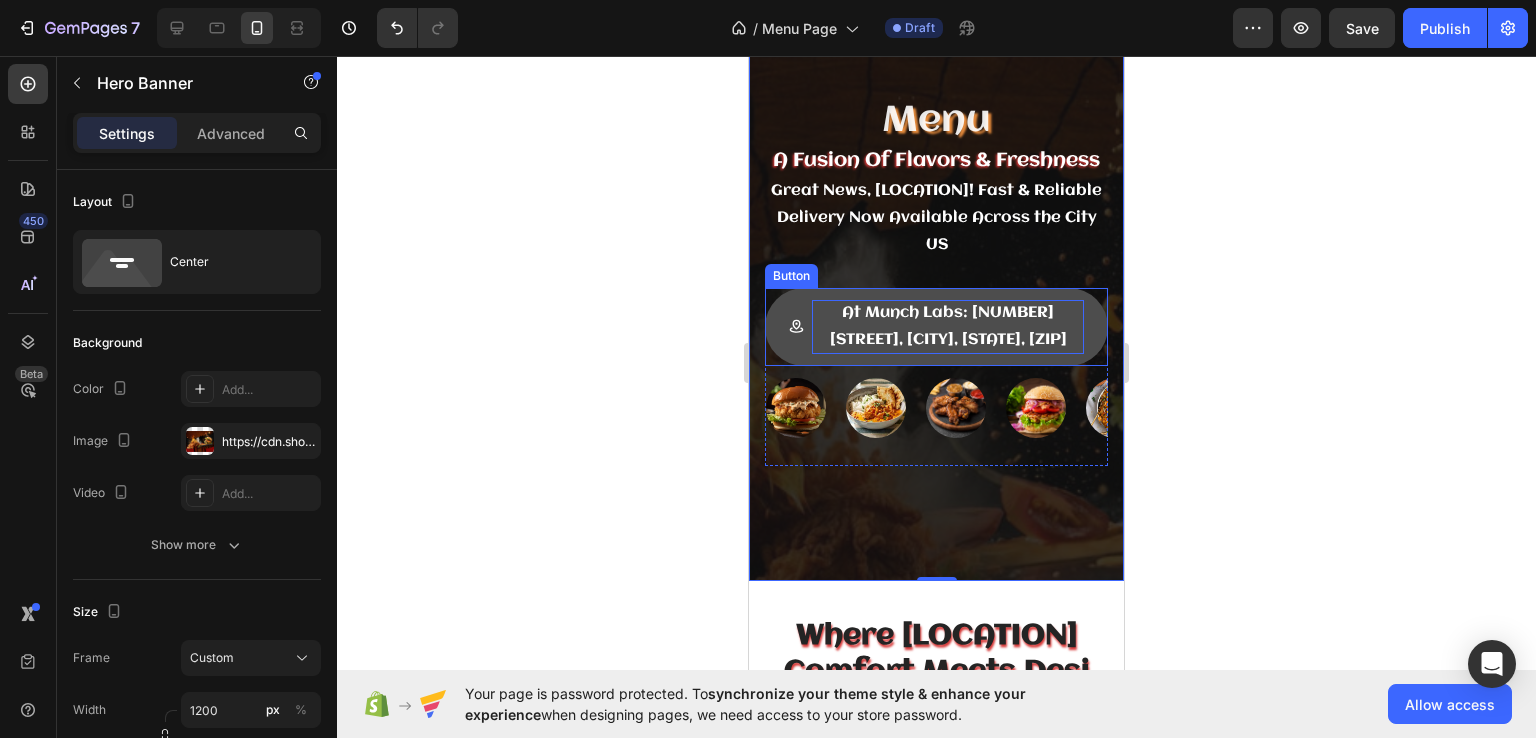 scroll, scrollTop: 68, scrollLeft: 0, axis: vertical 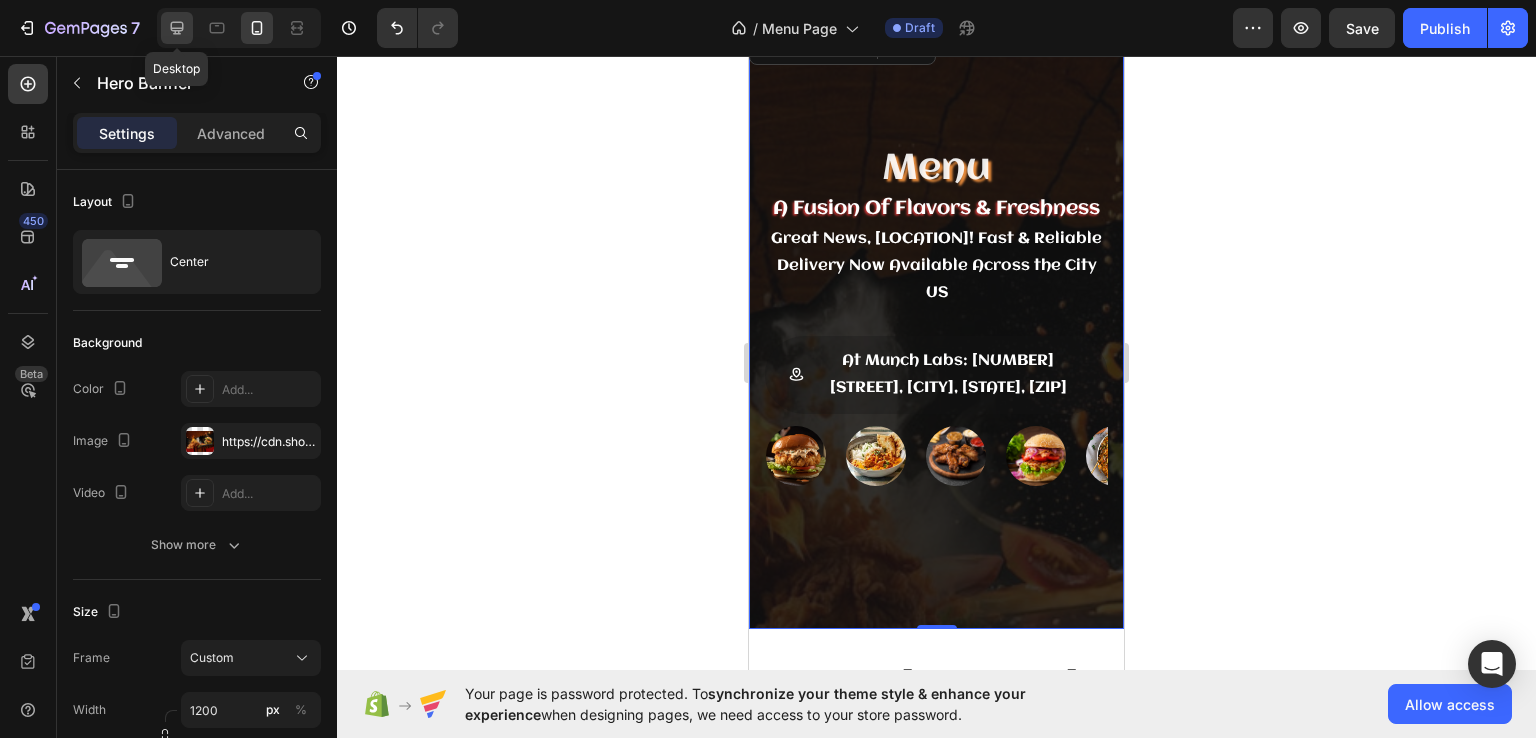click 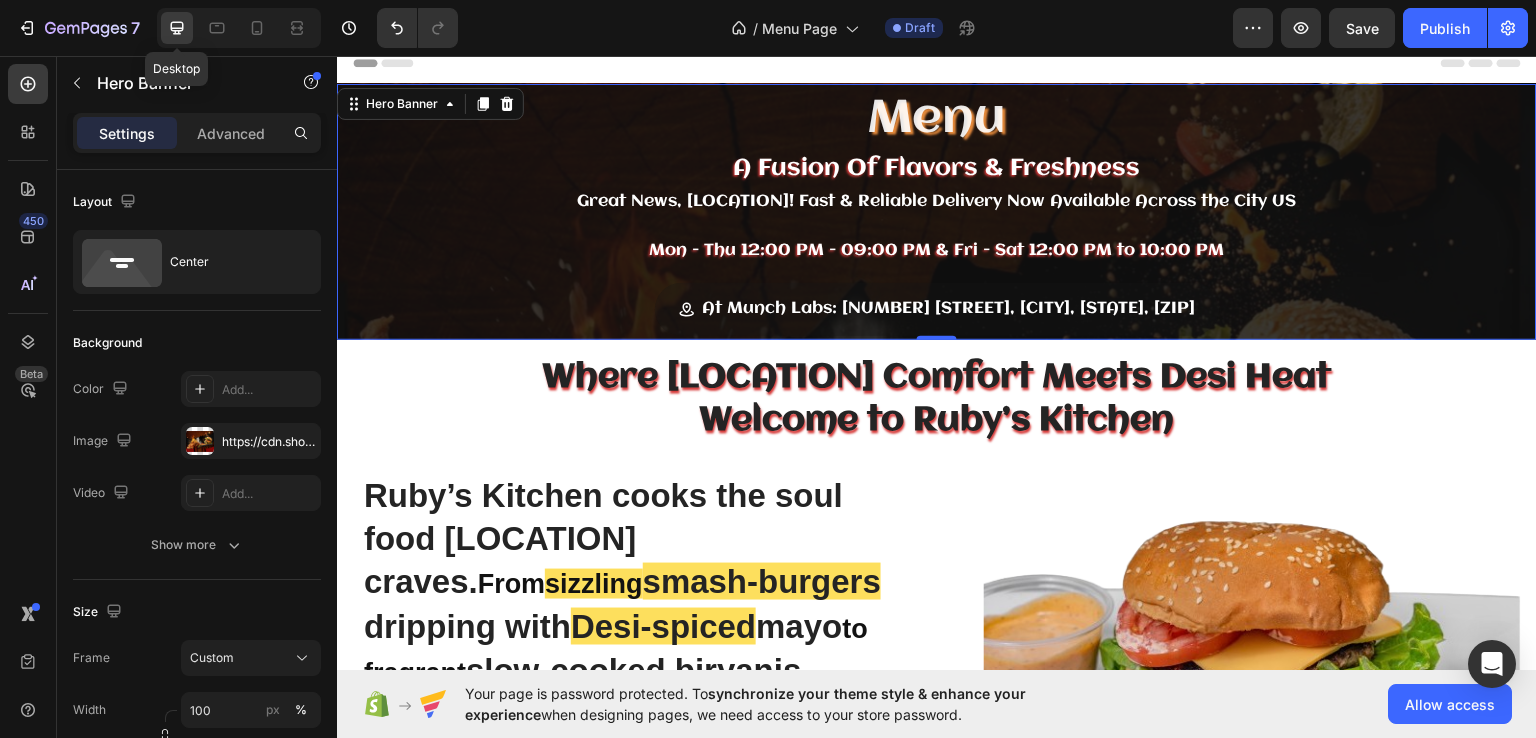 scroll, scrollTop: 0, scrollLeft: 0, axis: both 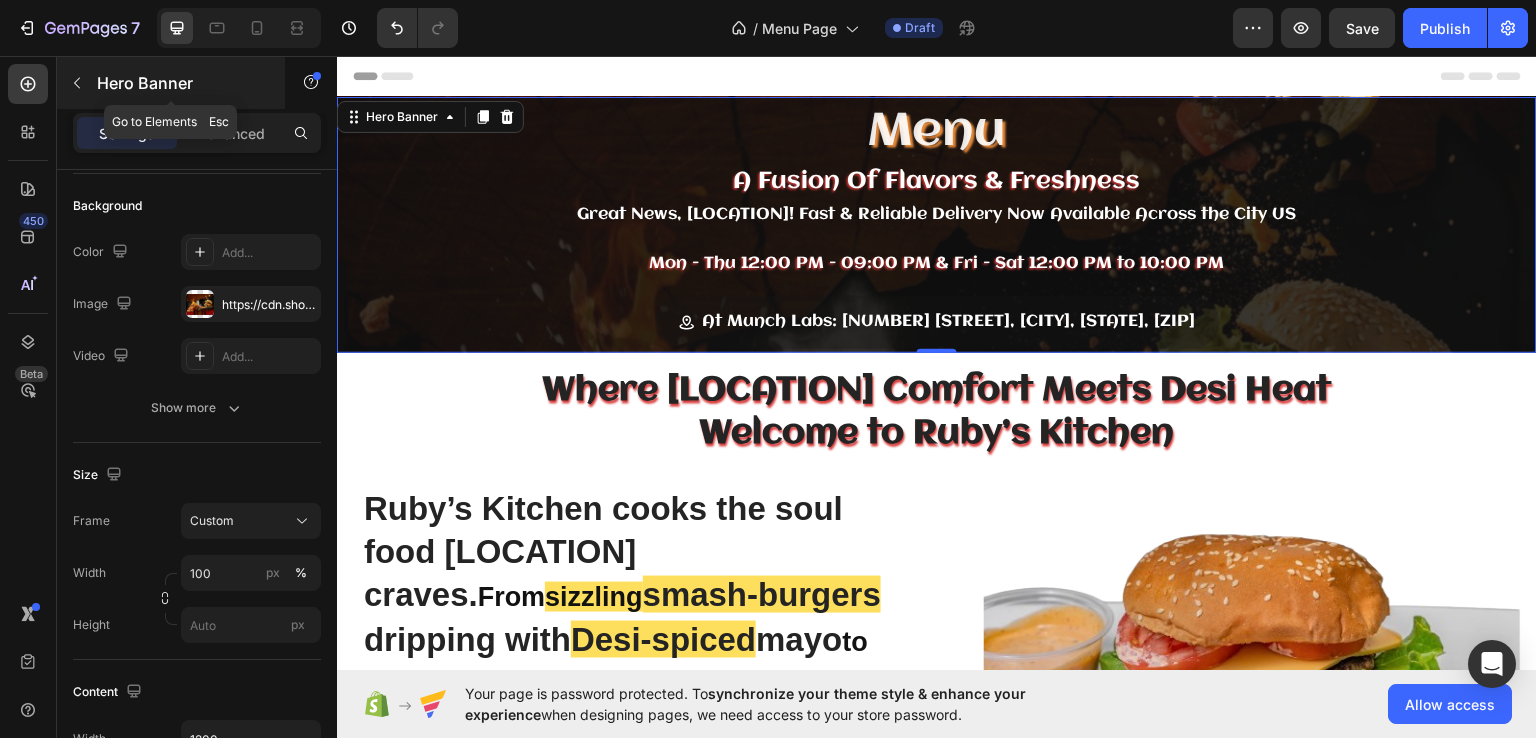 click 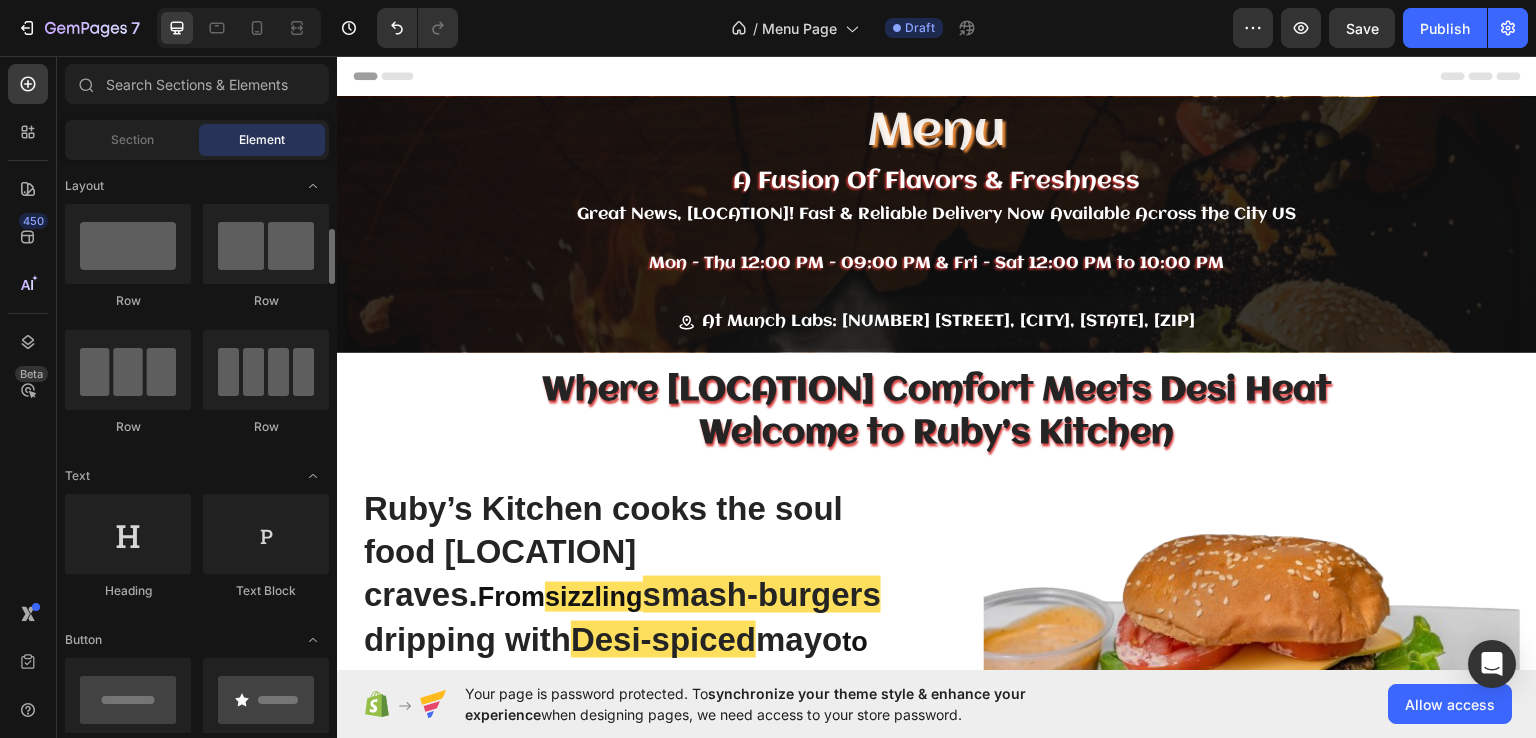 scroll, scrollTop: 63, scrollLeft: 0, axis: vertical 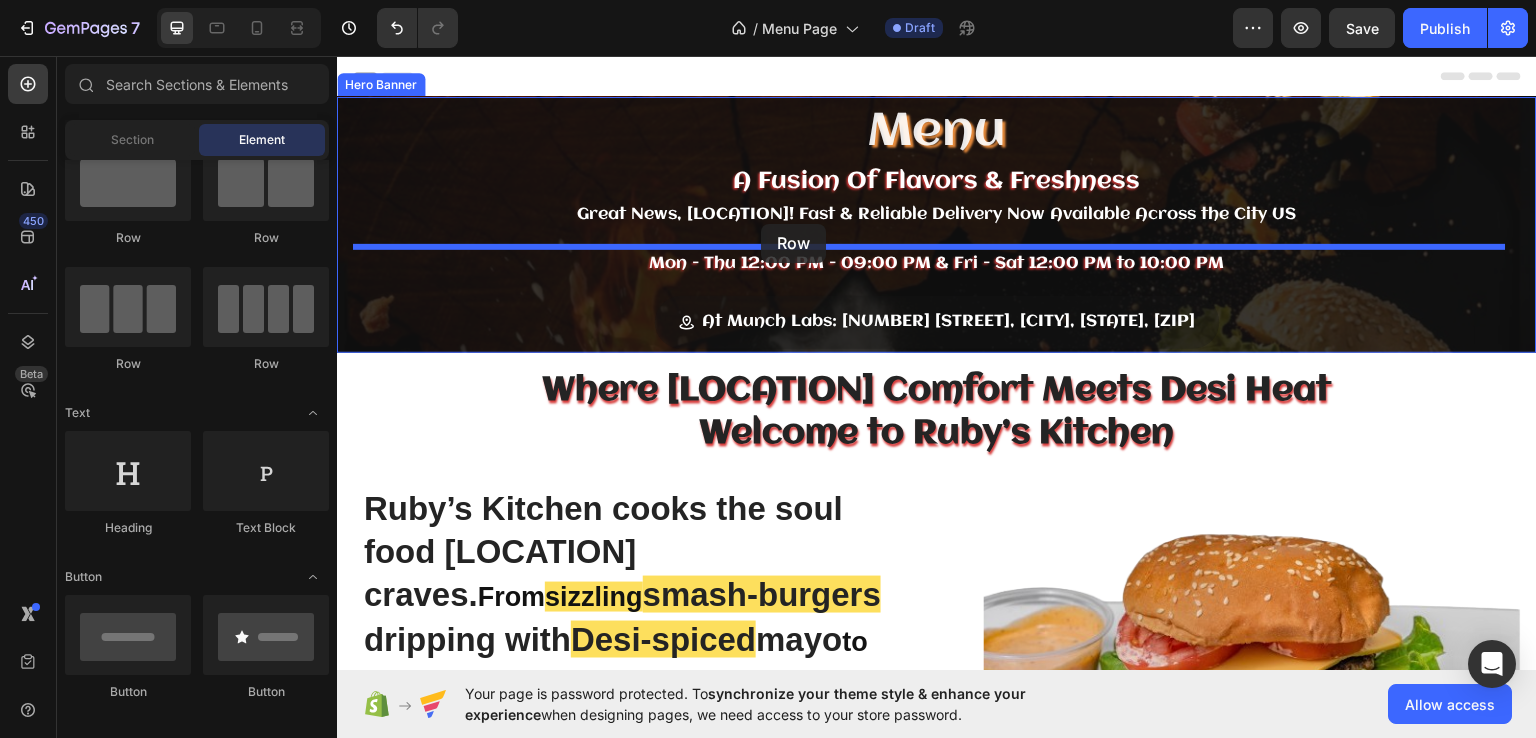 drag, startPoint x: 457, startPoint y: 253, endPoint x: 761, endPoint y: 223, distance: 305.47668 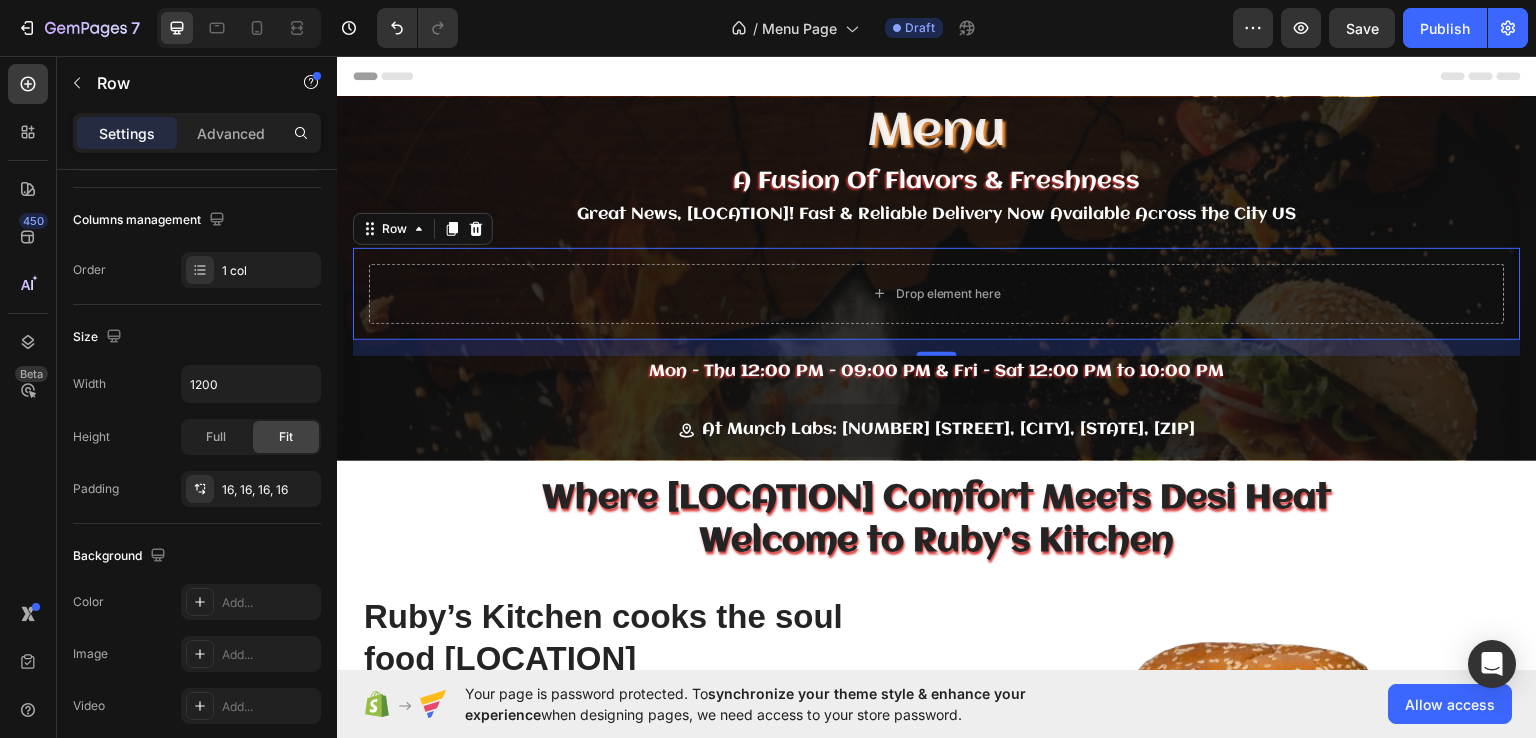 scroll, scrollTop: 593, scrollLeft: 0, axis: vertical 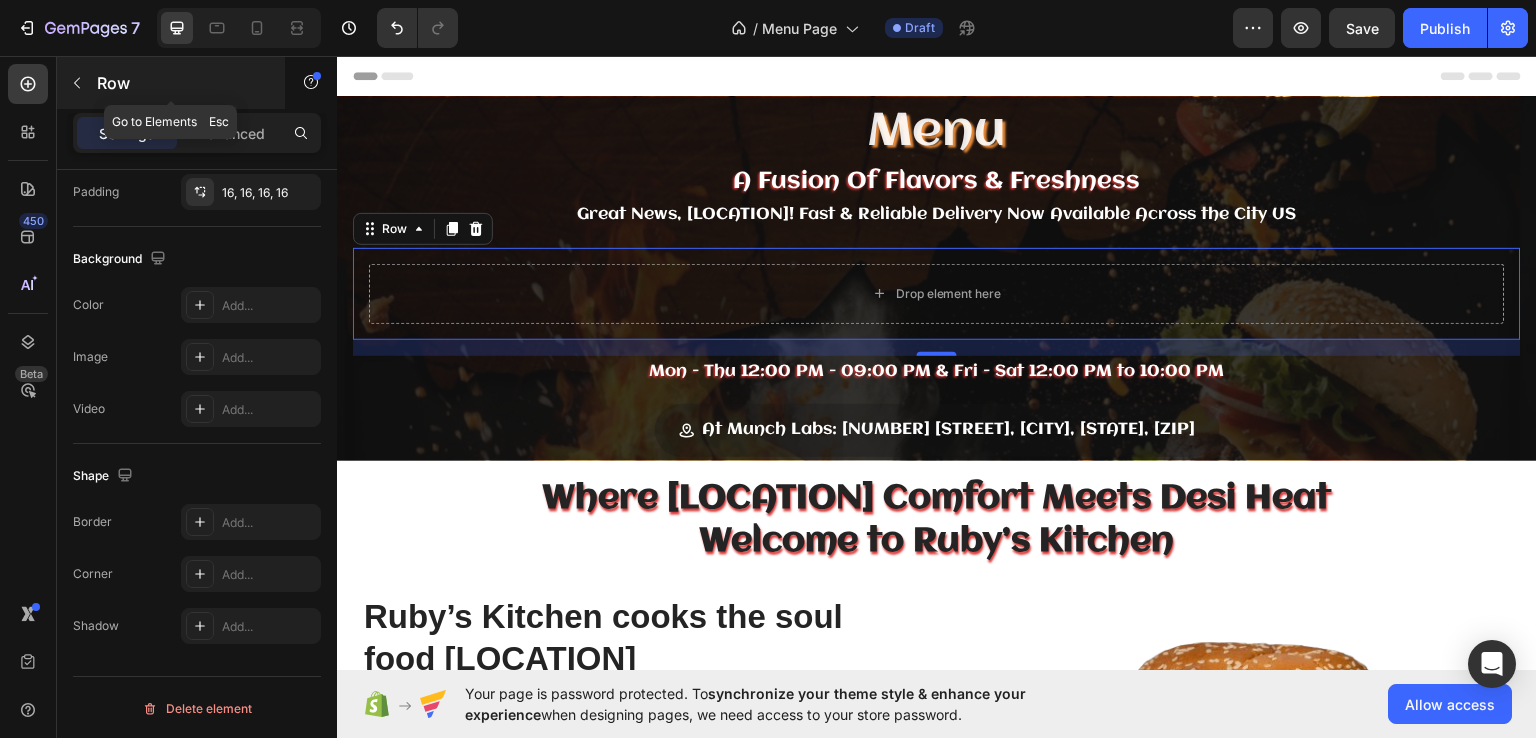 click at bounding box center [77, 83] 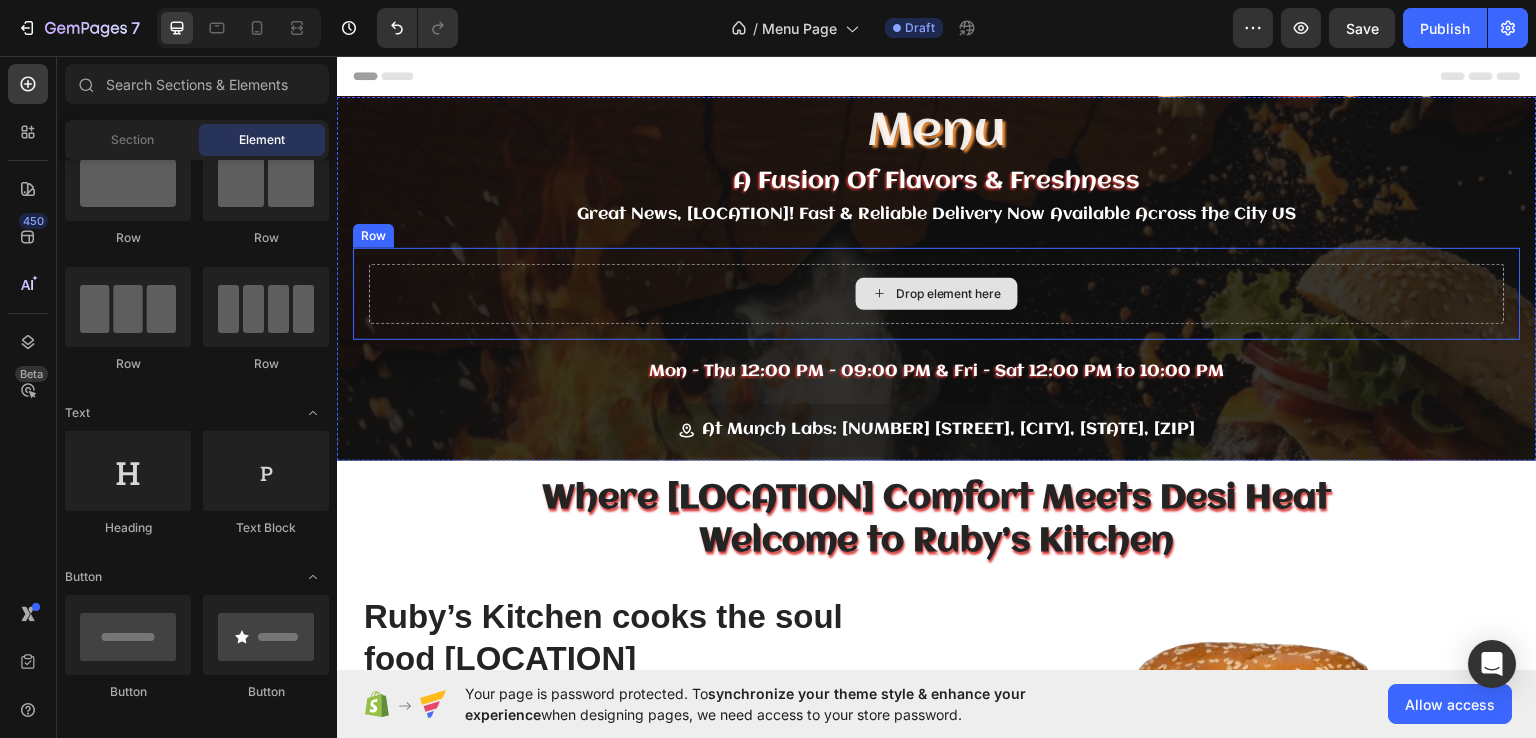 click on "Drop element here" at bounding box center (937, 293) 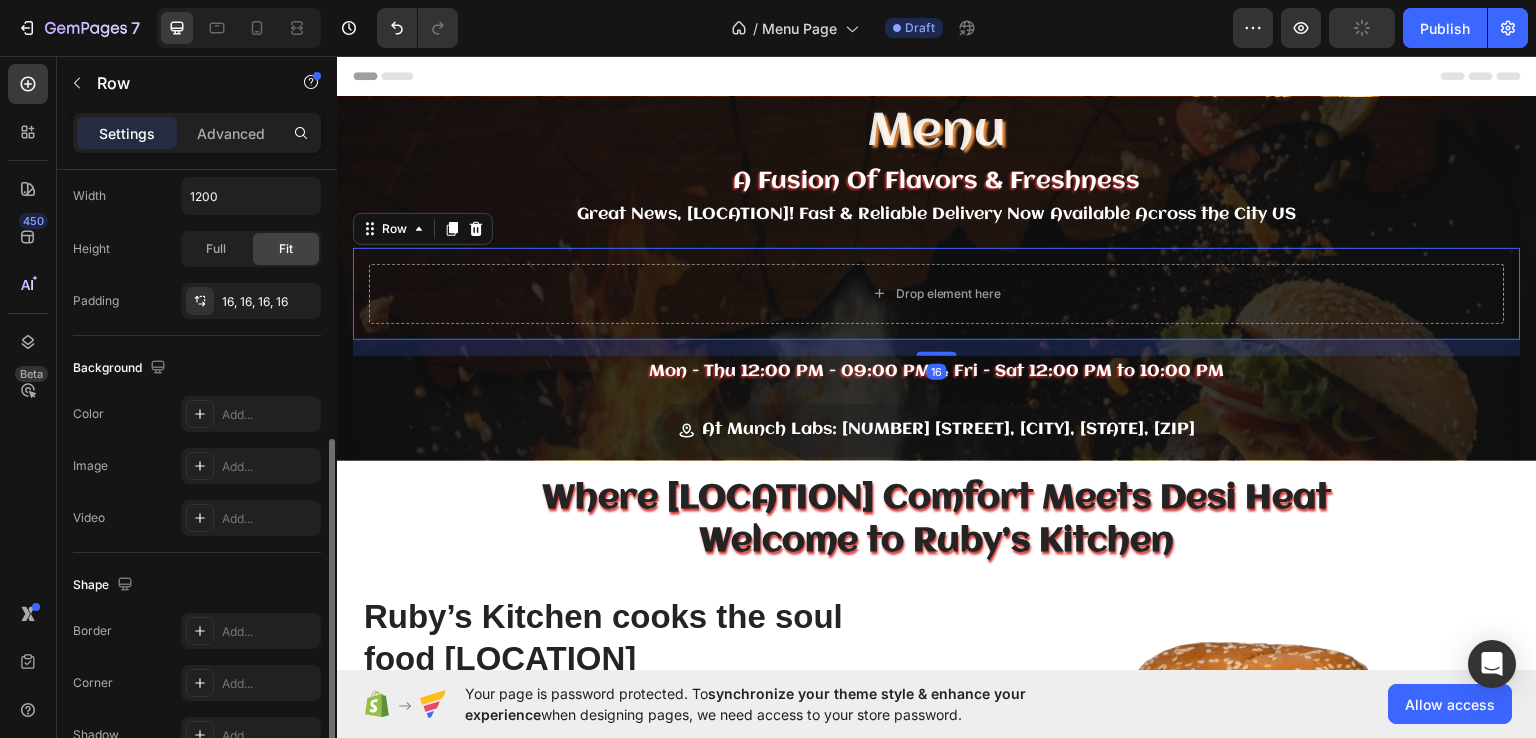 scroll, scrollTop: 593, scrollLeft: 0, axis: vertical 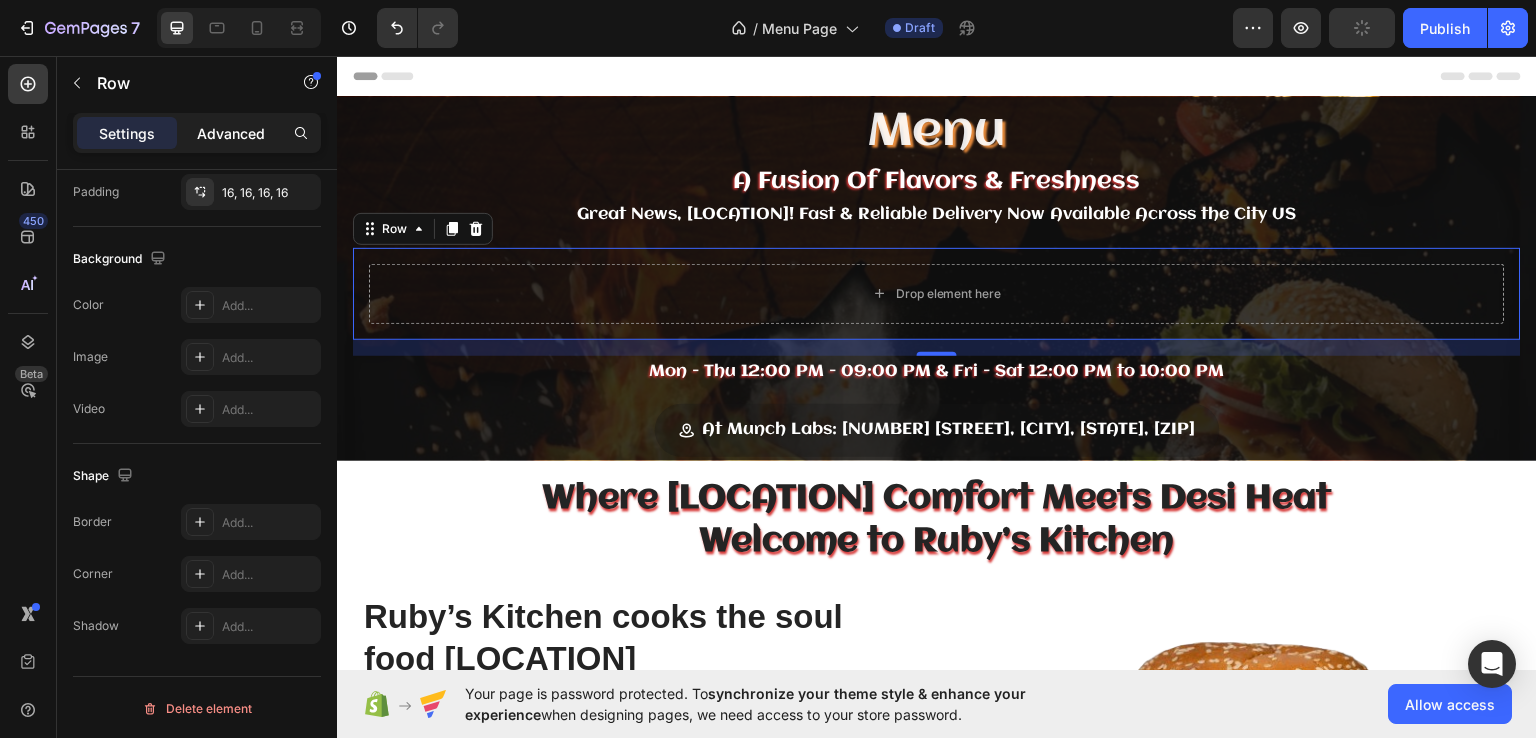 click on "Advanced" at bounding box center (231, 133) 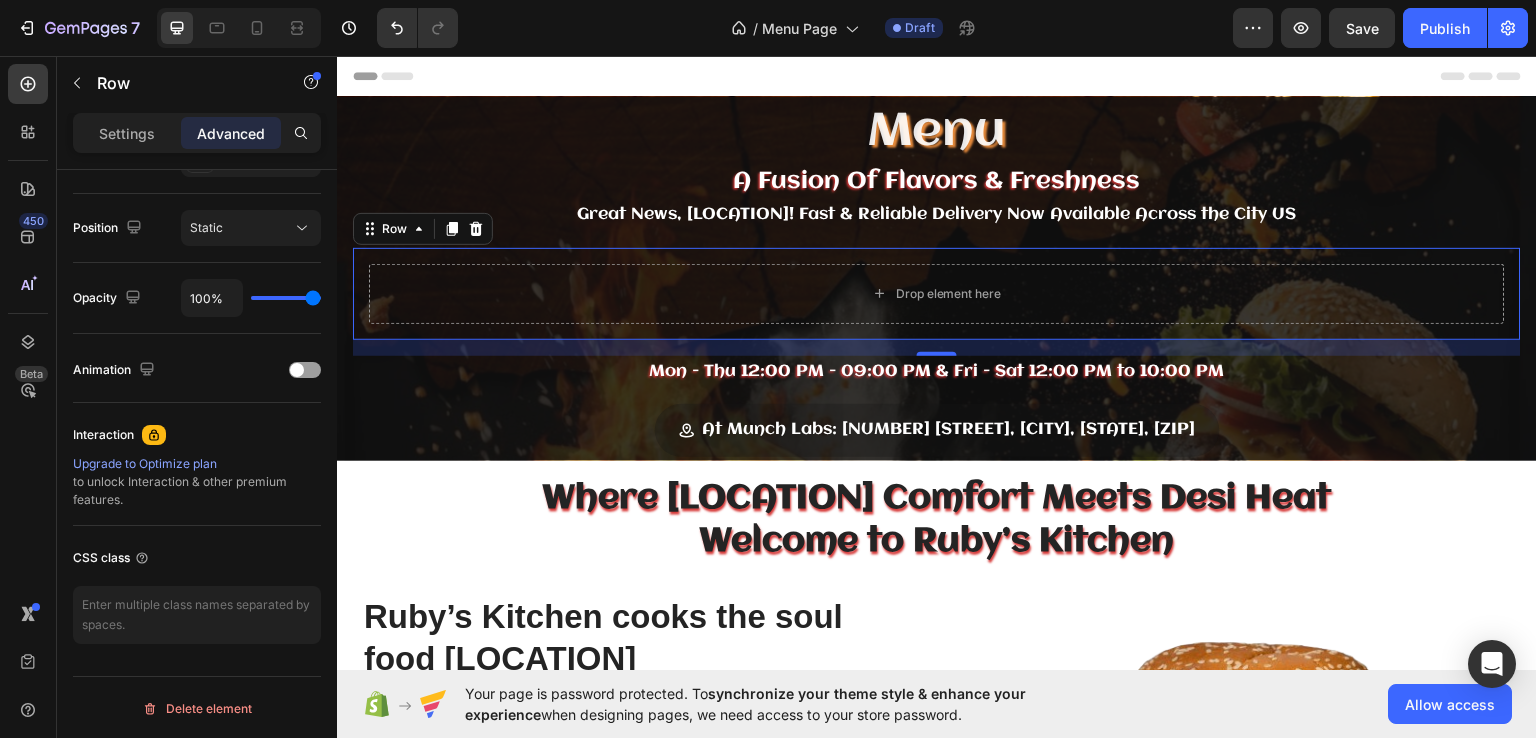 scroll, scrollTop: 0, scrollLeft: 0, axis: both 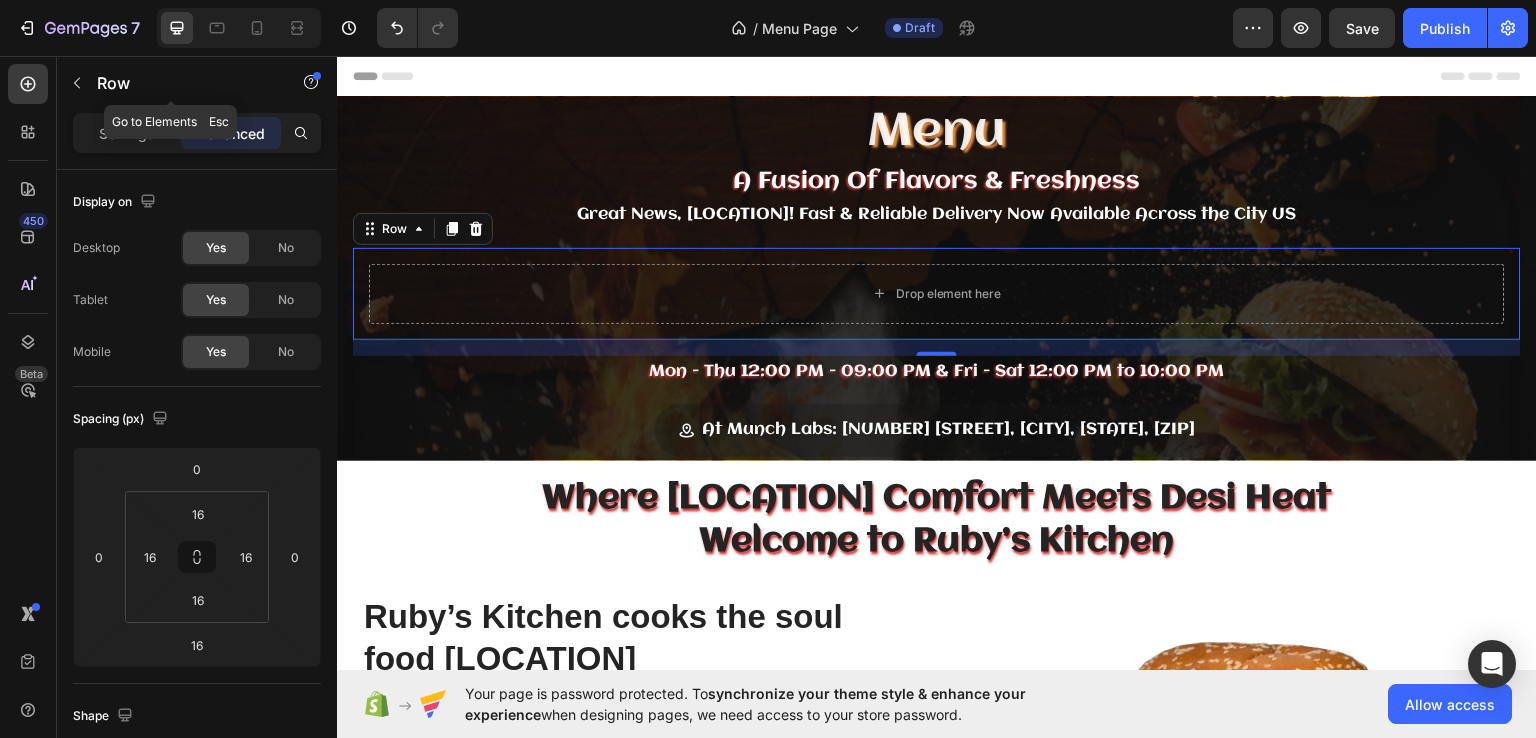 click 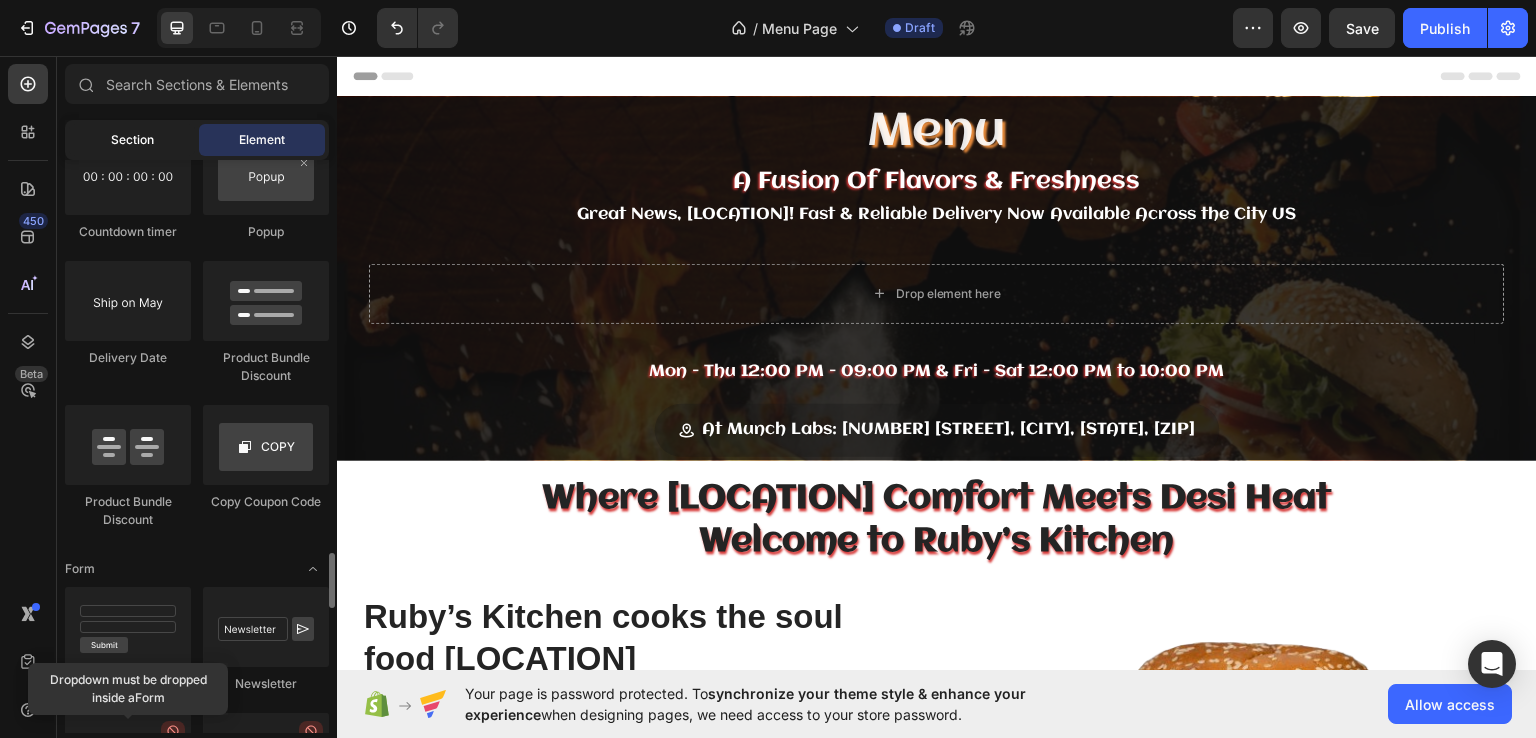 scroll, scrollTop: 4097, scrollLeft: 0, axis: vertical 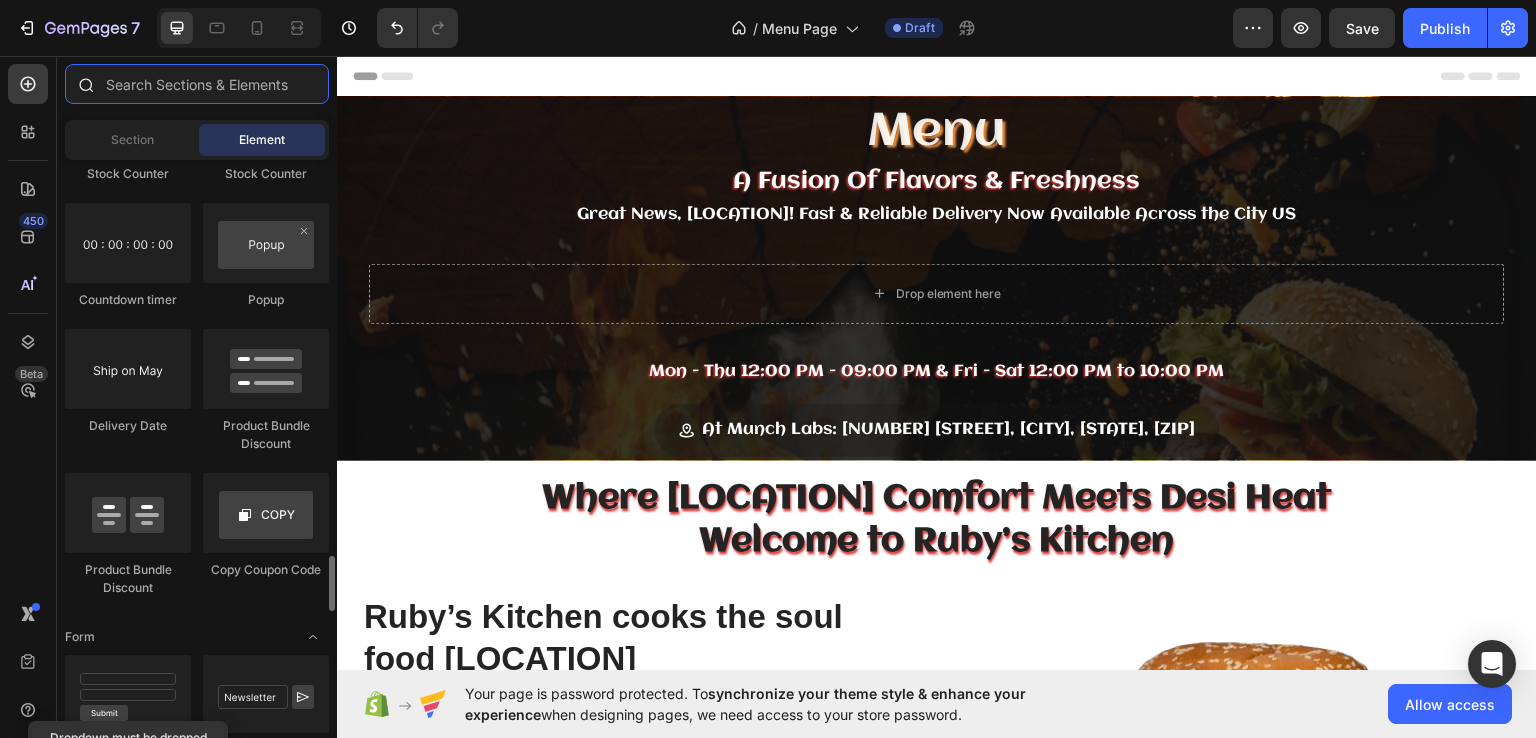 click at bounding box center (197, 84) 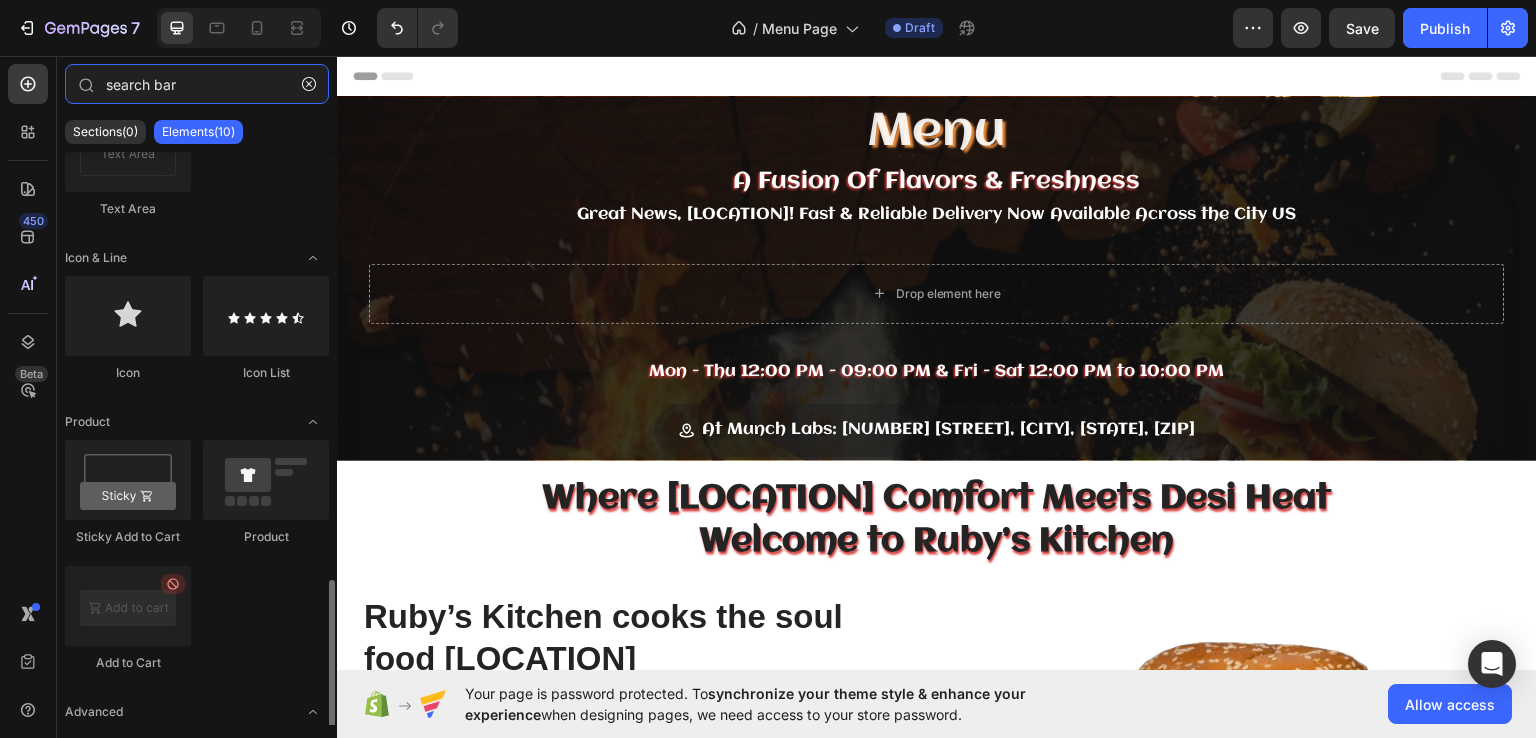 scroll, scrollTop: 527, scrollLeft: 0, axis: vertical 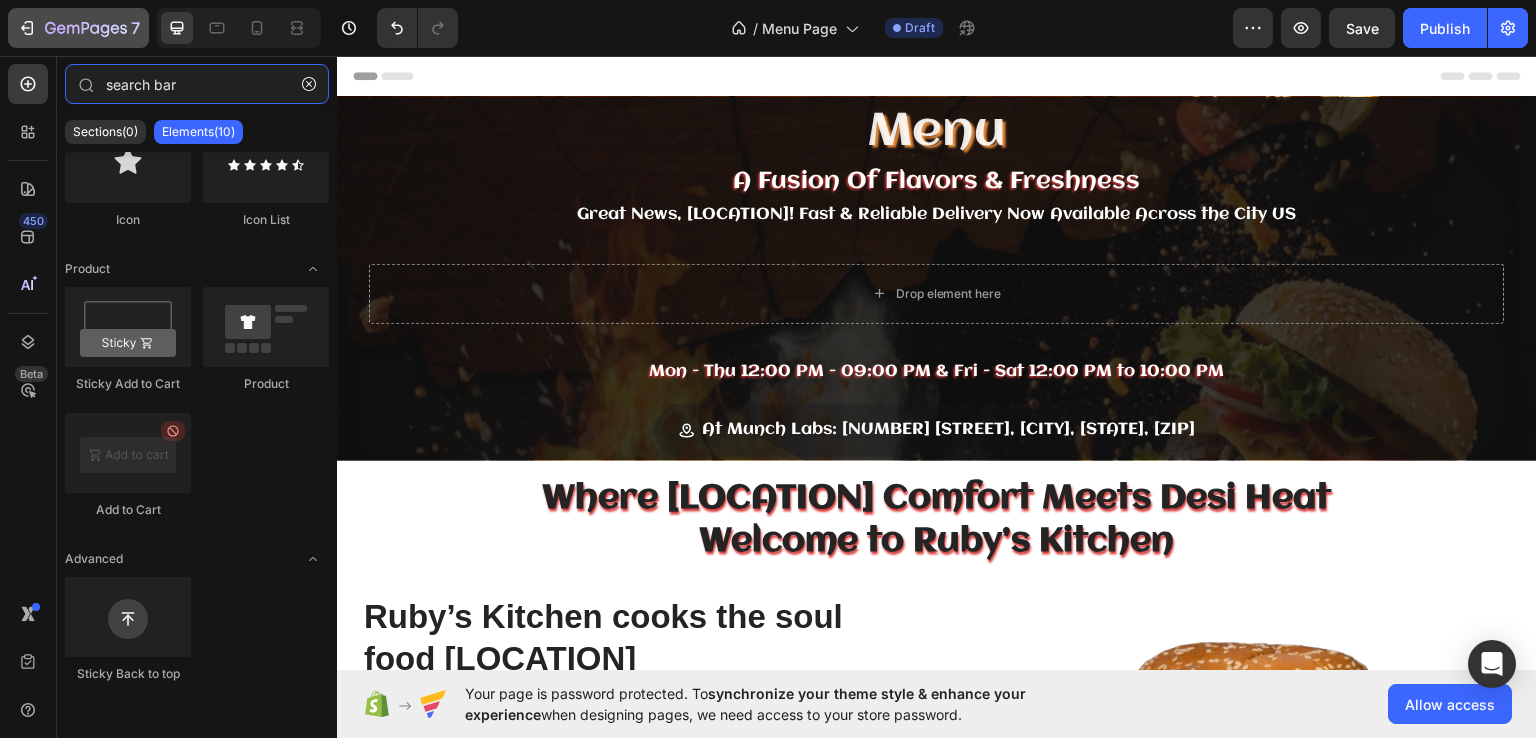 type on "search bar" 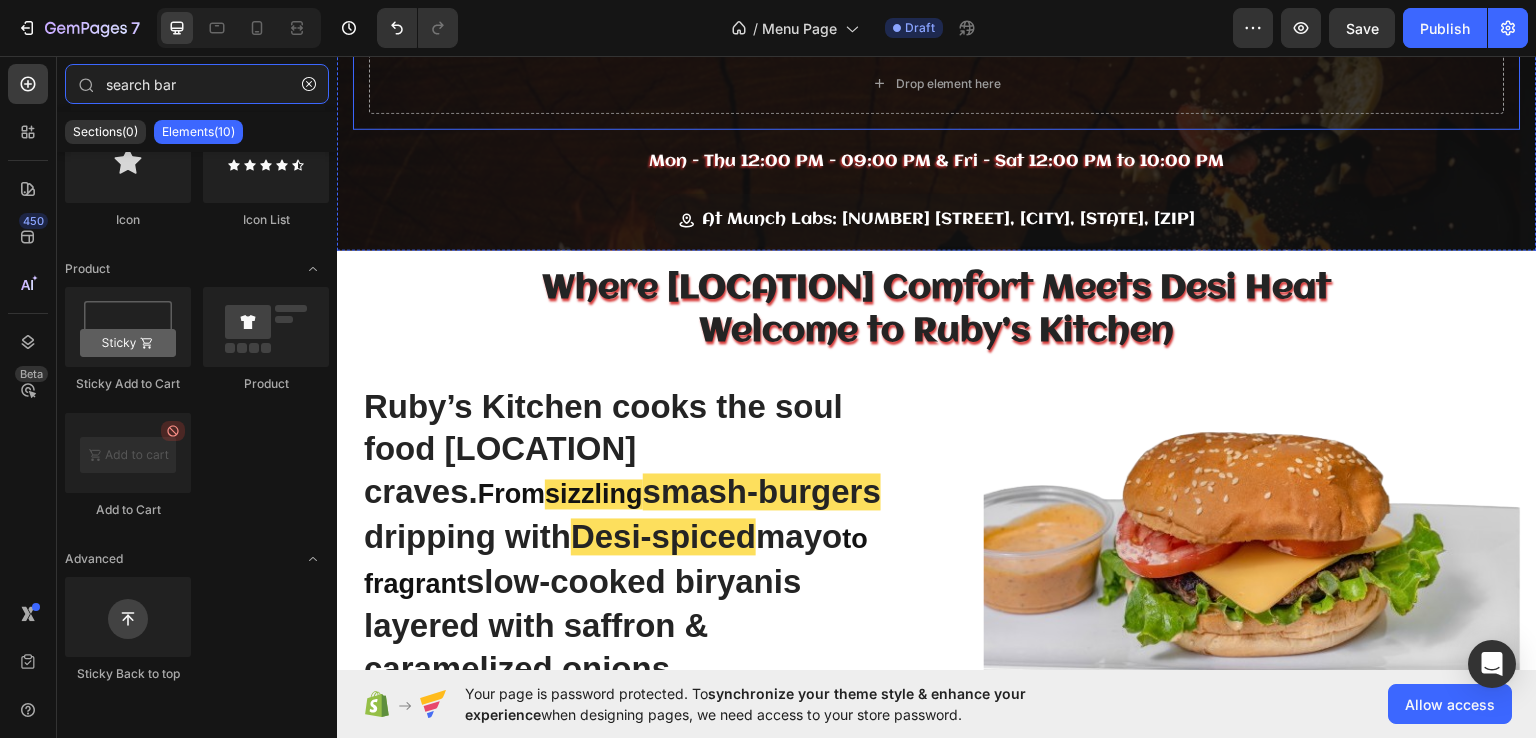 scroll, scrollTop: 0, scrollLeft: 0, axis: both 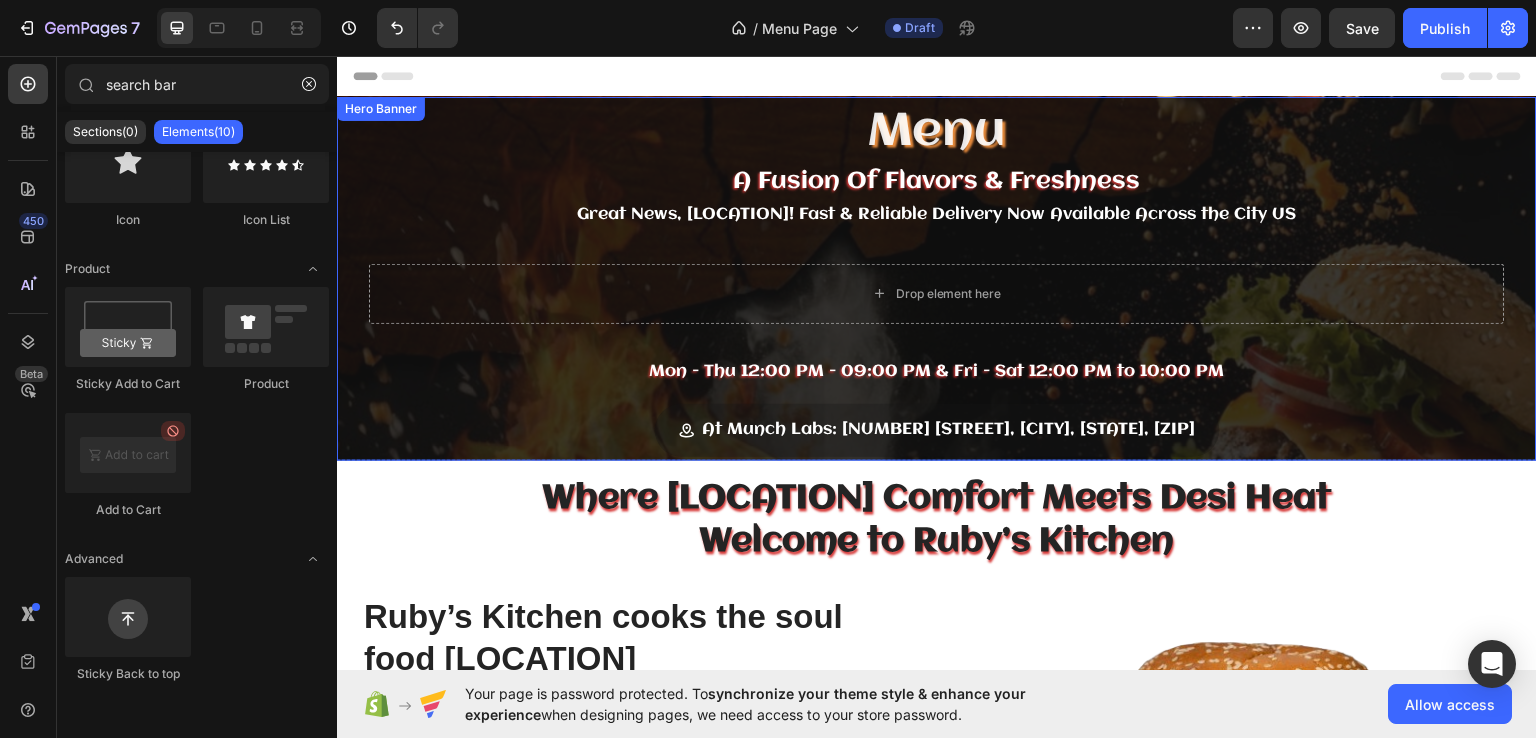 click on "Section - [DATE] Row Mon - Thu [TIME] & Fri - Sat [TIME] Text Block Row
At Munch Labs: [NUMBER] [STREET], [CITY], [STATE], [ZIP] Button Image Image Image Image Image Image Image Image Image Image Image Image Image Image Image Image Marquee Row" at bounding box center (937, 278) 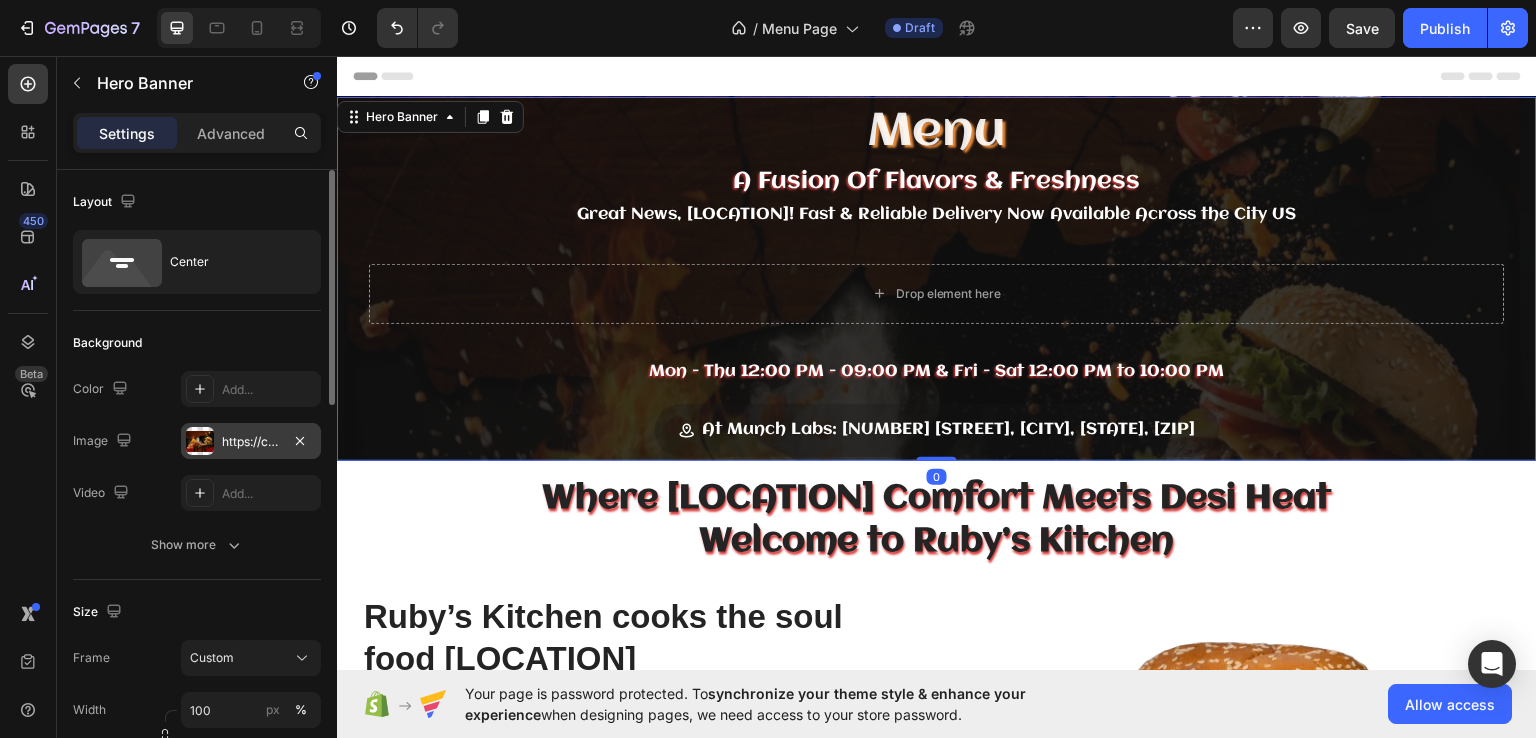 click on "https://cdn.shopify.com/s/files/1/0948/7974/4309/files/gempages_569513382302974846-a59e640a-a2d6-4da9-9c17-70f61aad4554.jpg" at bounding box center (251, 442) 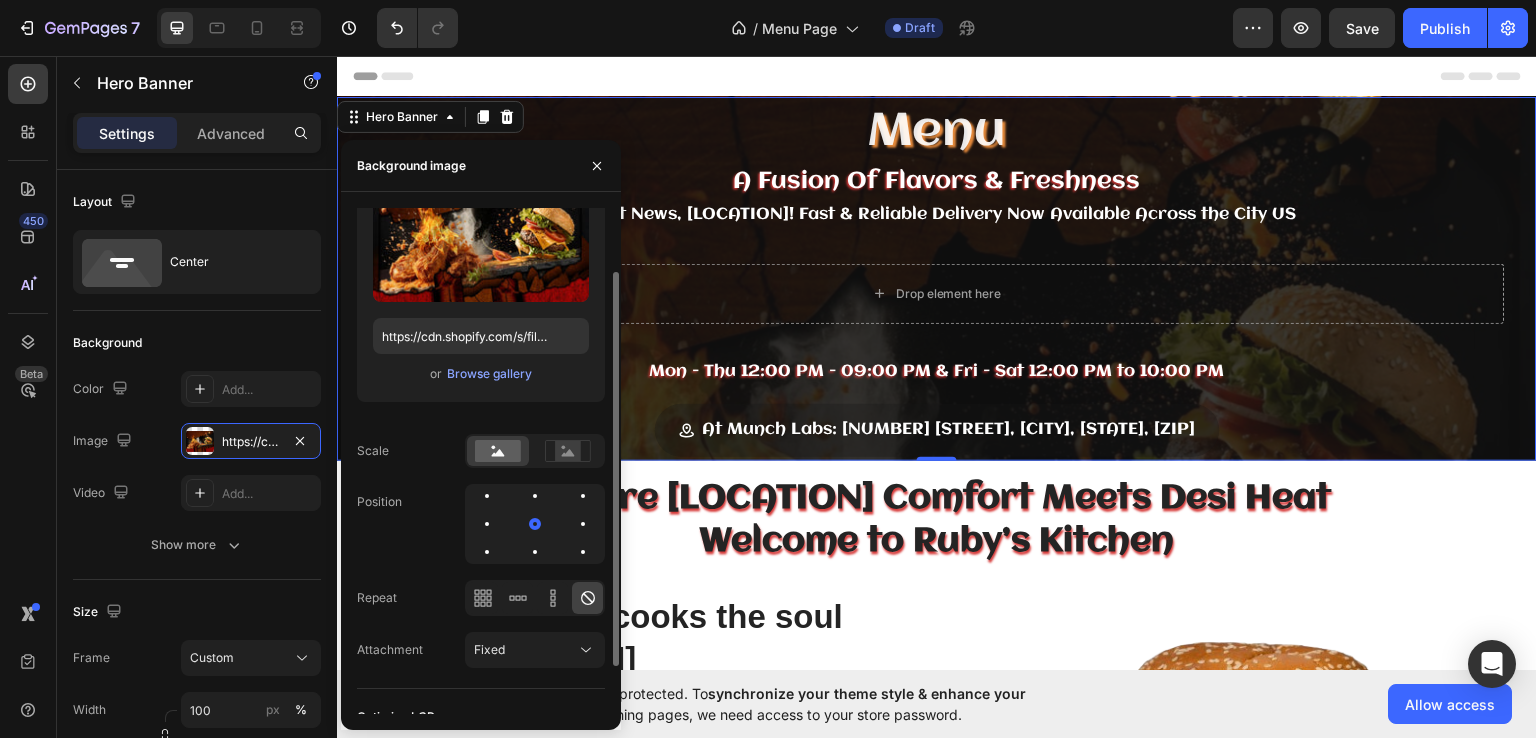 scroll, scrollTop: 83, scrollLeft: 0, axis: vertical 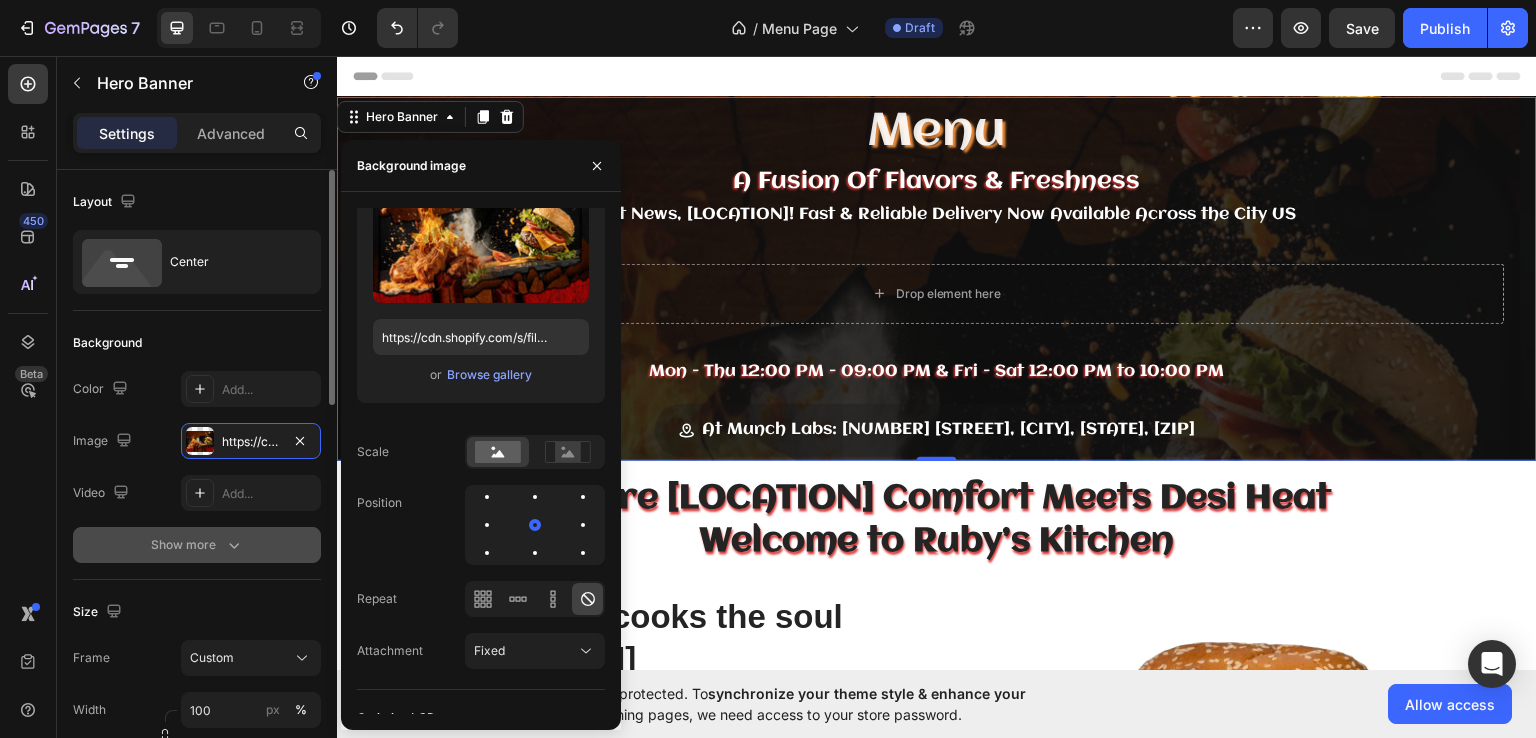 click on "Show more" at bounding box center (197, 545) 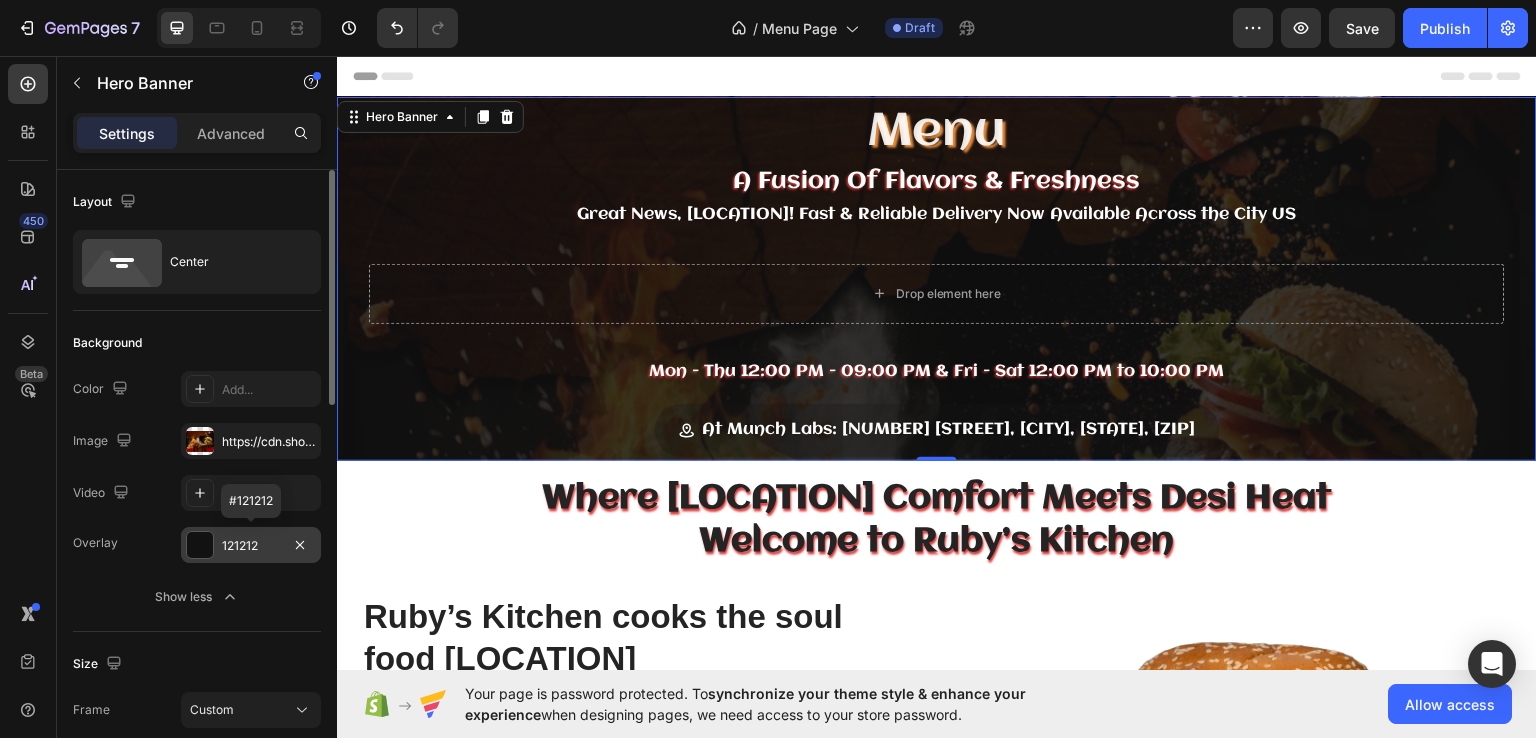 click at bounding box center (200, 545) 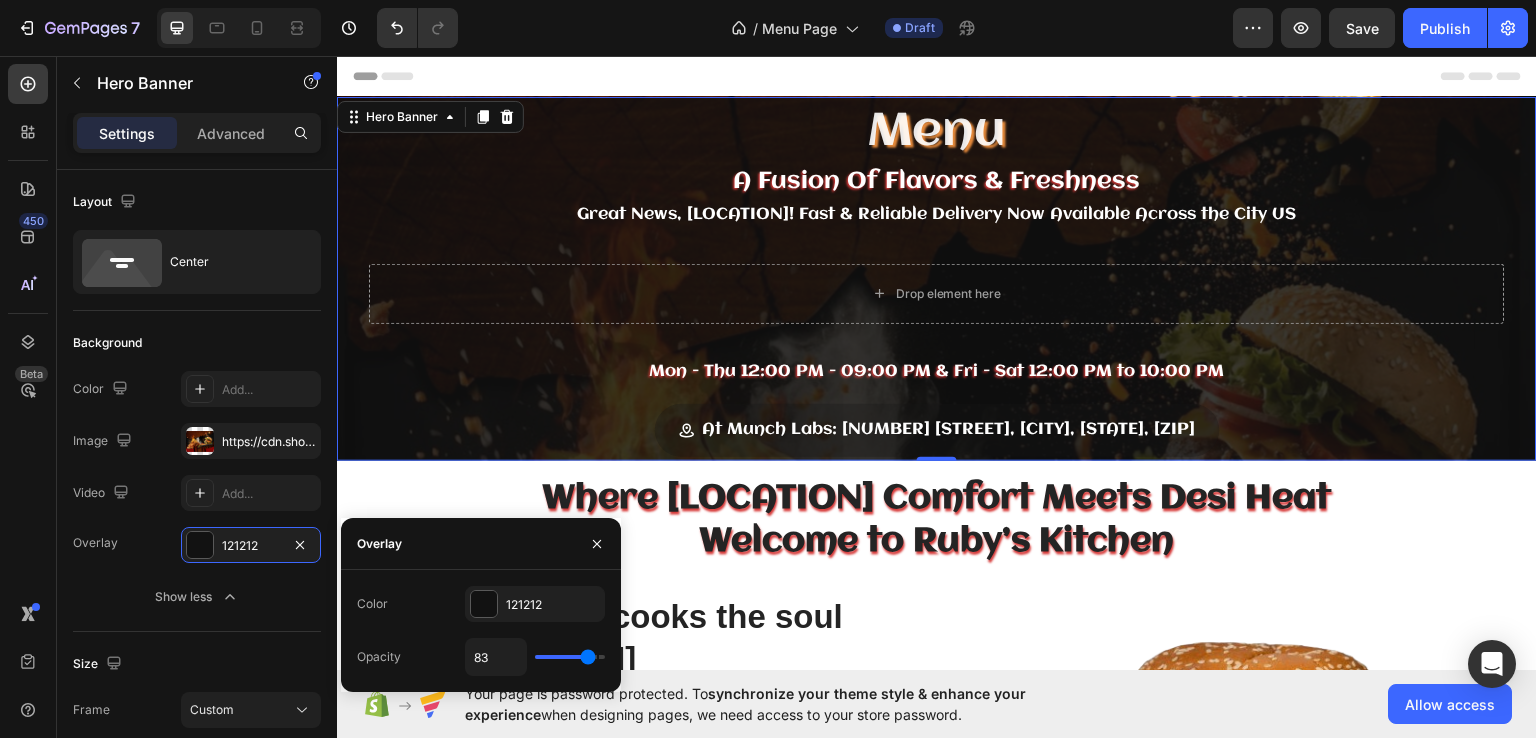 type on "66" 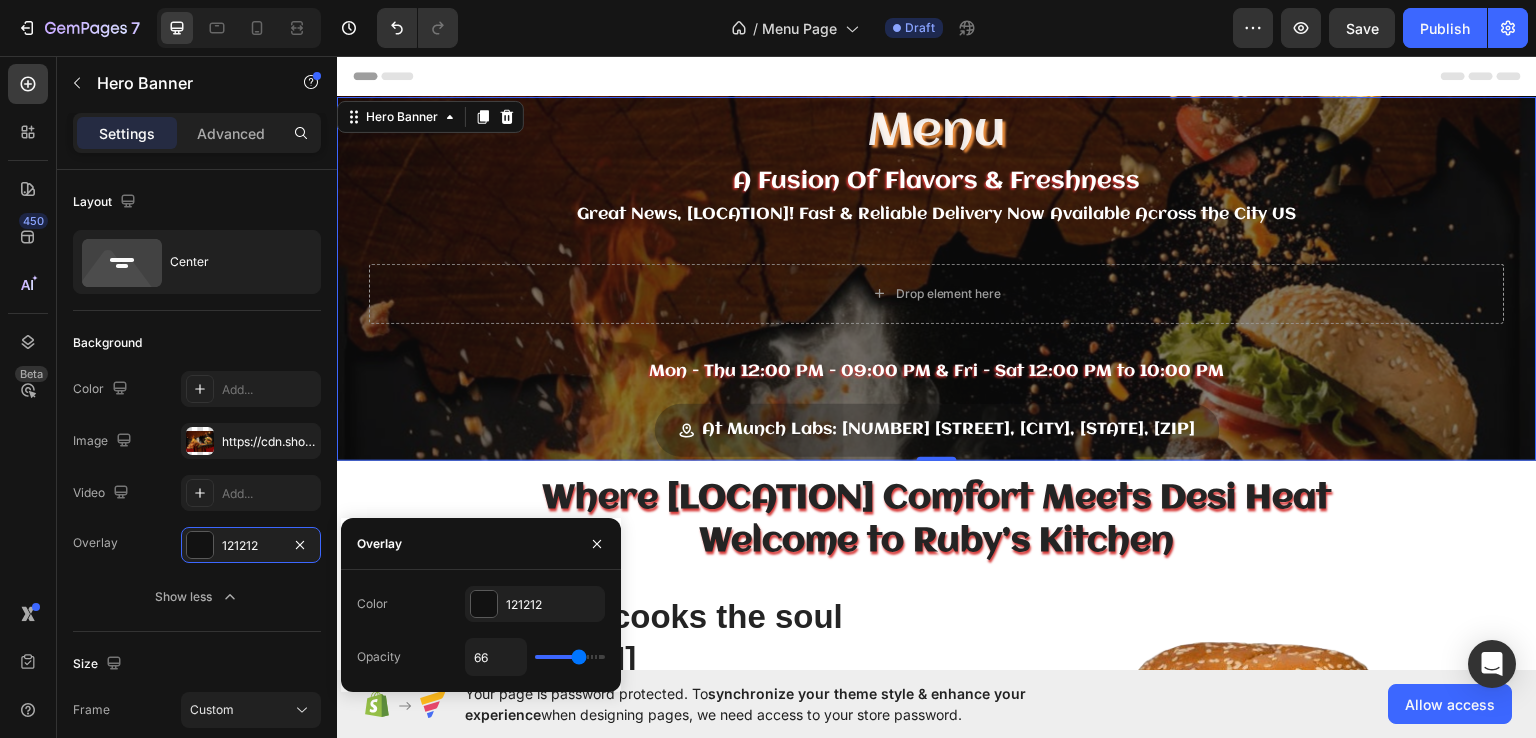 type on "52" 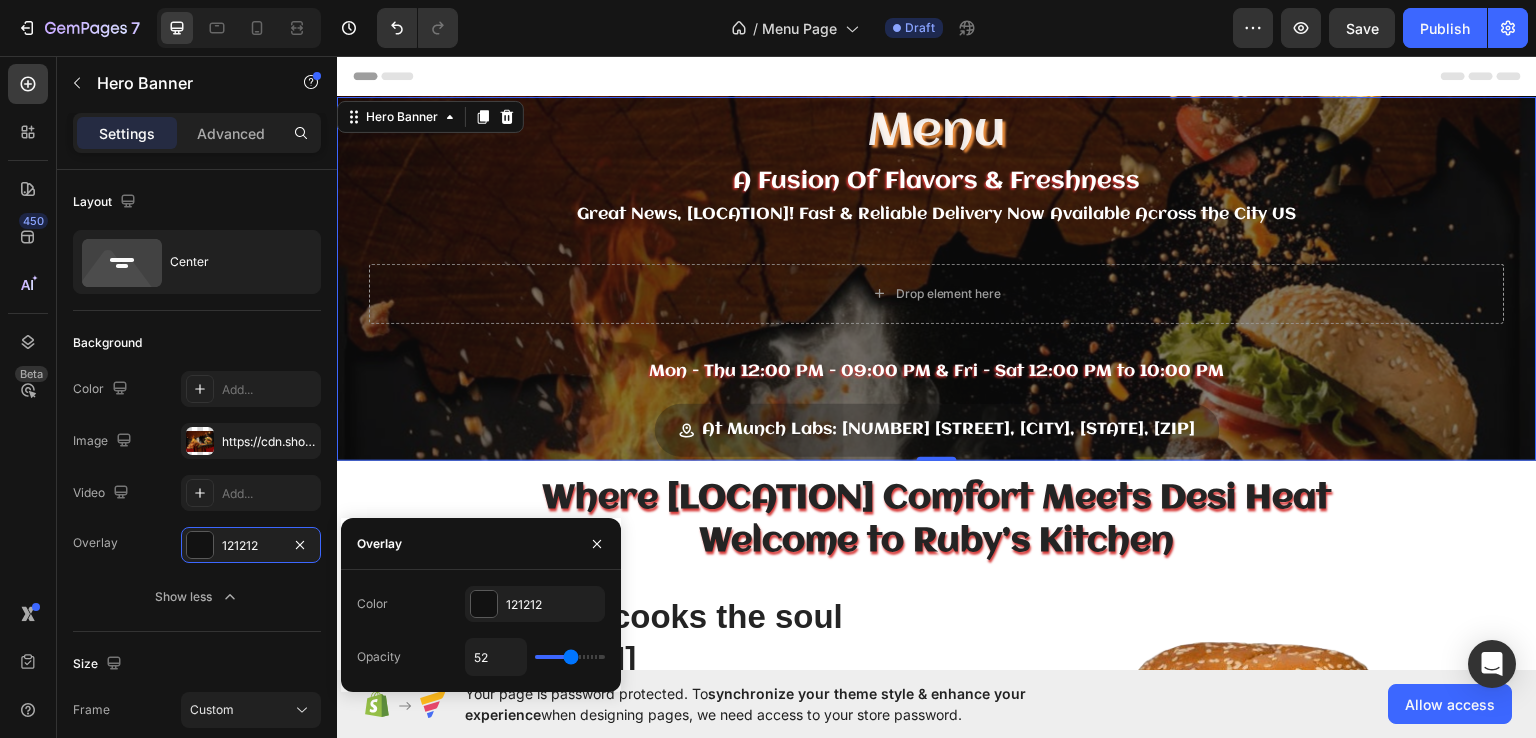 type on "58" 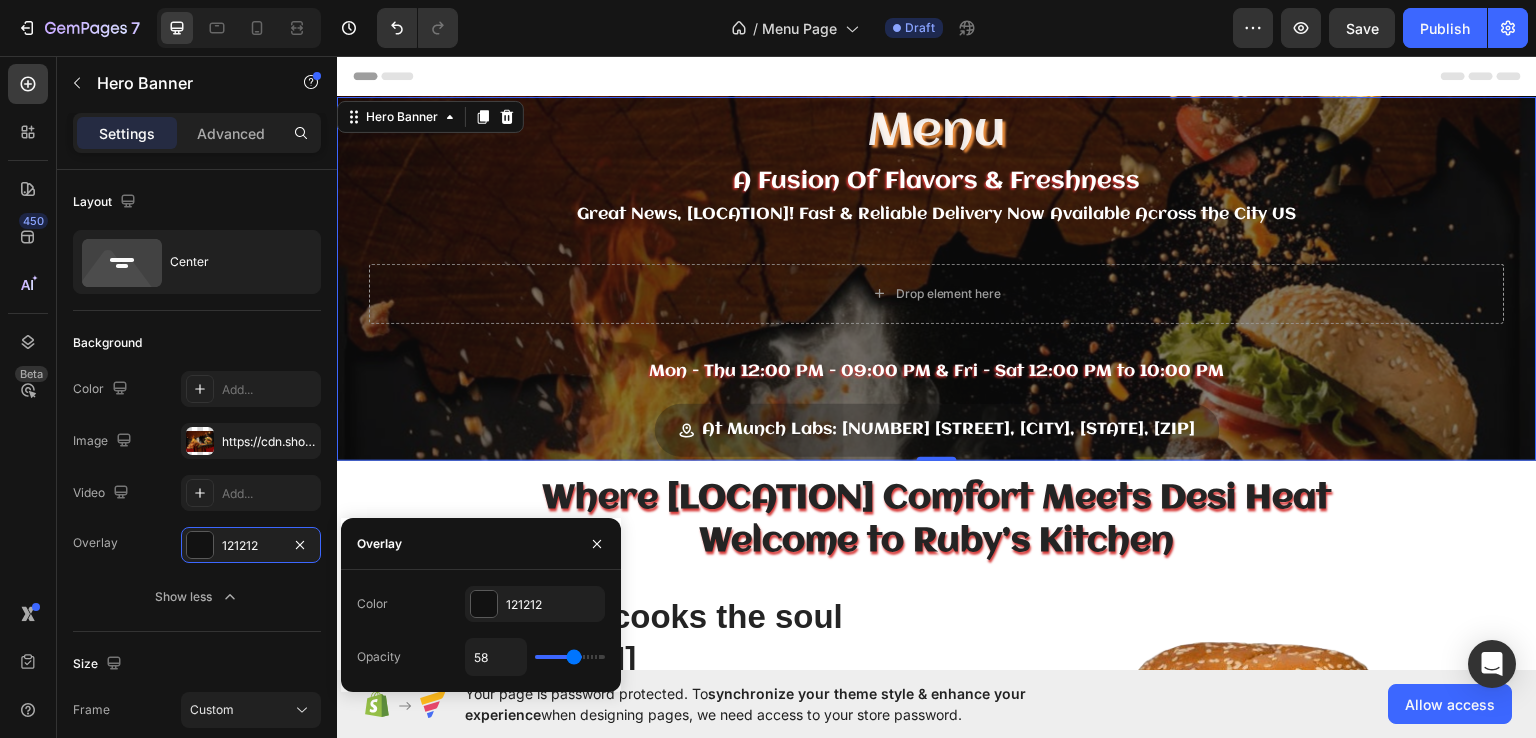 type on "64" 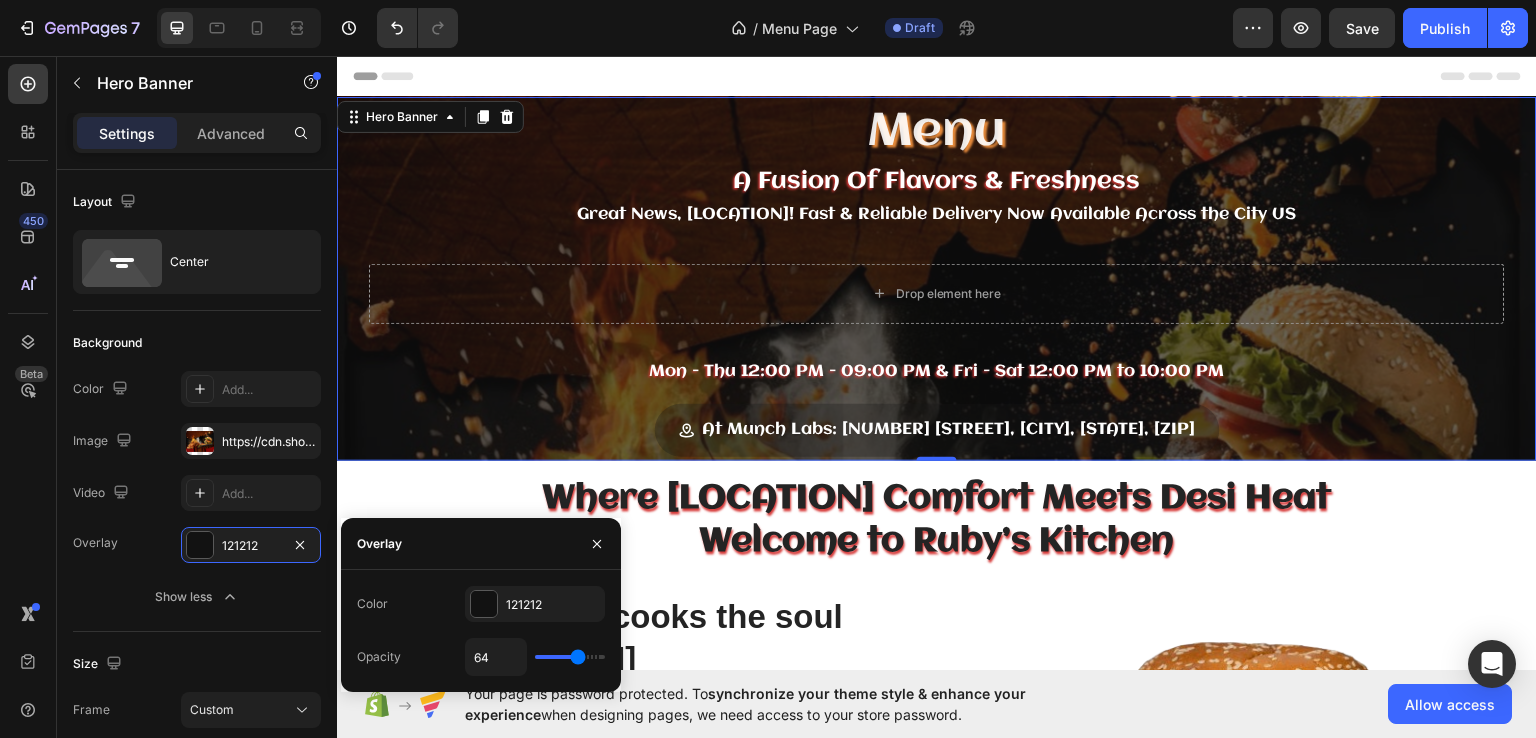 drag, startPoint x: 582, startPoint y: 655, endPoint x: 775, endPoint y: 428, distance: 297.95636 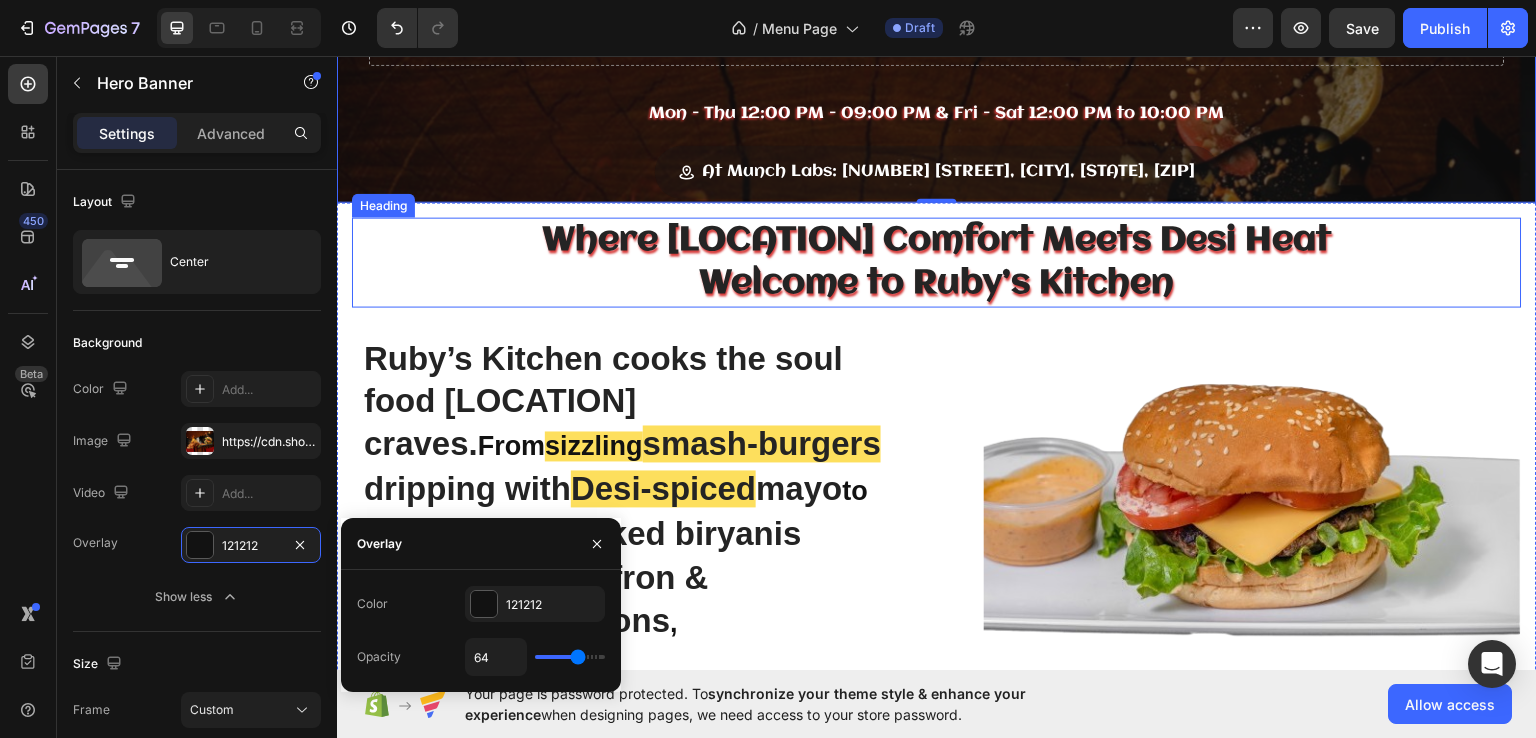 scroll, scrollTop: 0, scrollLeft: 0, axis: both 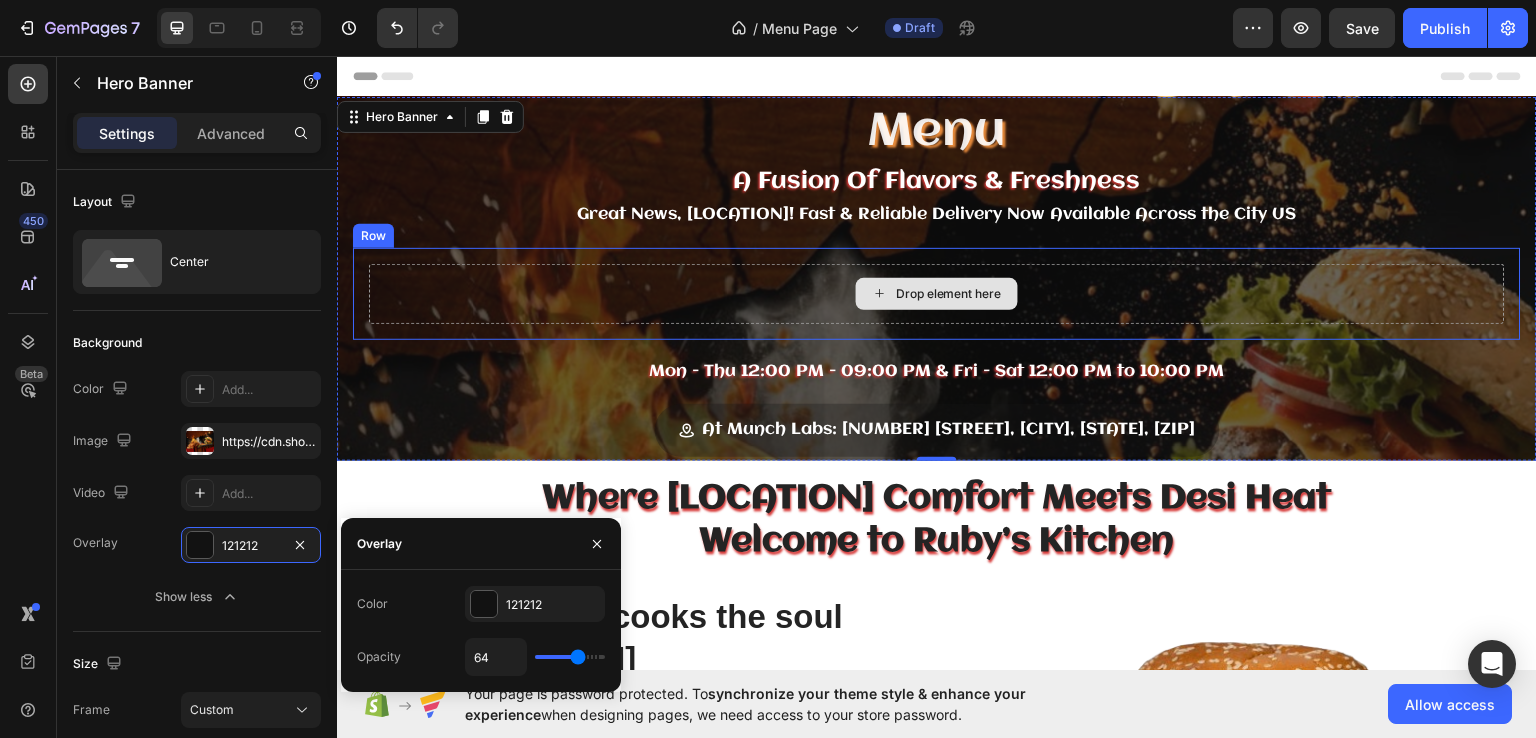 click on "Drop element here" at bounding box center [937, 293] 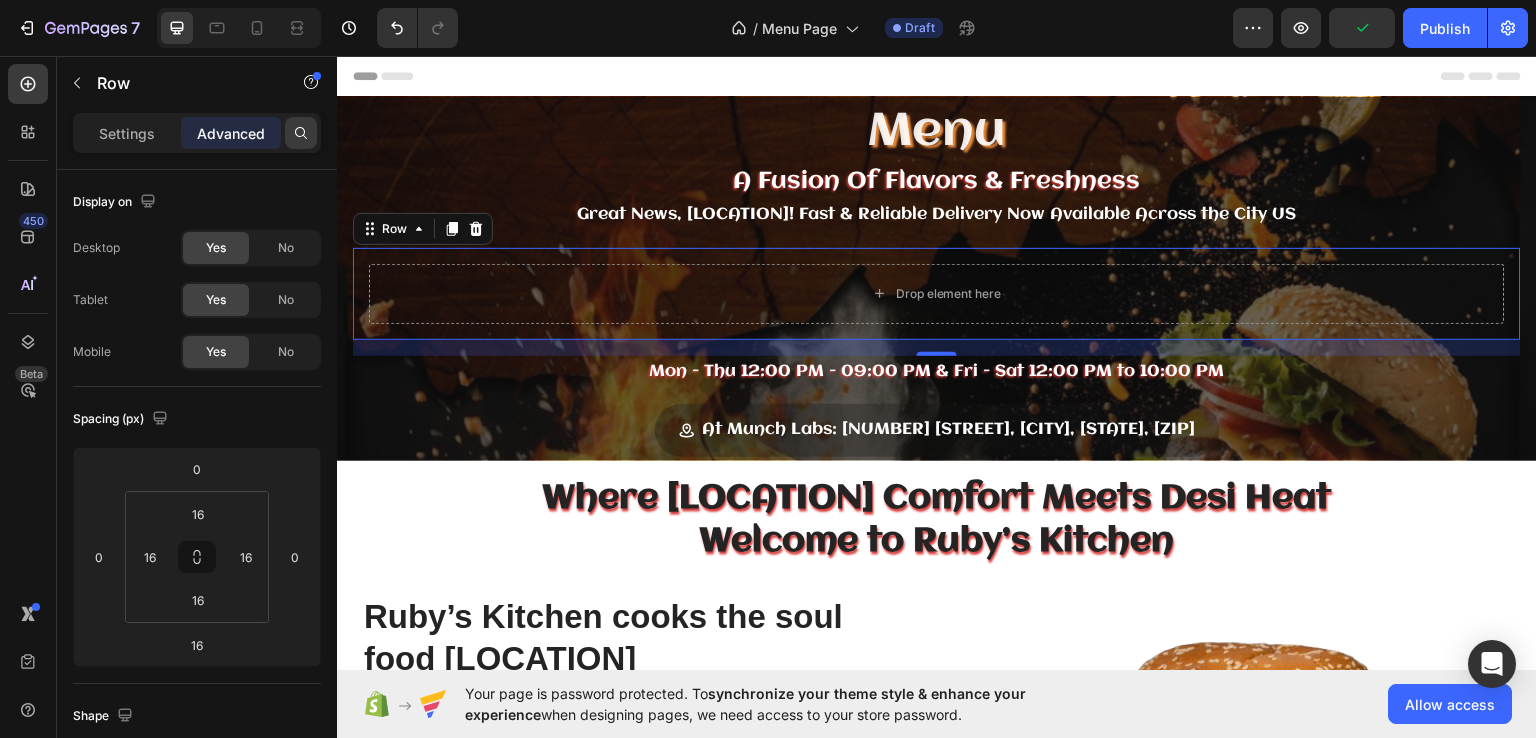 click at bounding box center [301, 133] 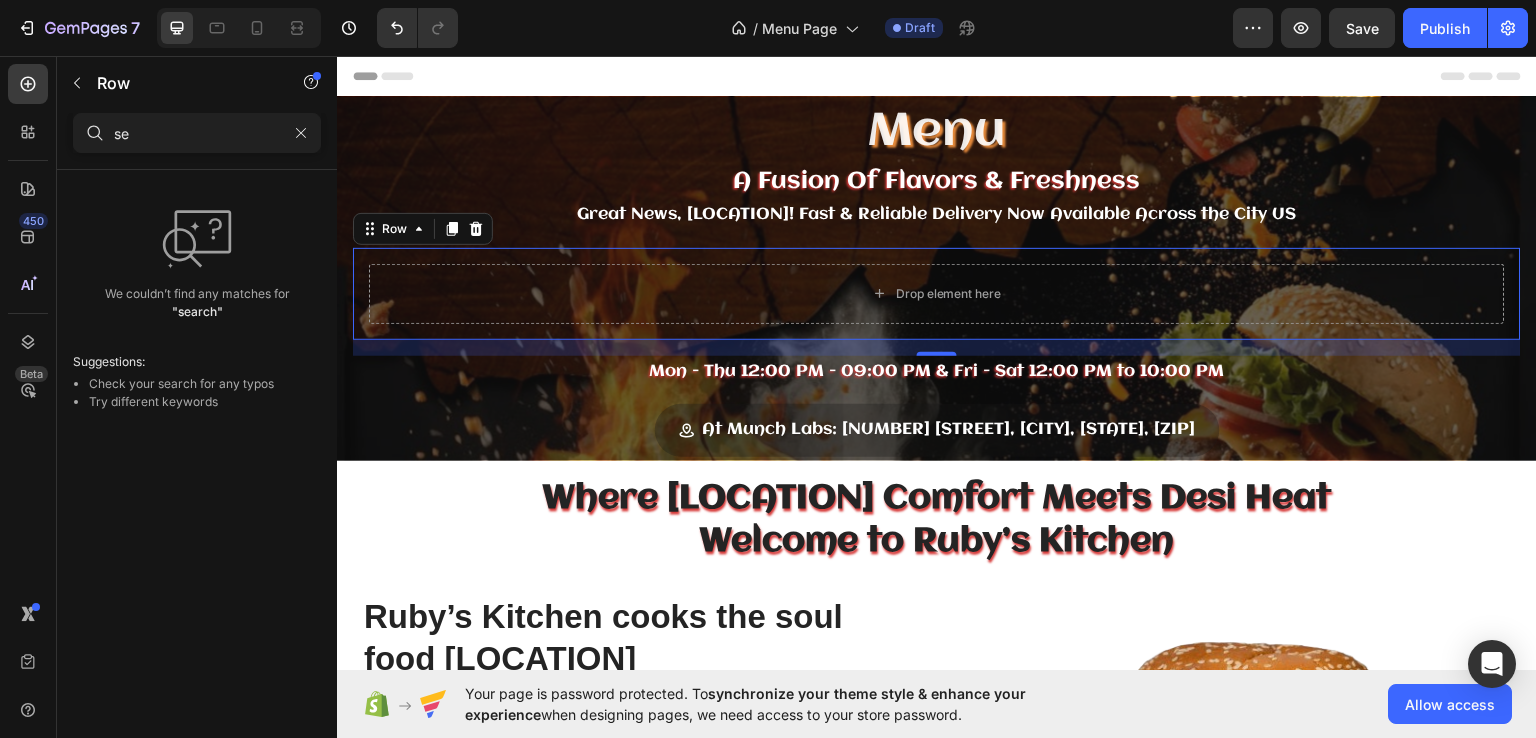 type on "s" 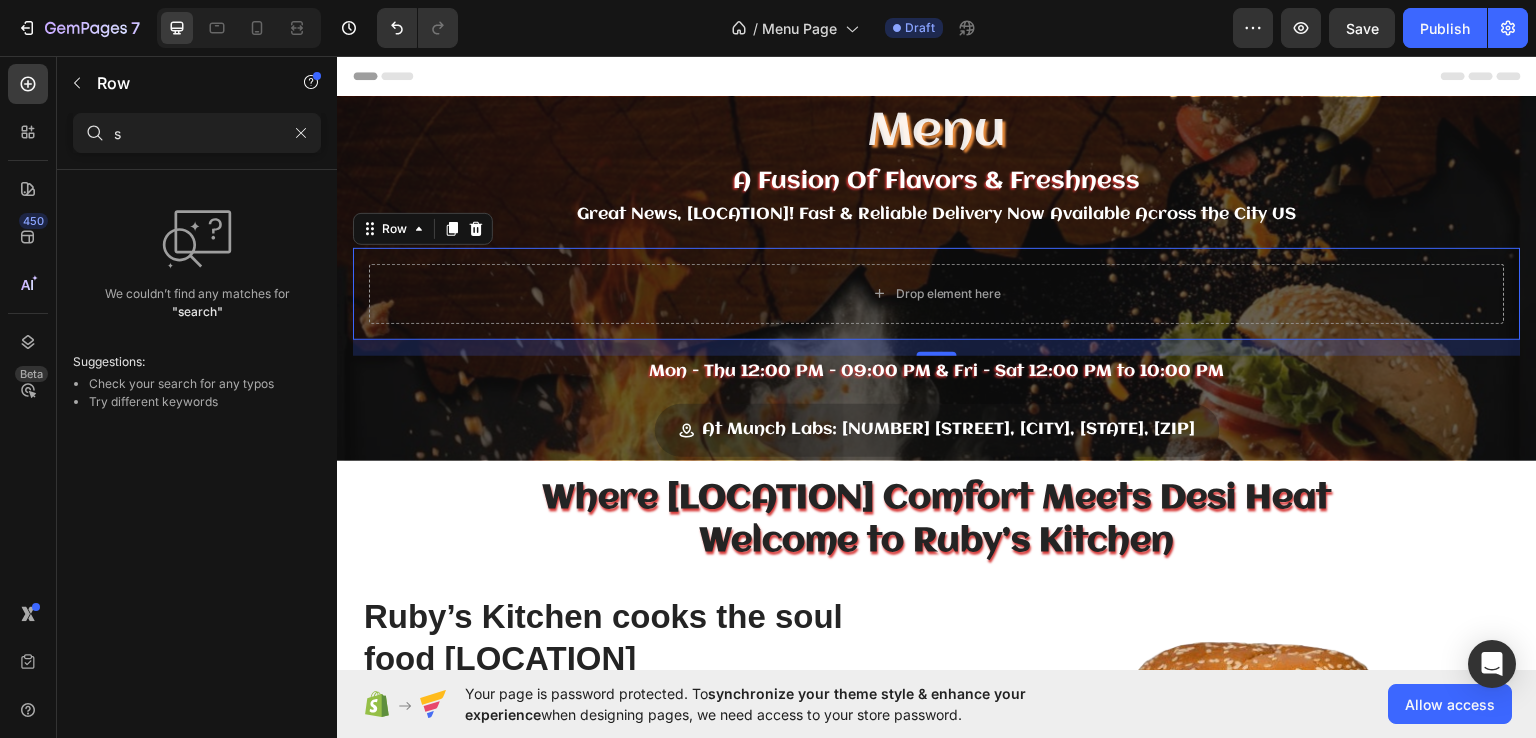 type 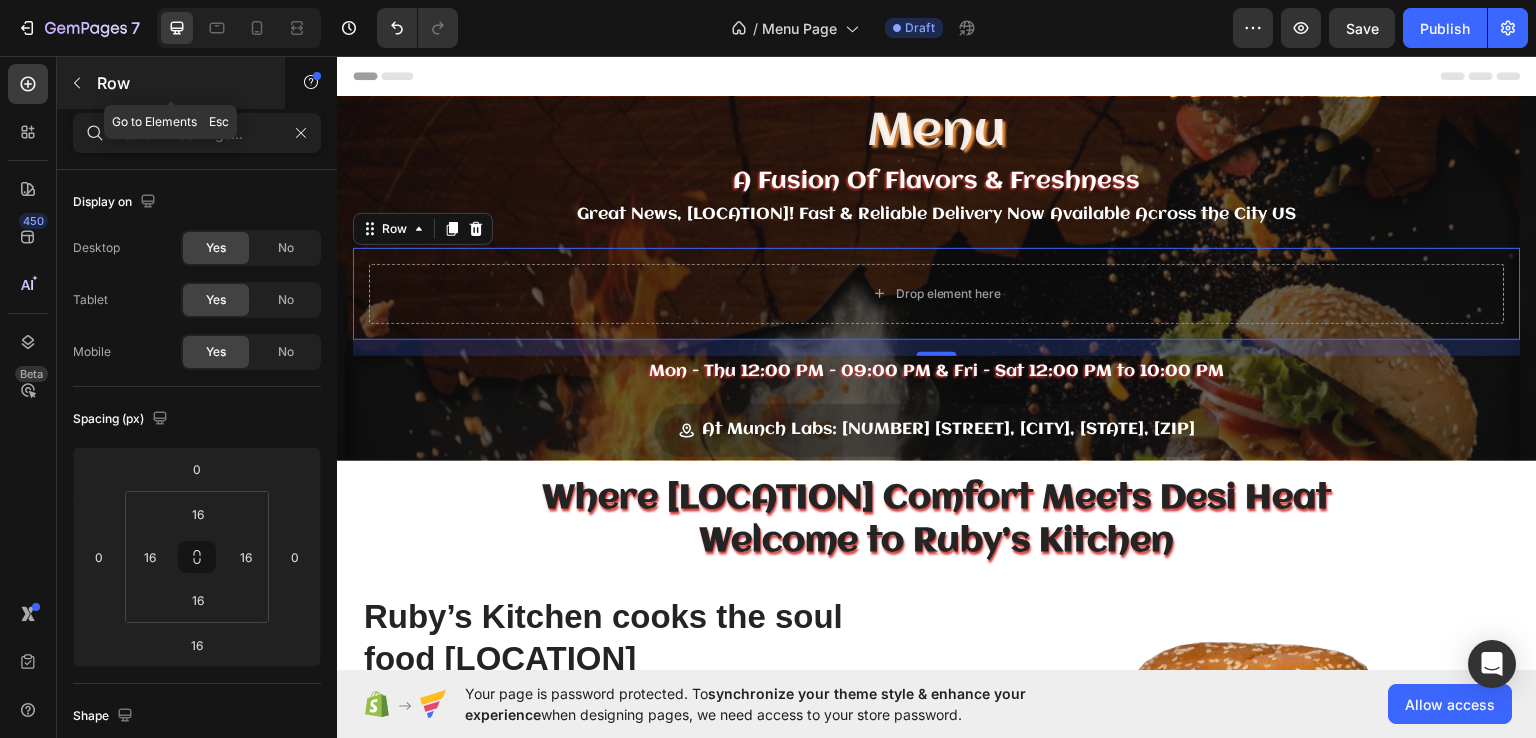 click at bounding box center (77, 83) 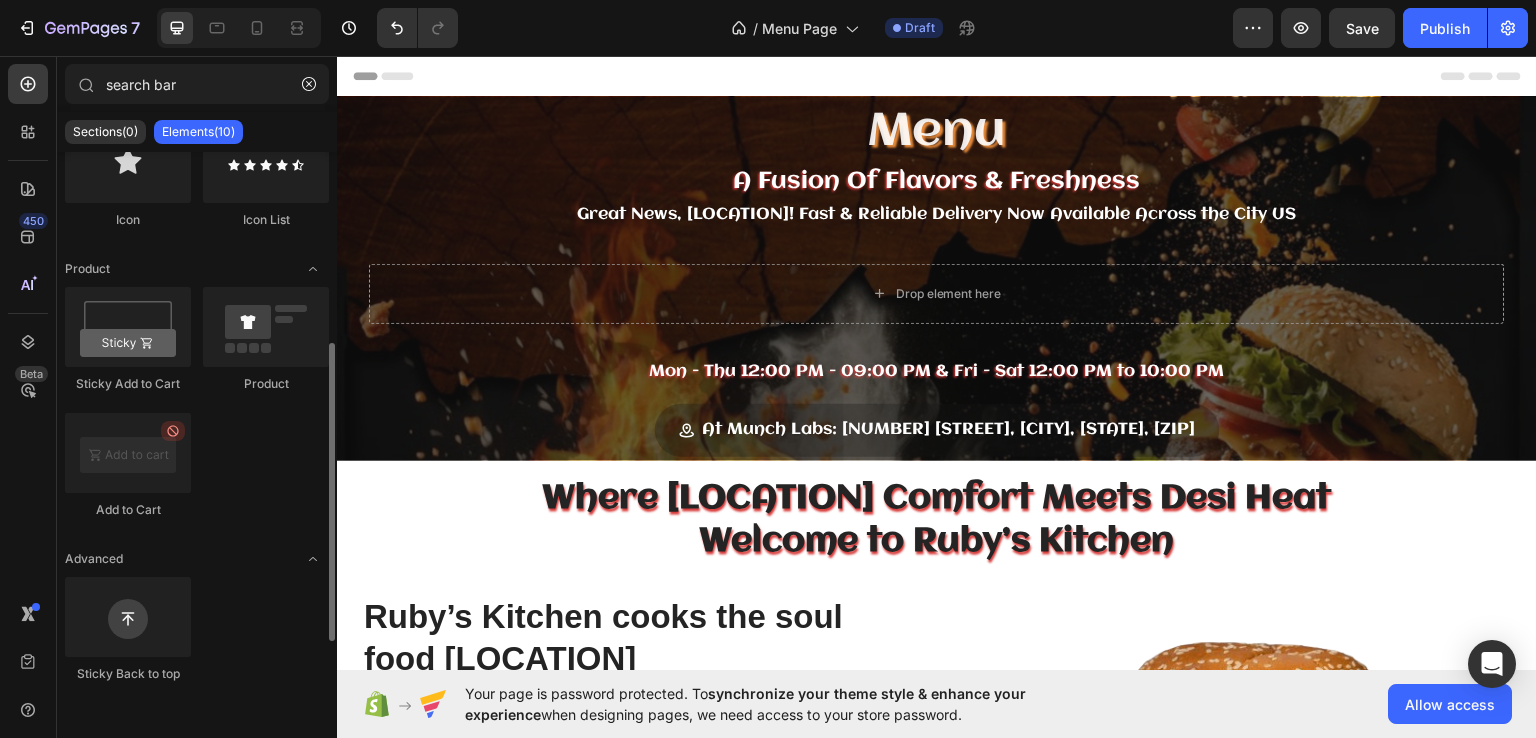 scroll, scrollTop: 0, scrollLeft: 0, axis: both 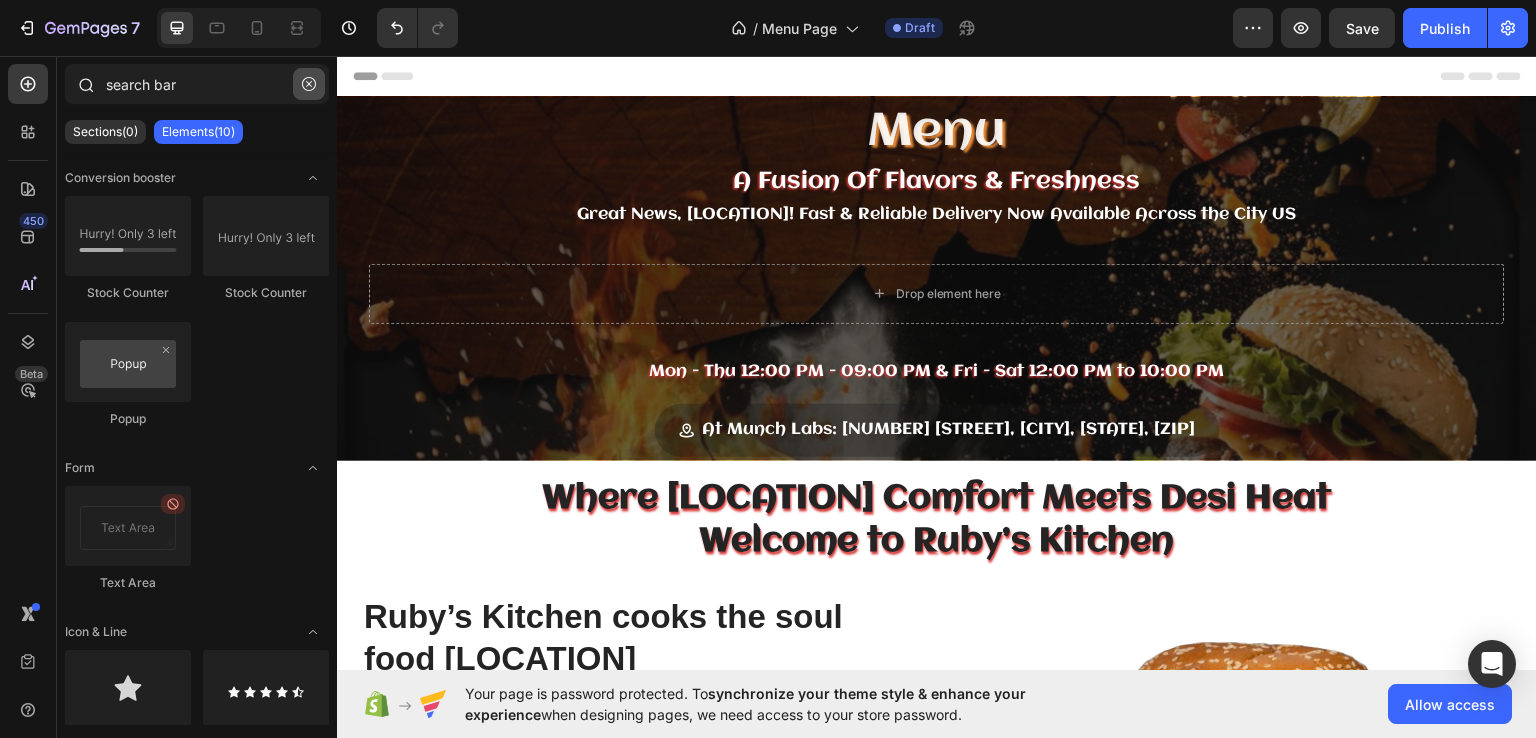 click 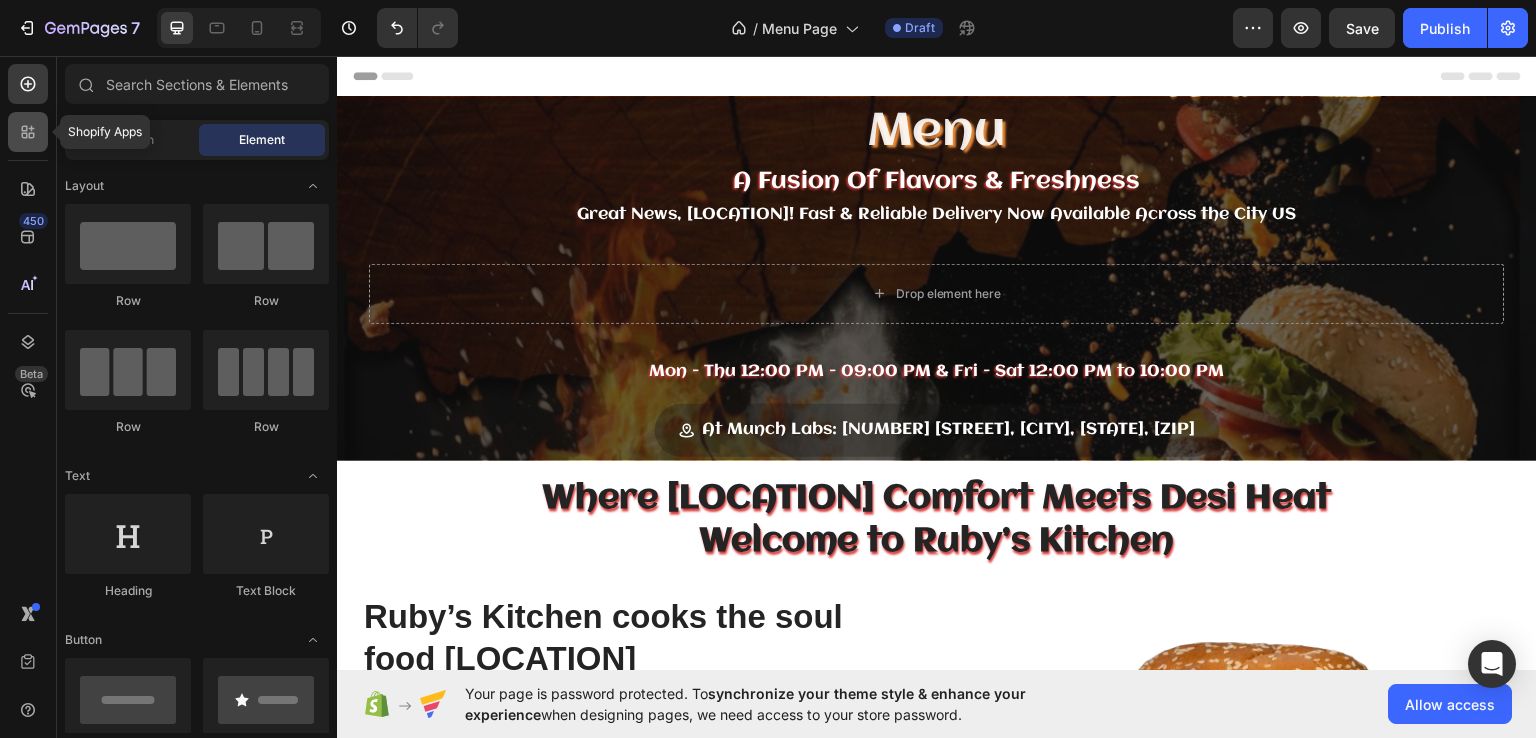 click 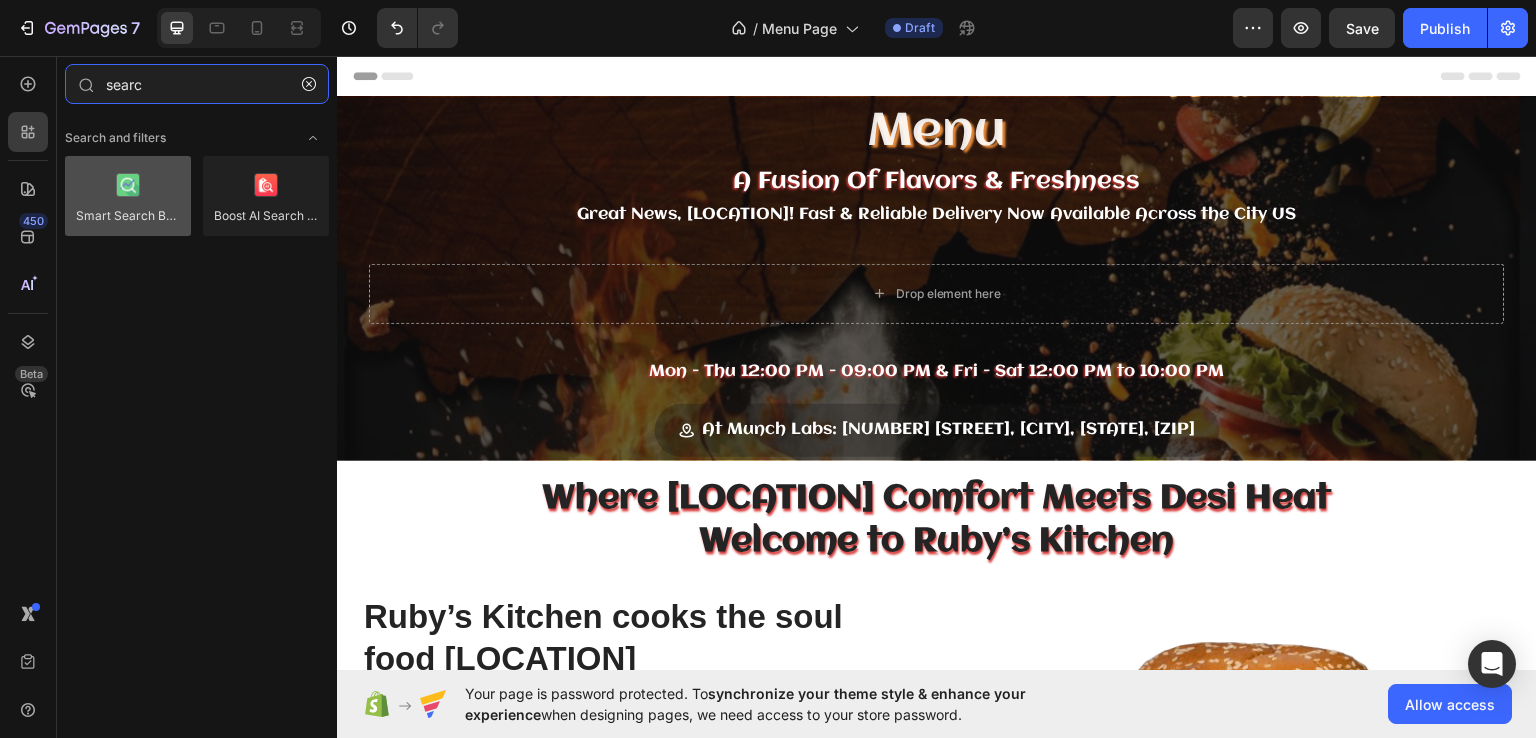 type on "searc" 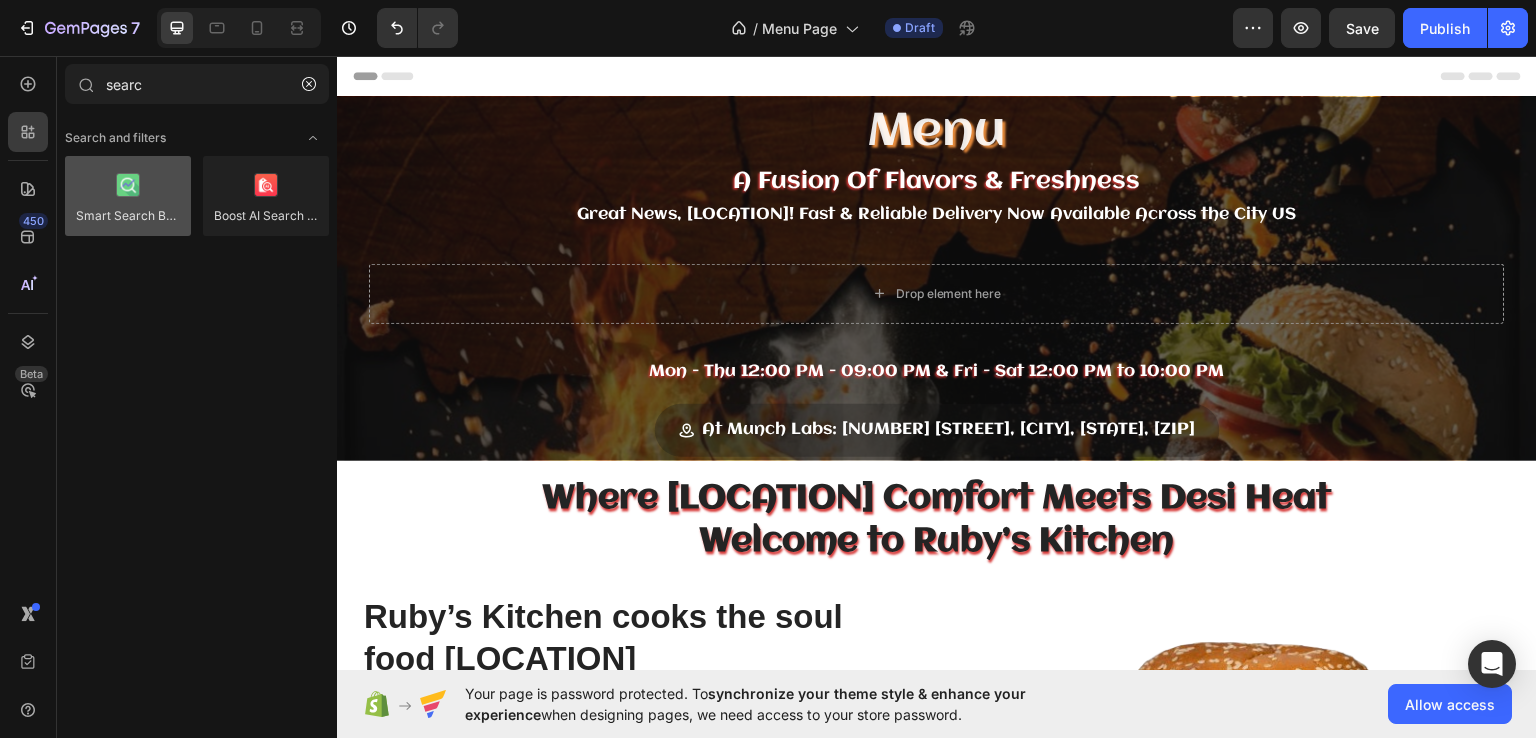 click at bounding box center (128, 196) 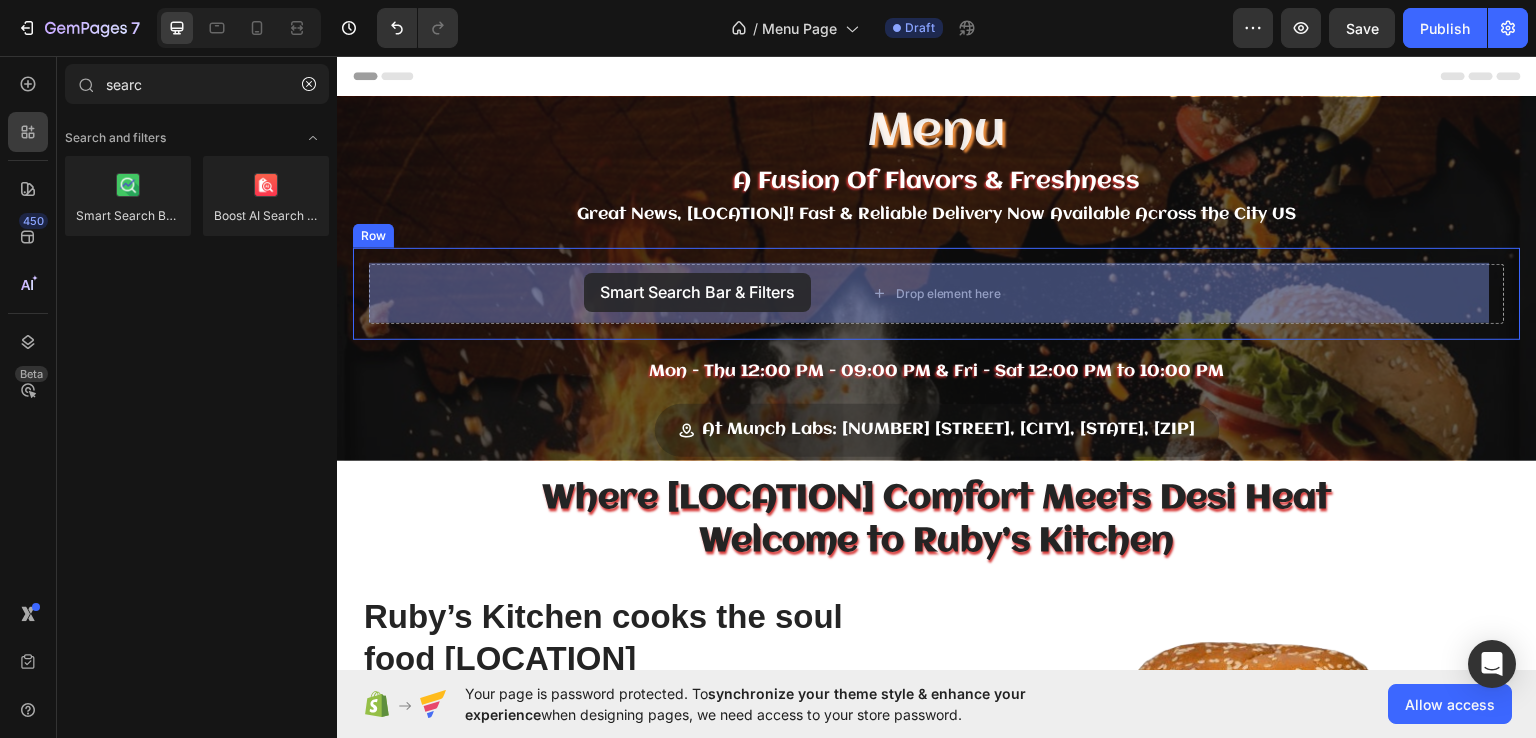 drag, startPoint x: 459, startPoint y: 264, endPoint x: 584, endPoint y: 272, distance: 125.25574 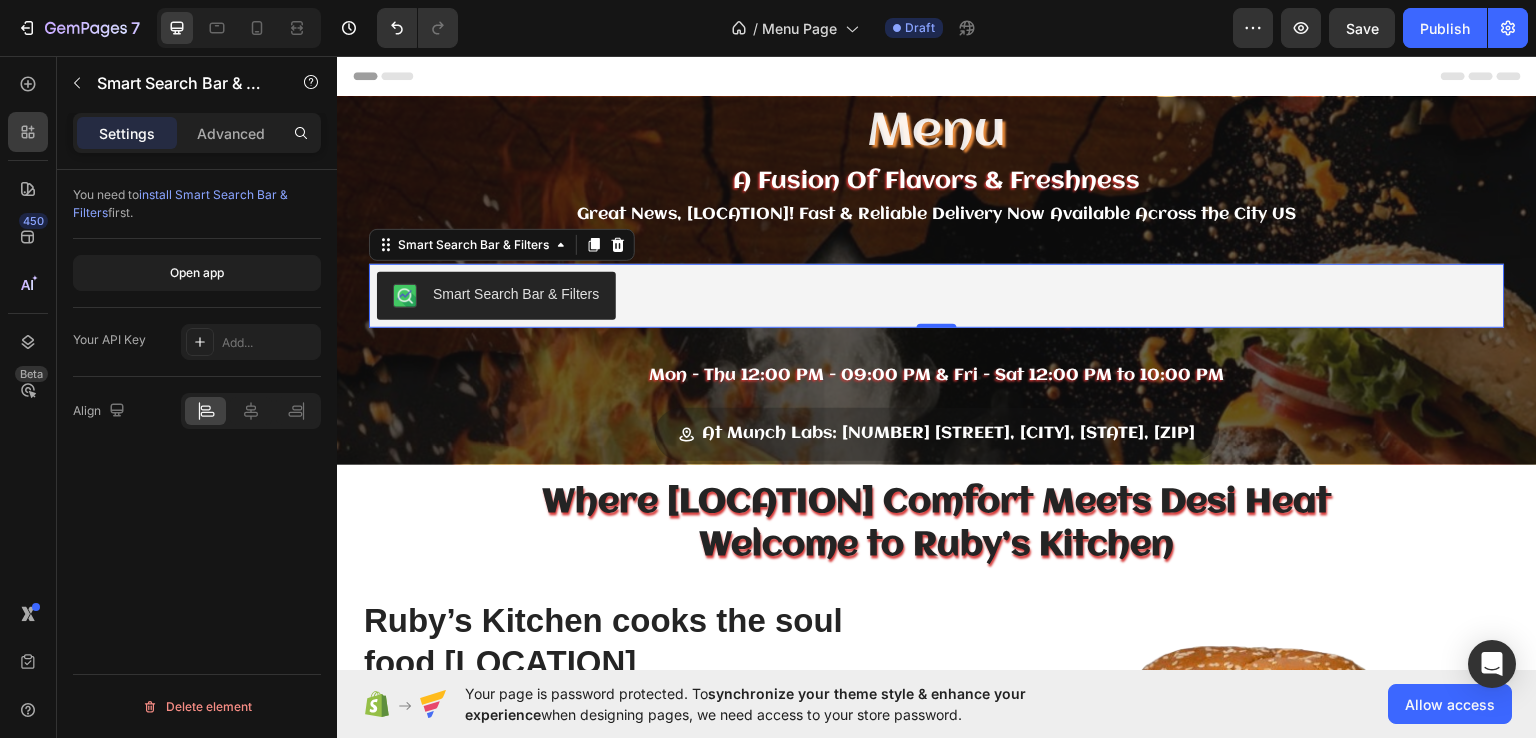 click on "Smart Search Bar & Filters" at bounding box center [516, 293] 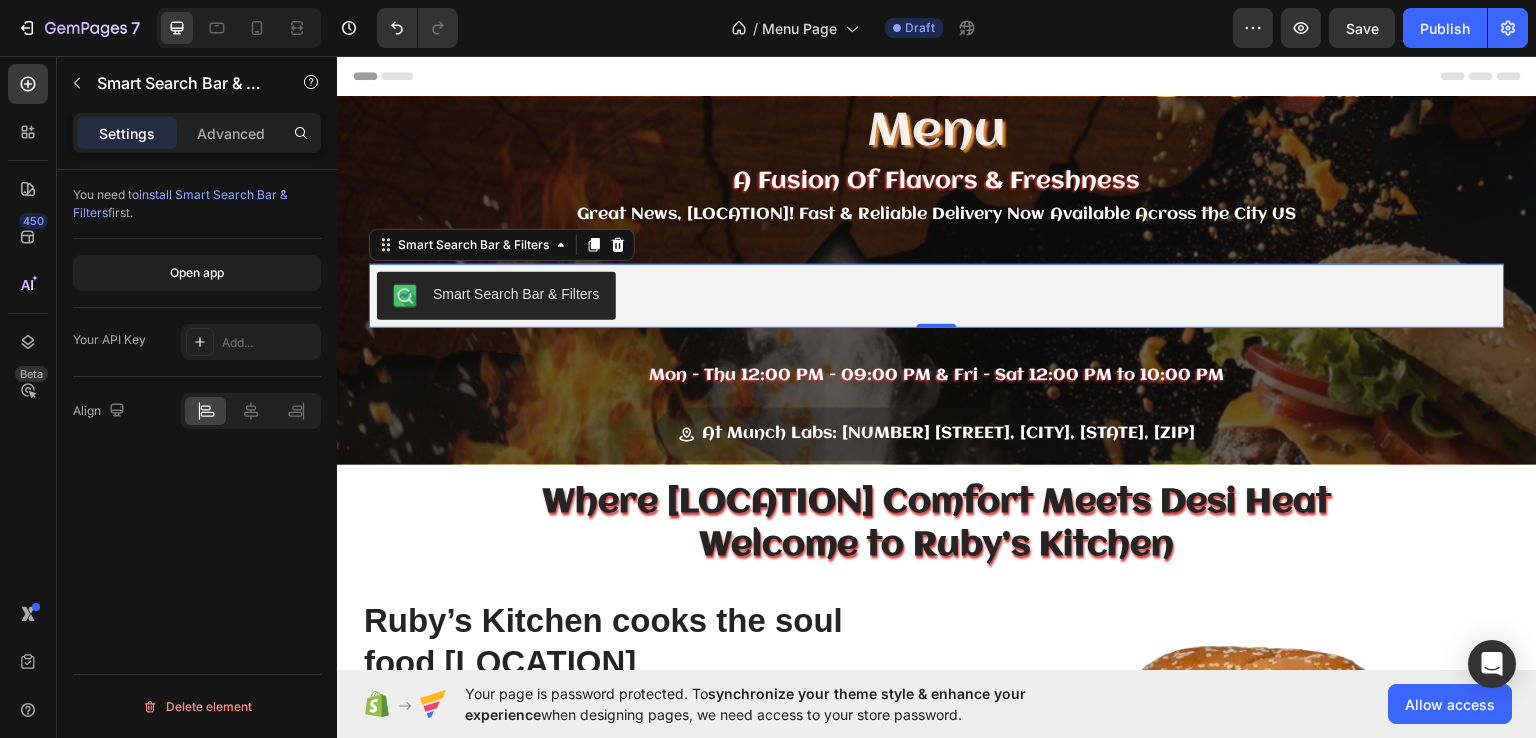 click at bounding box center [405, 295] 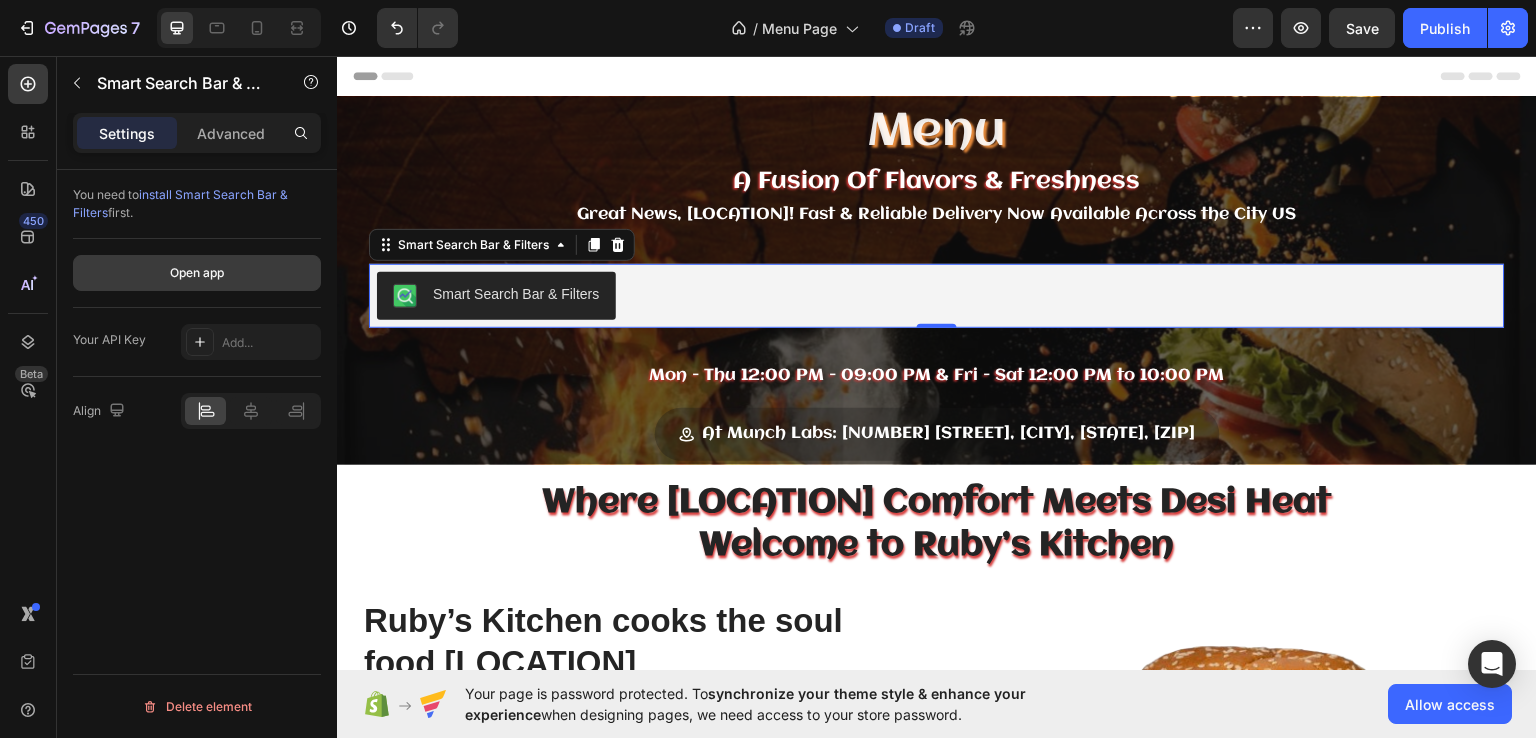 click on "Open app" at bounding box center (197, 273) 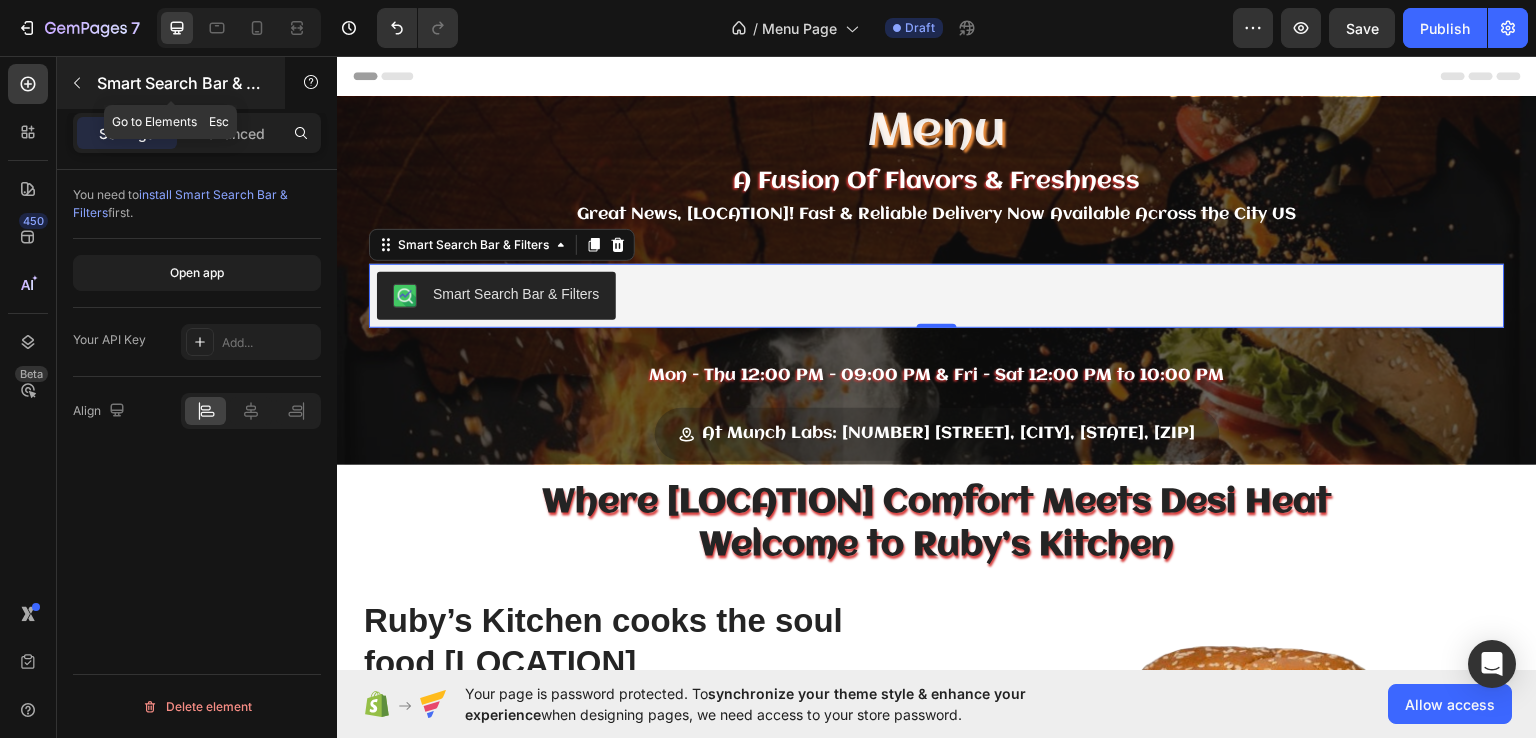 click 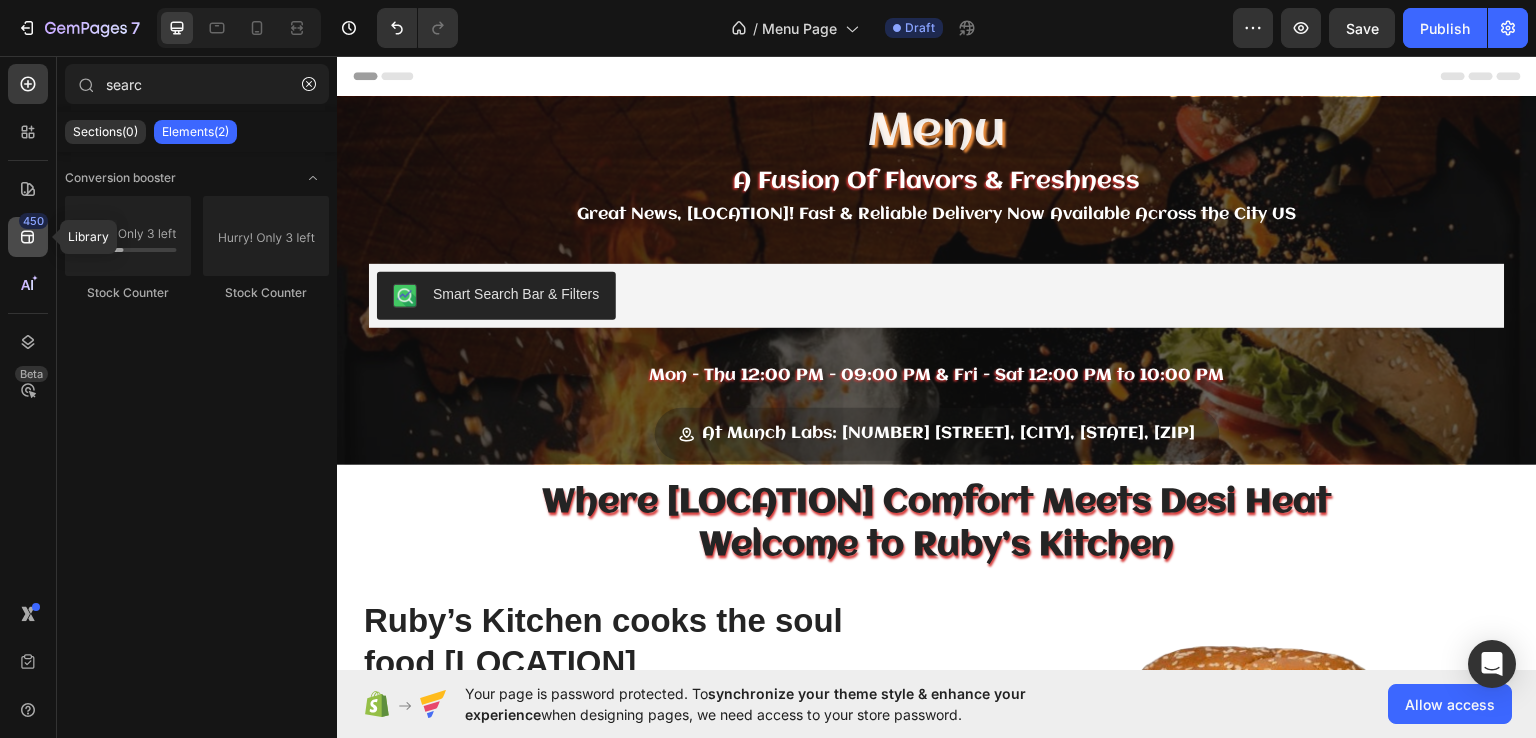 click 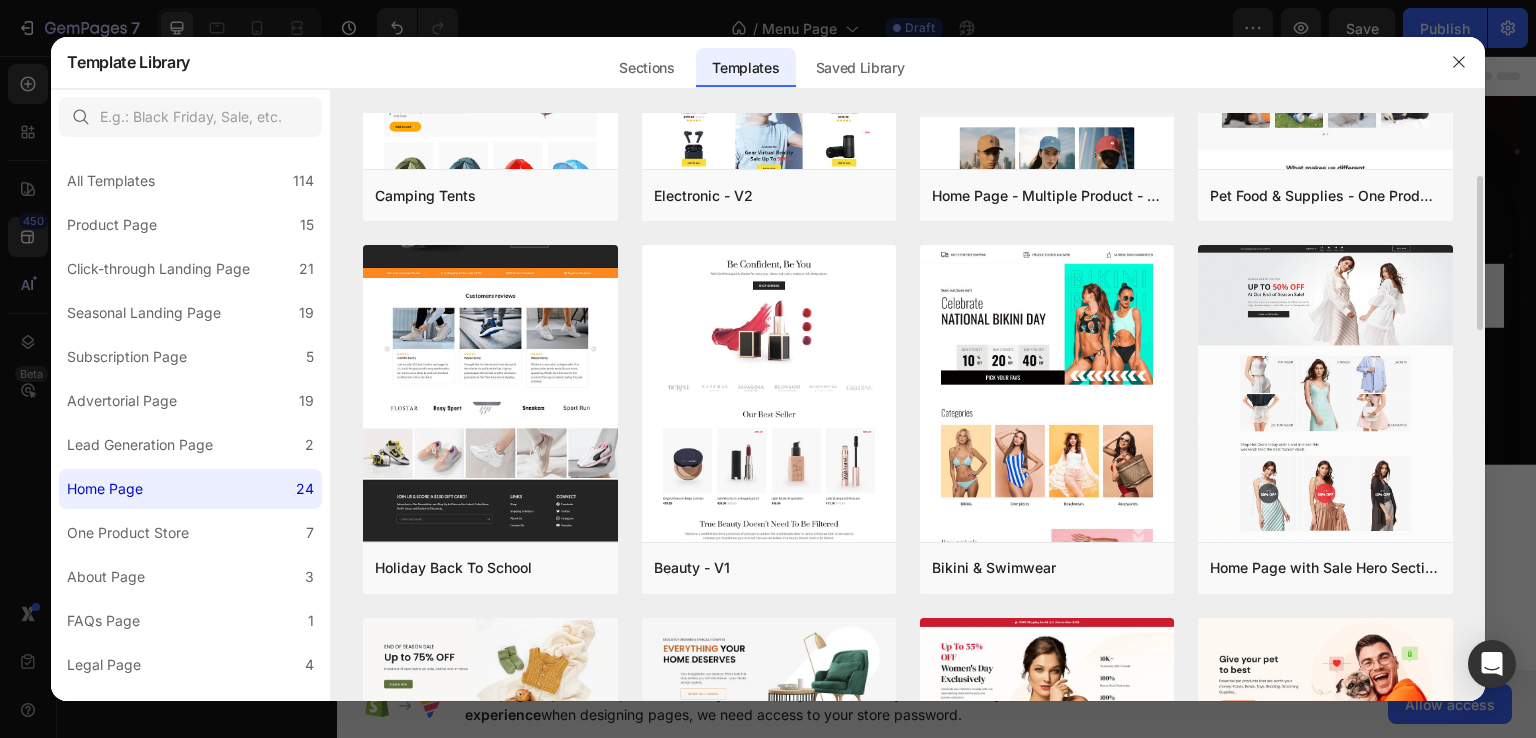 scroll, scrollTop: 0, scrollLeft: 0, axis: both 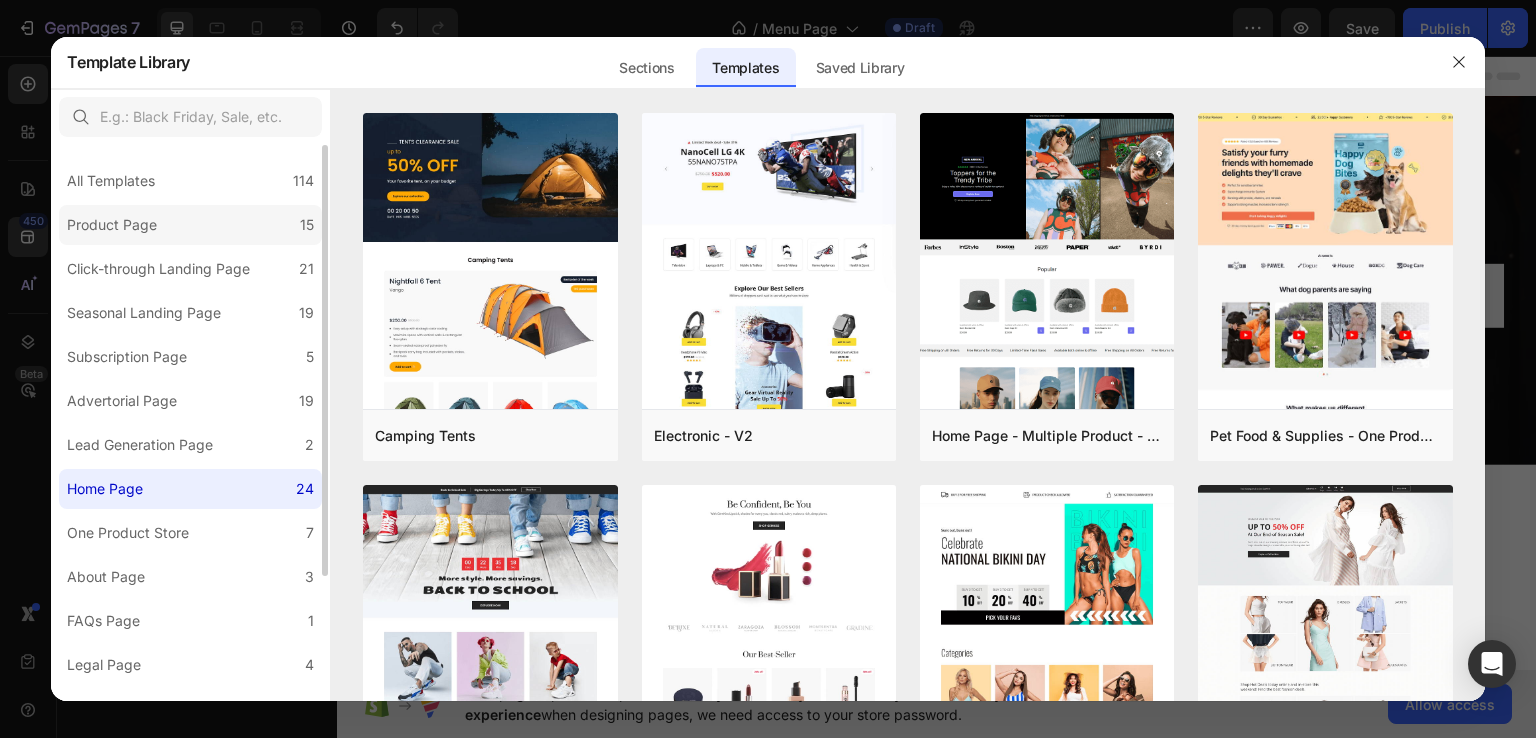 click on "Product Page" at bounding box center [112, 225] 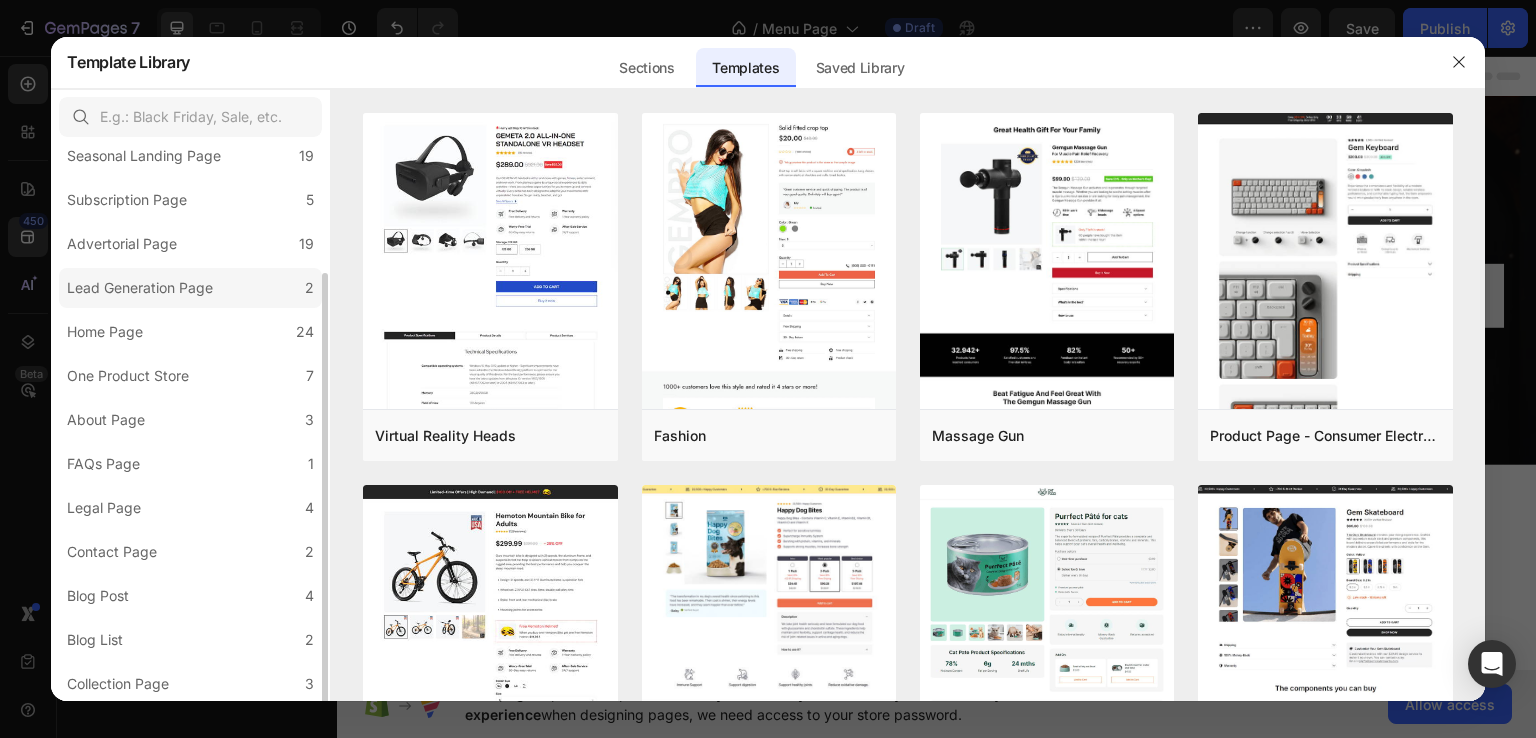 scroll, scrollTop: 160, scrollLeft: 0, axis: vertical 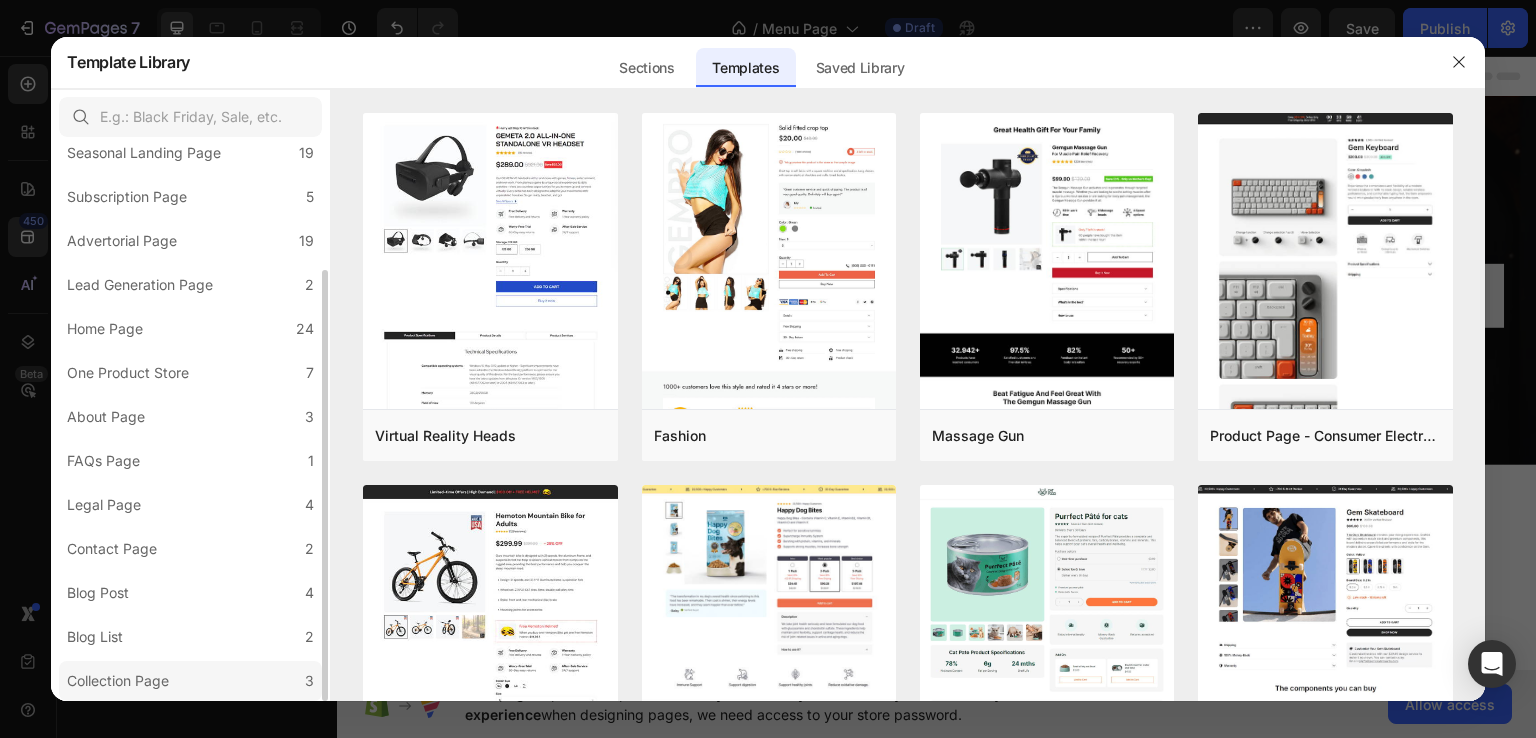 click on "Collection Page" at bounding box center (122, 681) 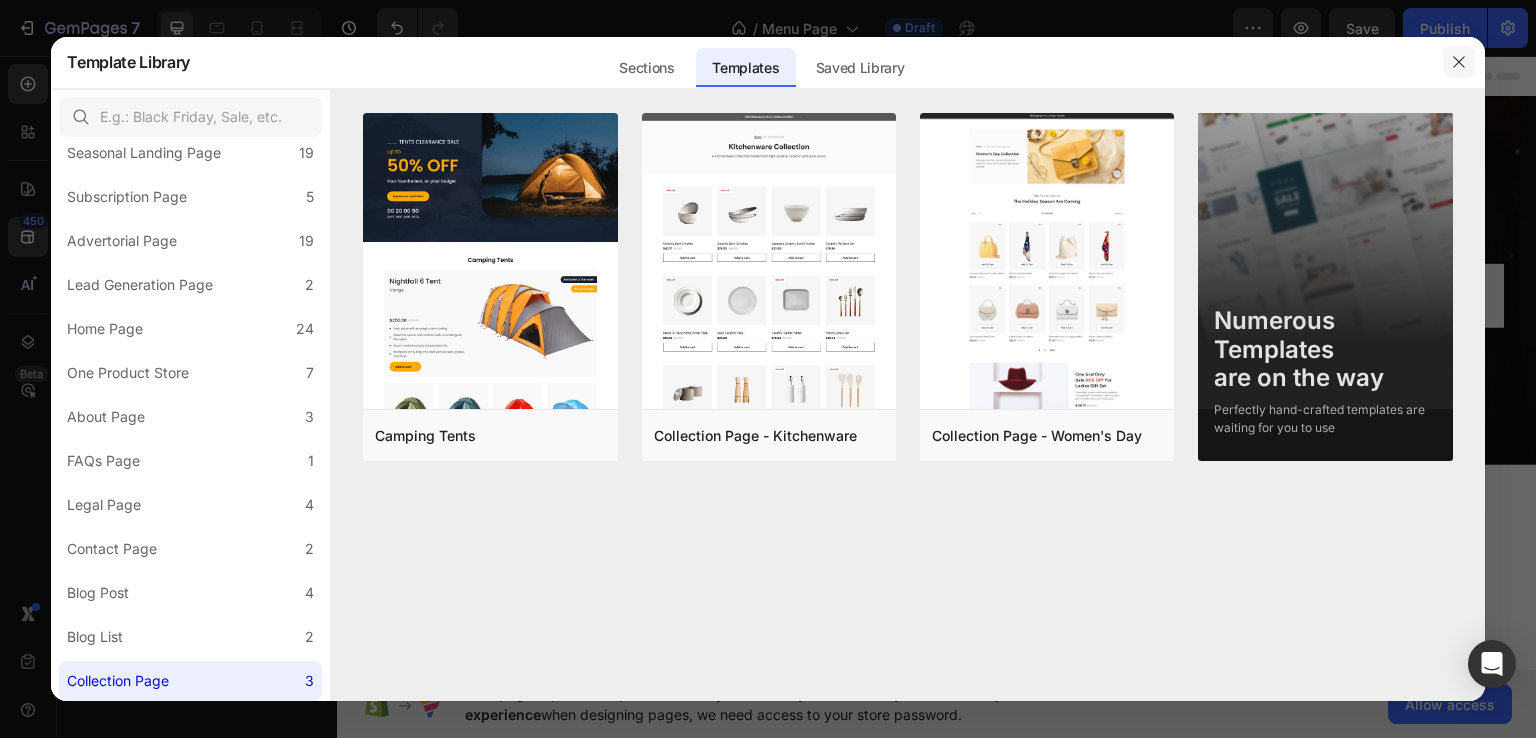 click 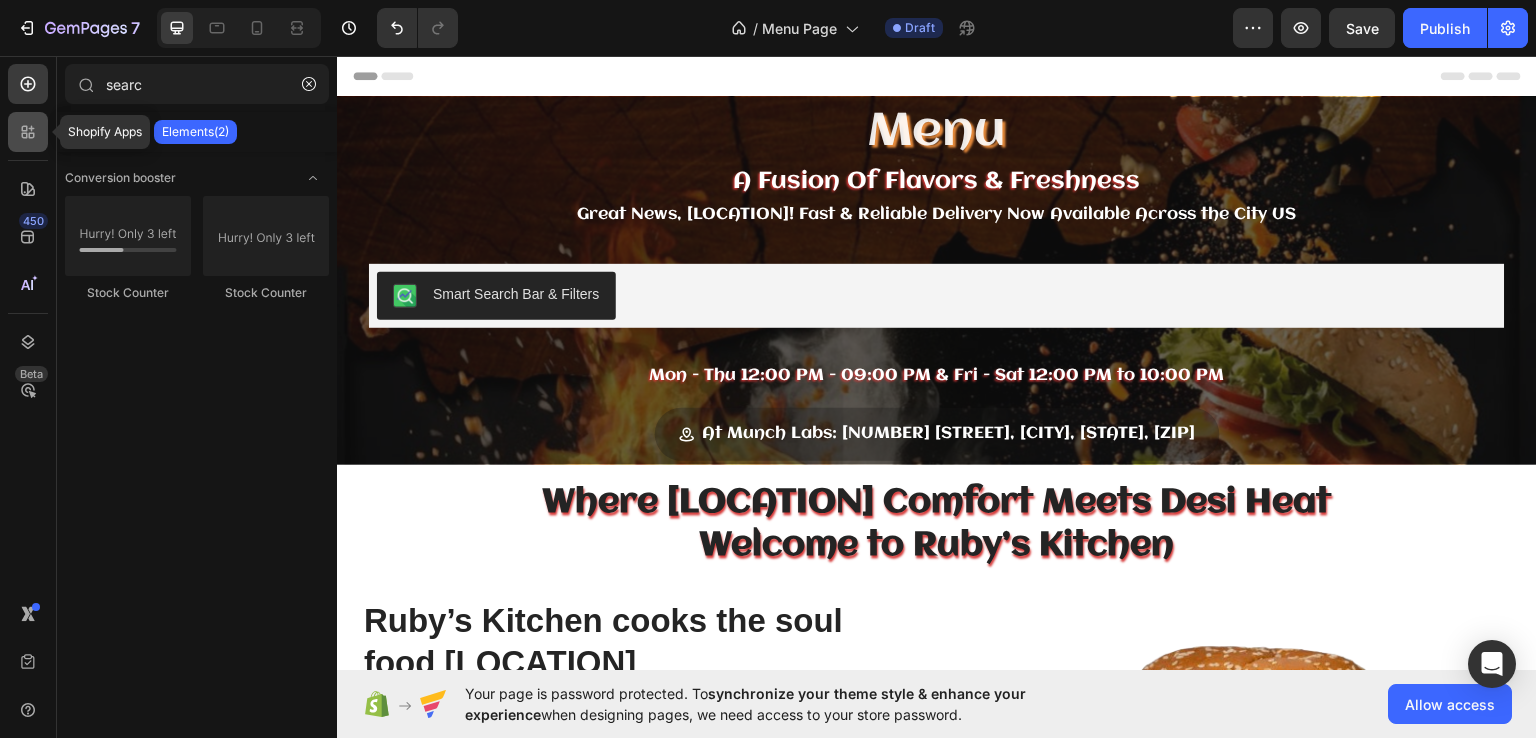 click 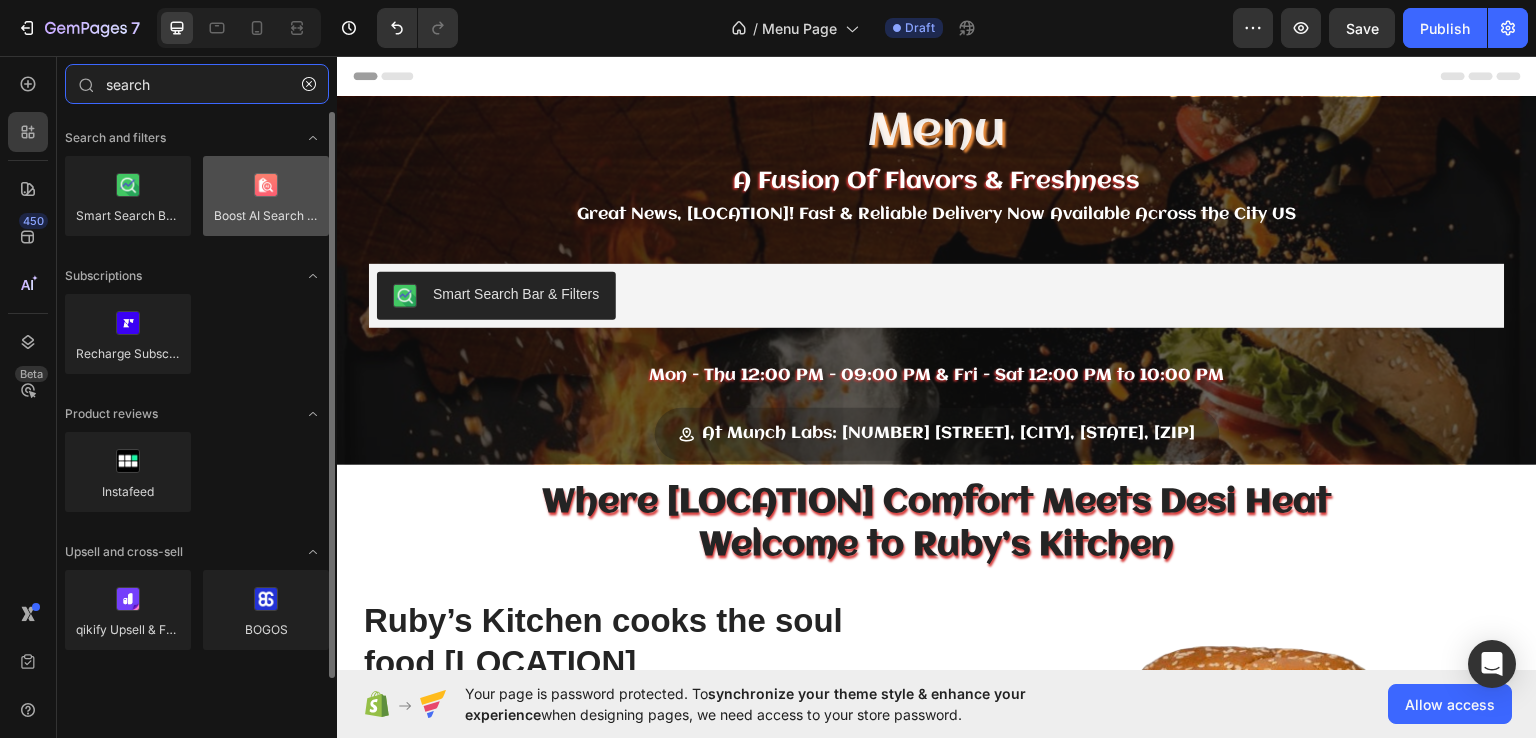 type on "search" 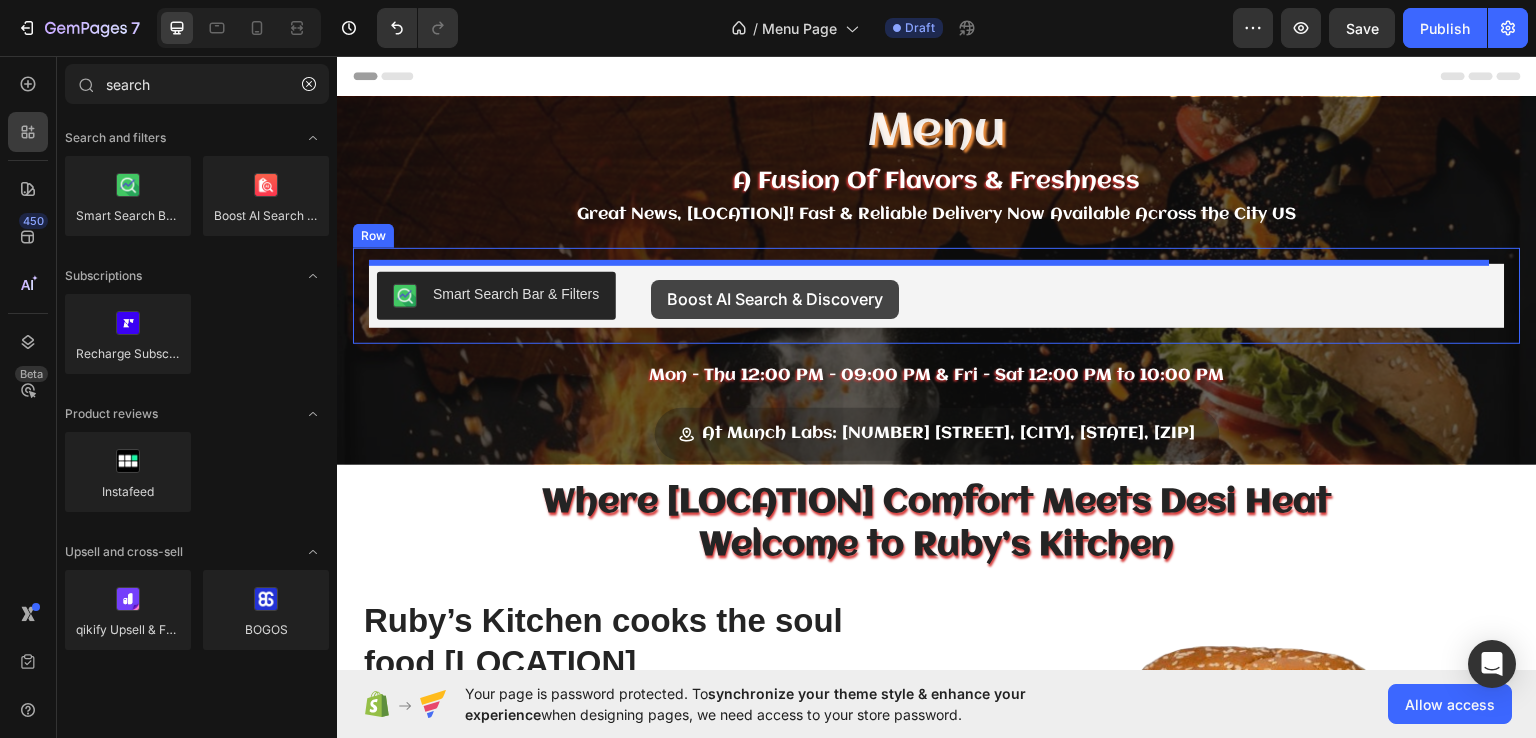 drag, startPoint x: 601, startPoint y: 268, endPoint x: 651, endPoint y: 279, distance: 51.1957 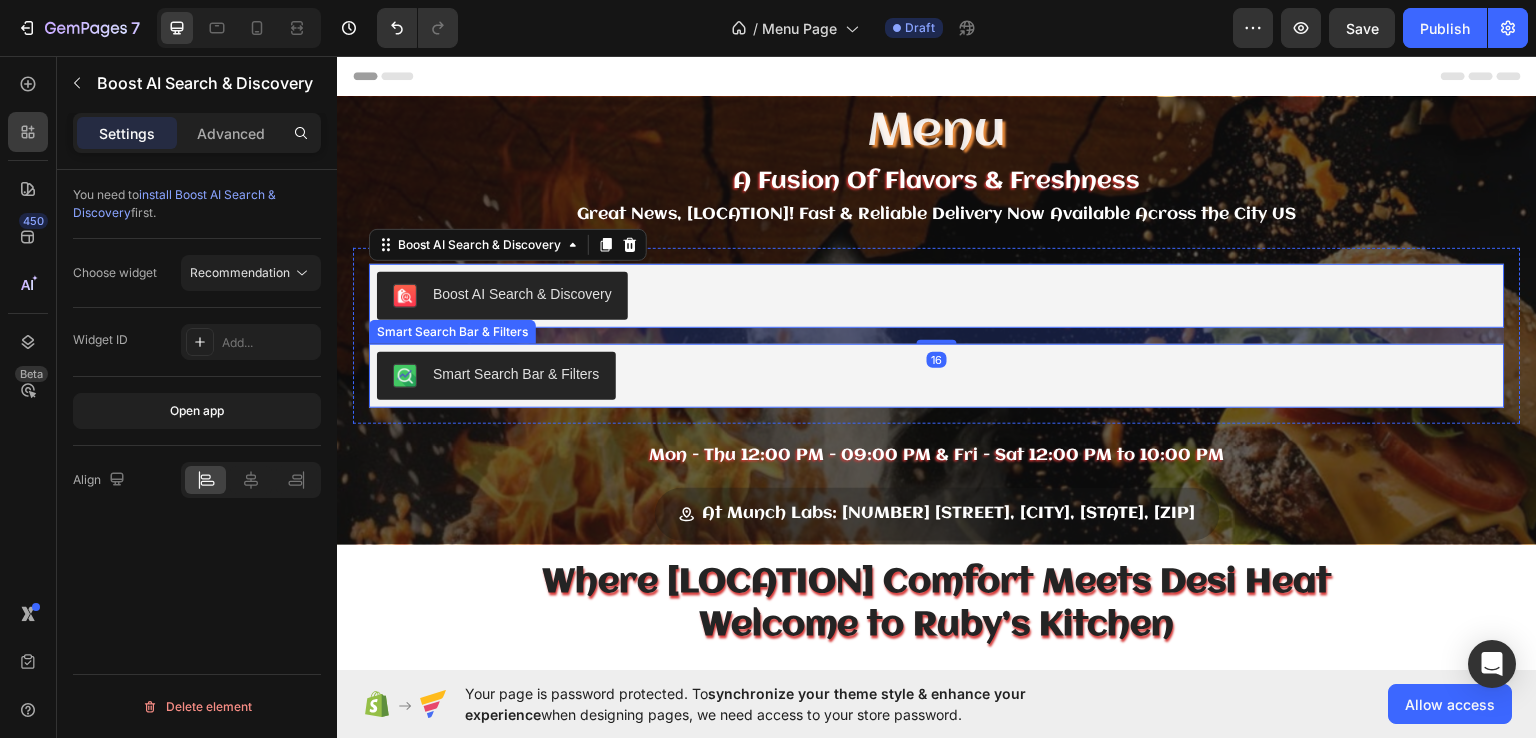 click on "Smart Search Bar & Filters" at bounding box center [516, 373] 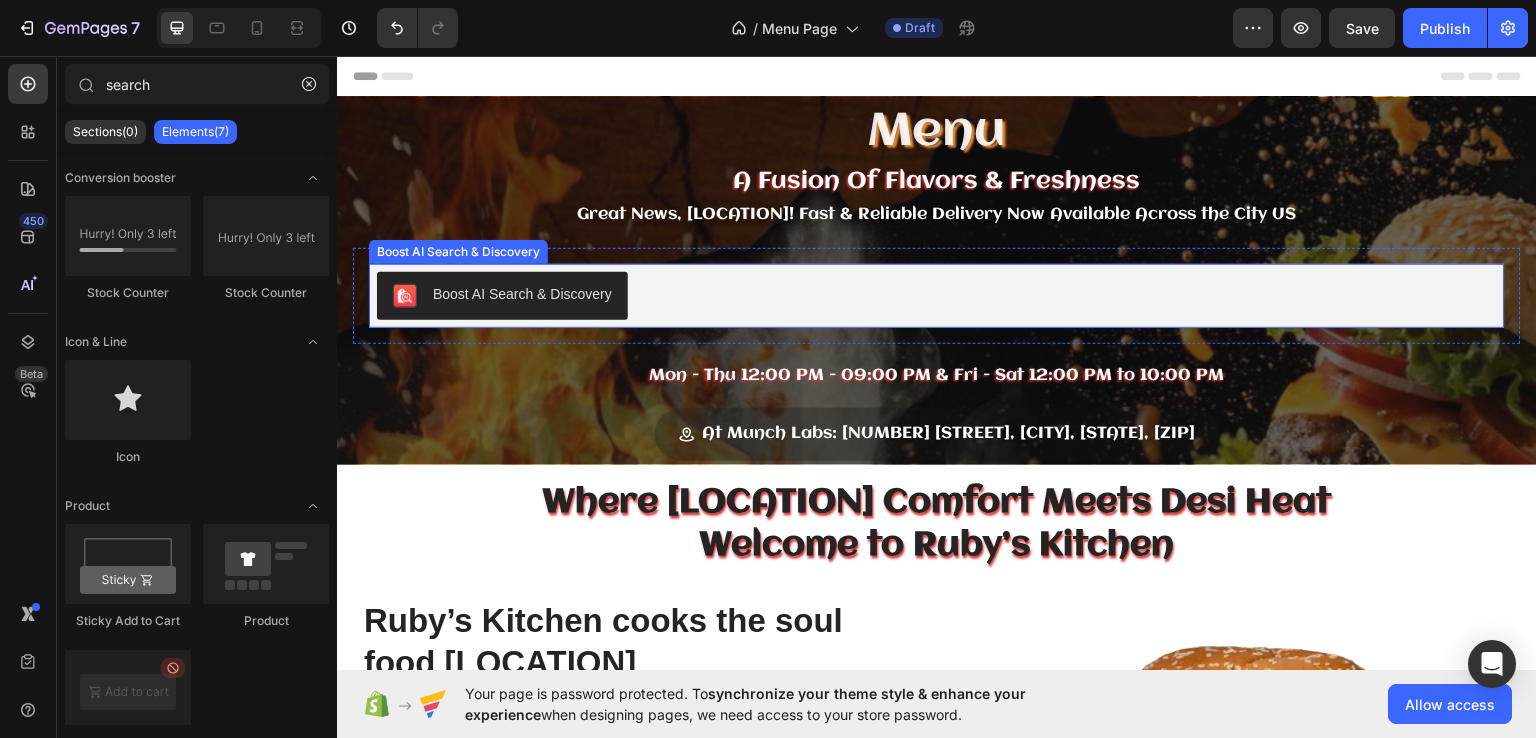 click on "Boost AI Search & Discovery" at bounding box center (522, 293) 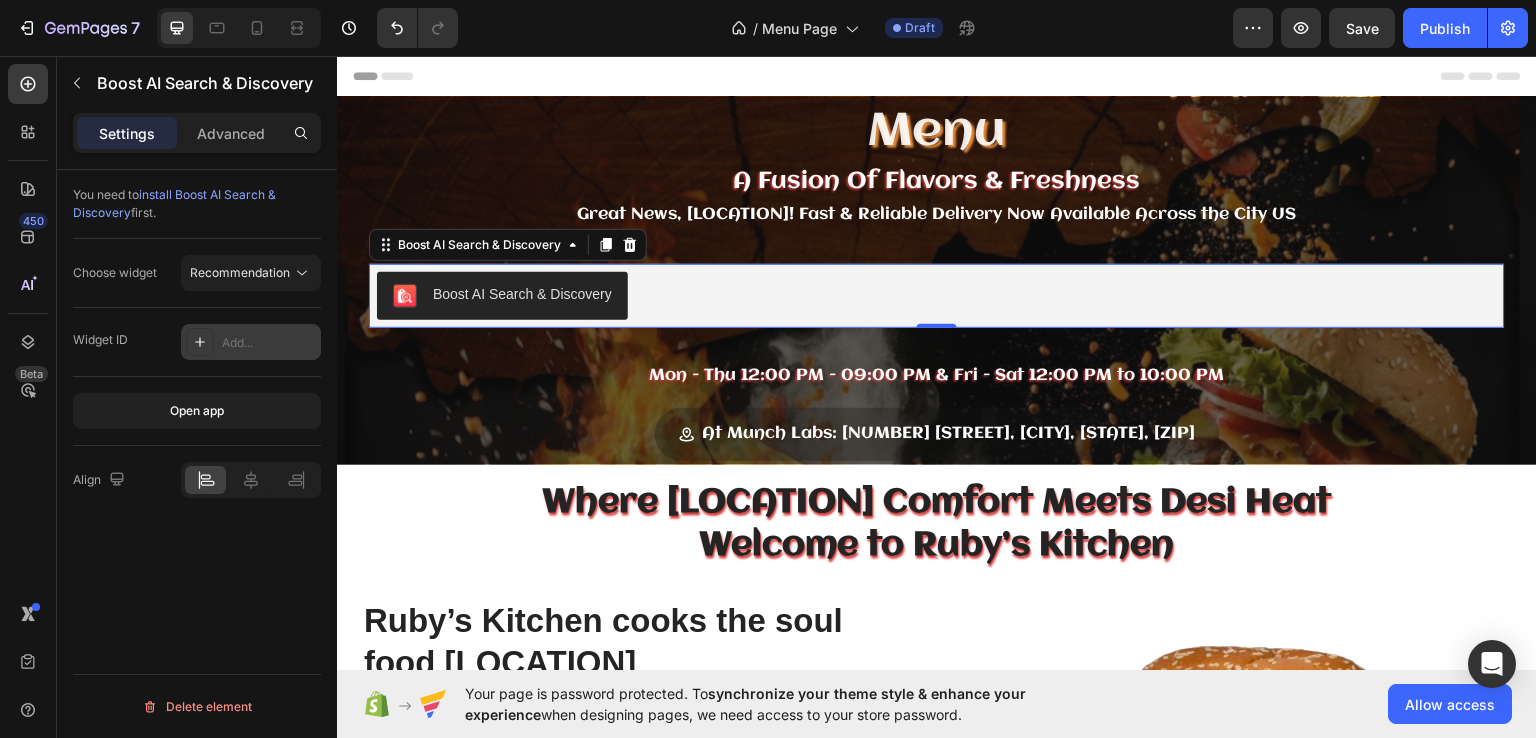 click on "Add..." at bounding box center [251, 342] 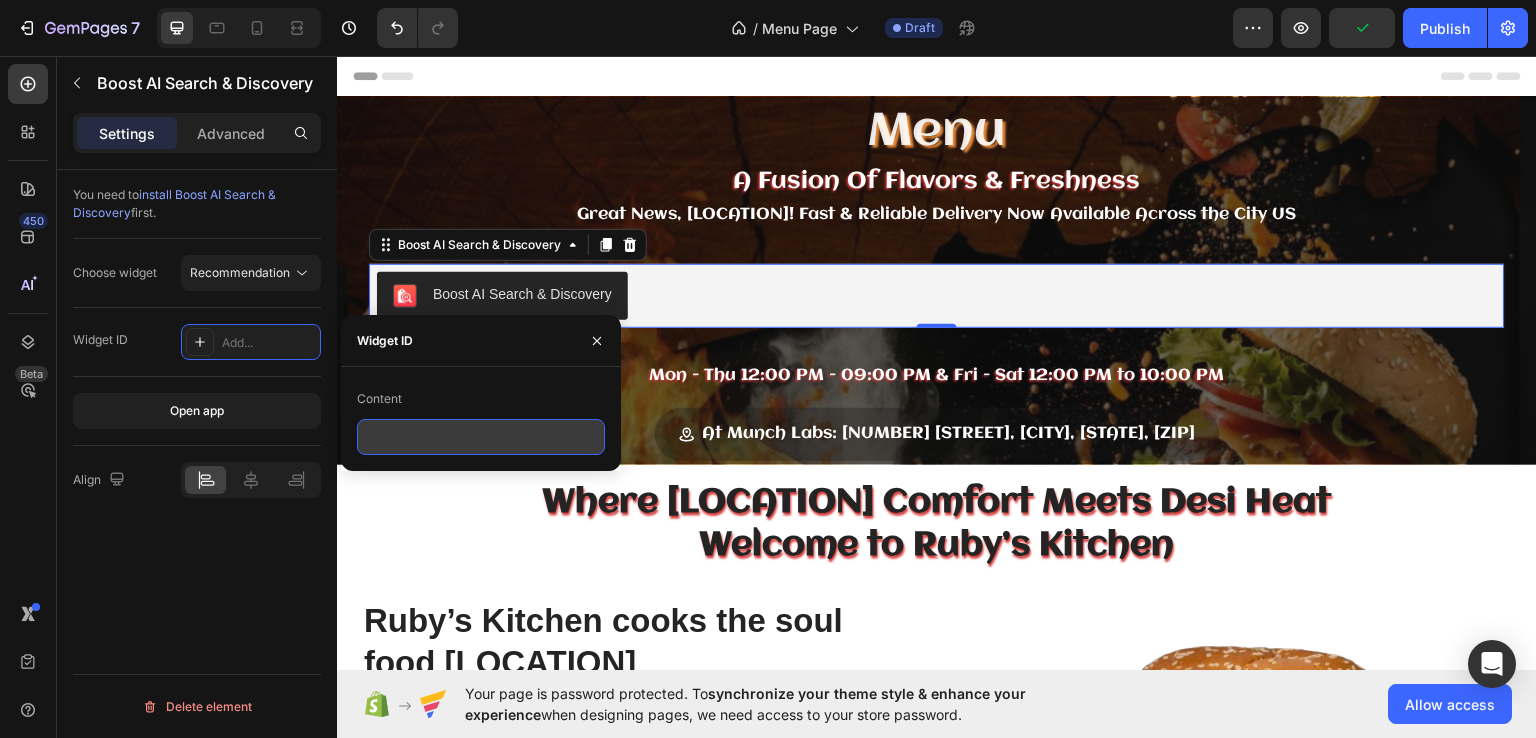 click at bounding box center (481, 437) 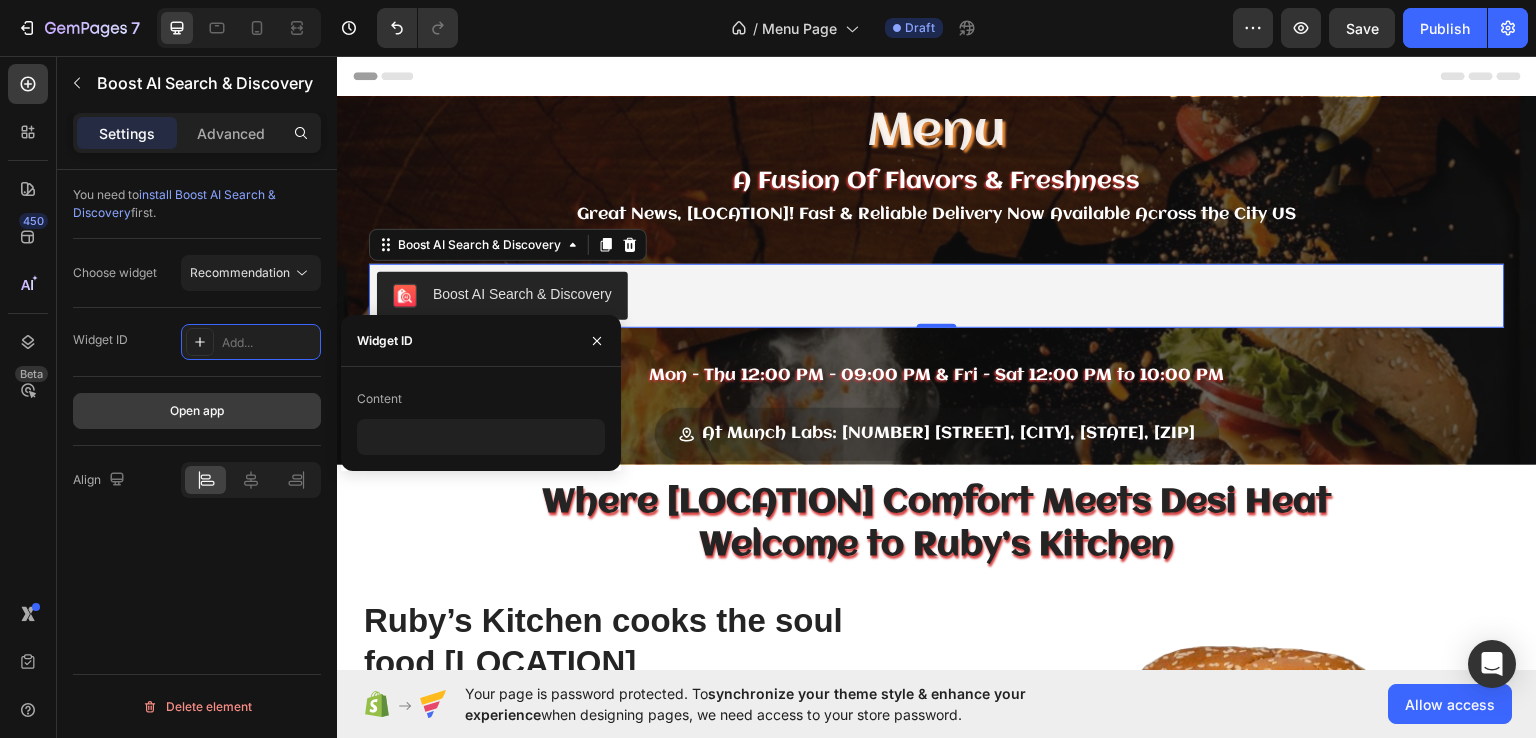 click on "Open app" at bounding box center [197, 411] 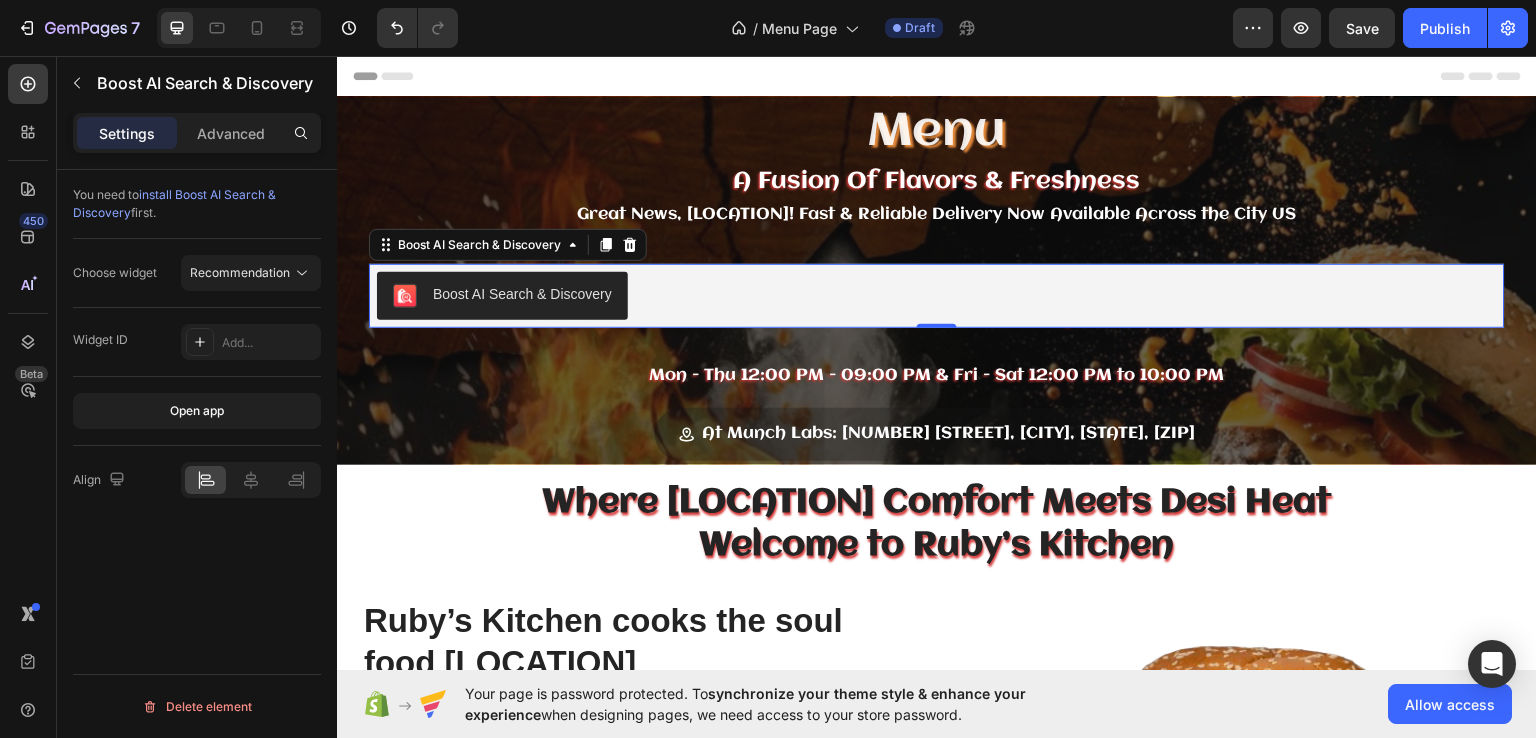 click on "Boost AI Search & Discovery" at bounding box center (502, 295) 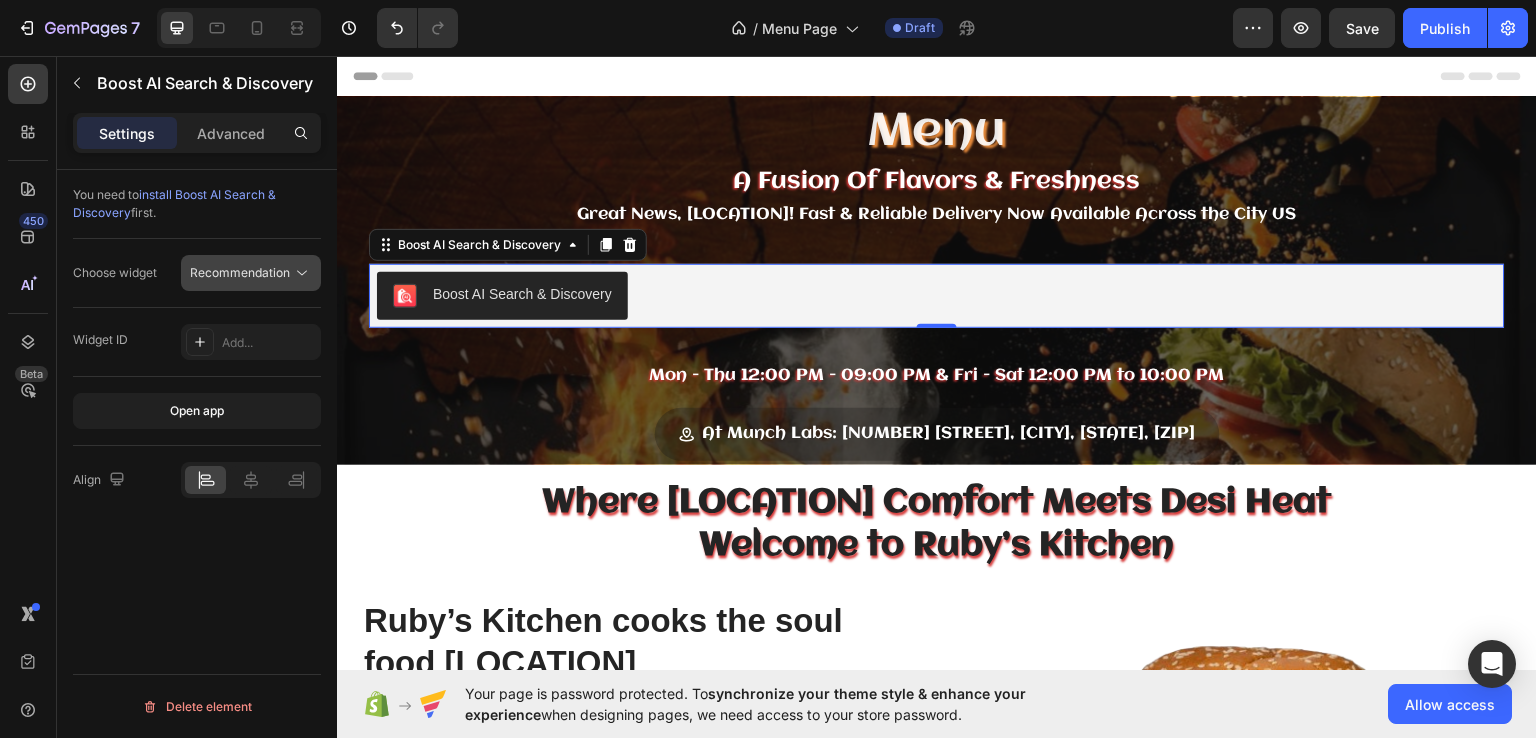click on "Recommendation" at bounding box center [240, 272] 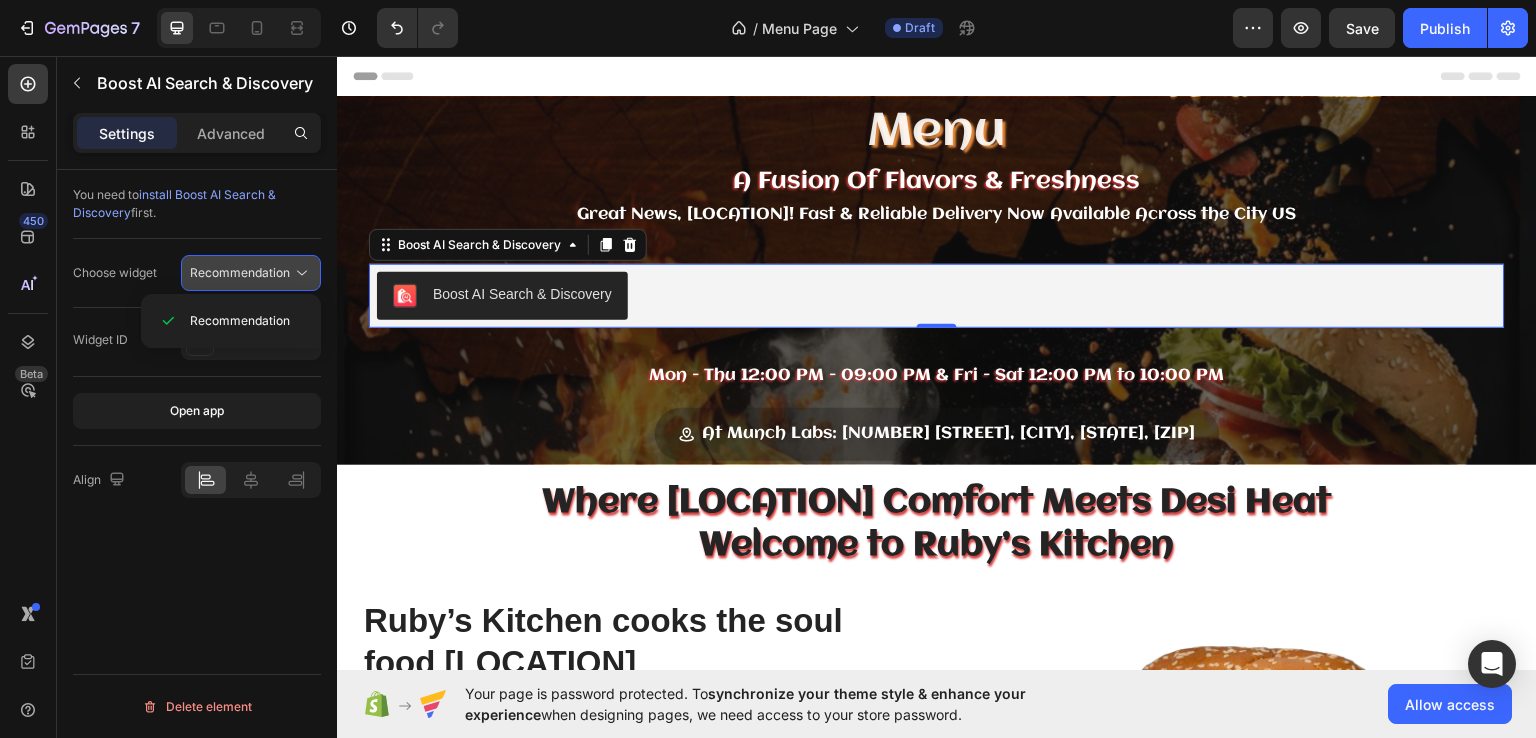 click on "Recommendation" at bounding box center (240, 272) 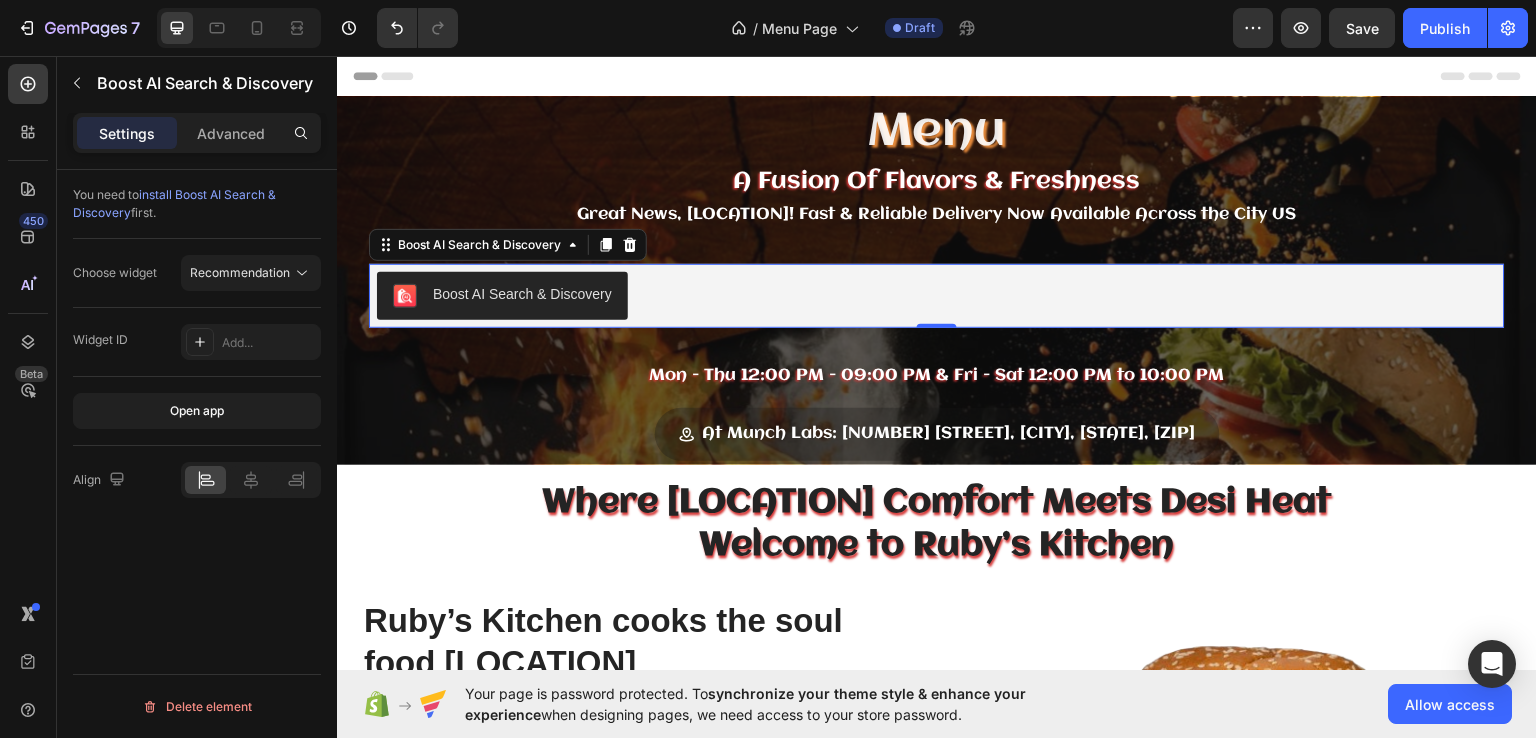 click on "Choose widget" at bounding box center (115, 273) 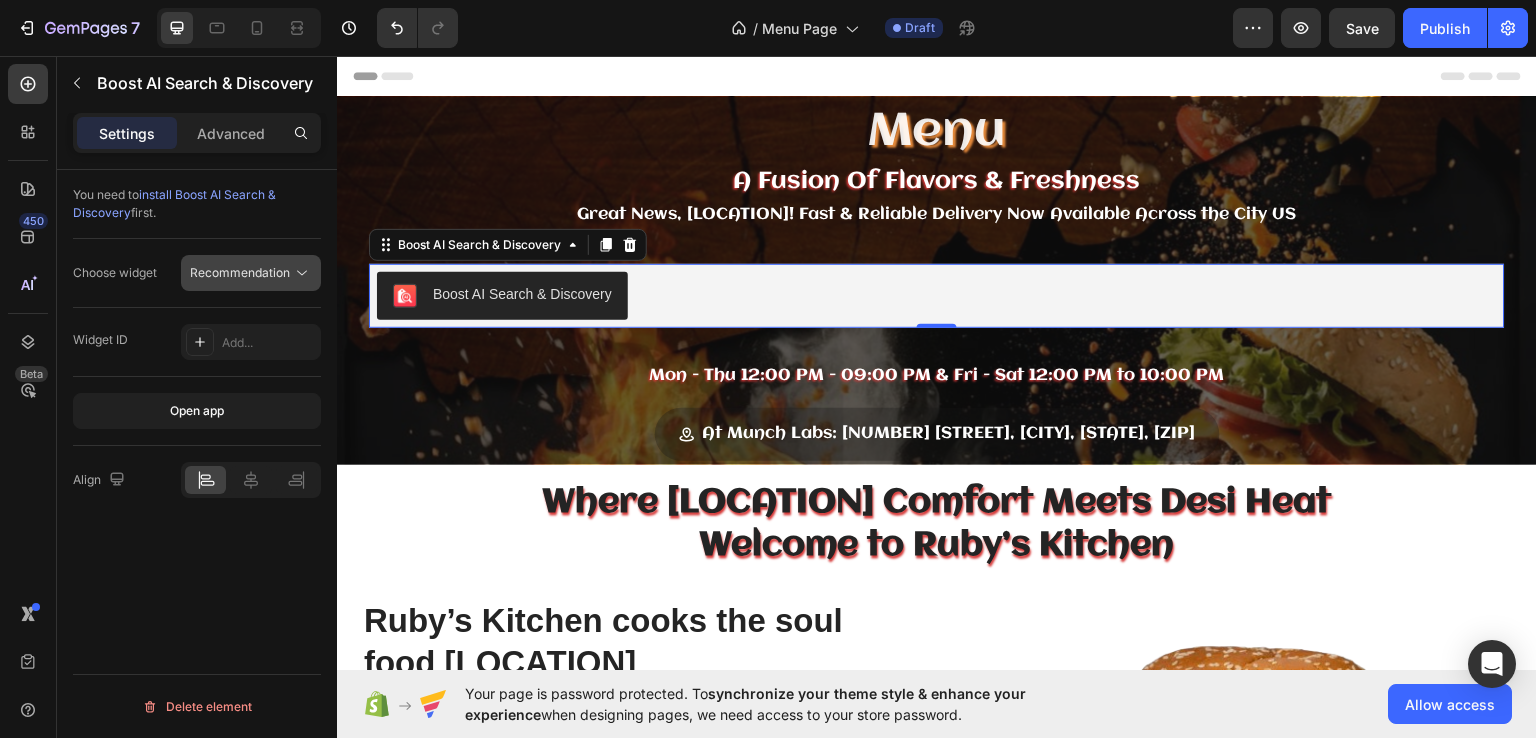 click on "Recommendation" at bounding box center [240, 272] 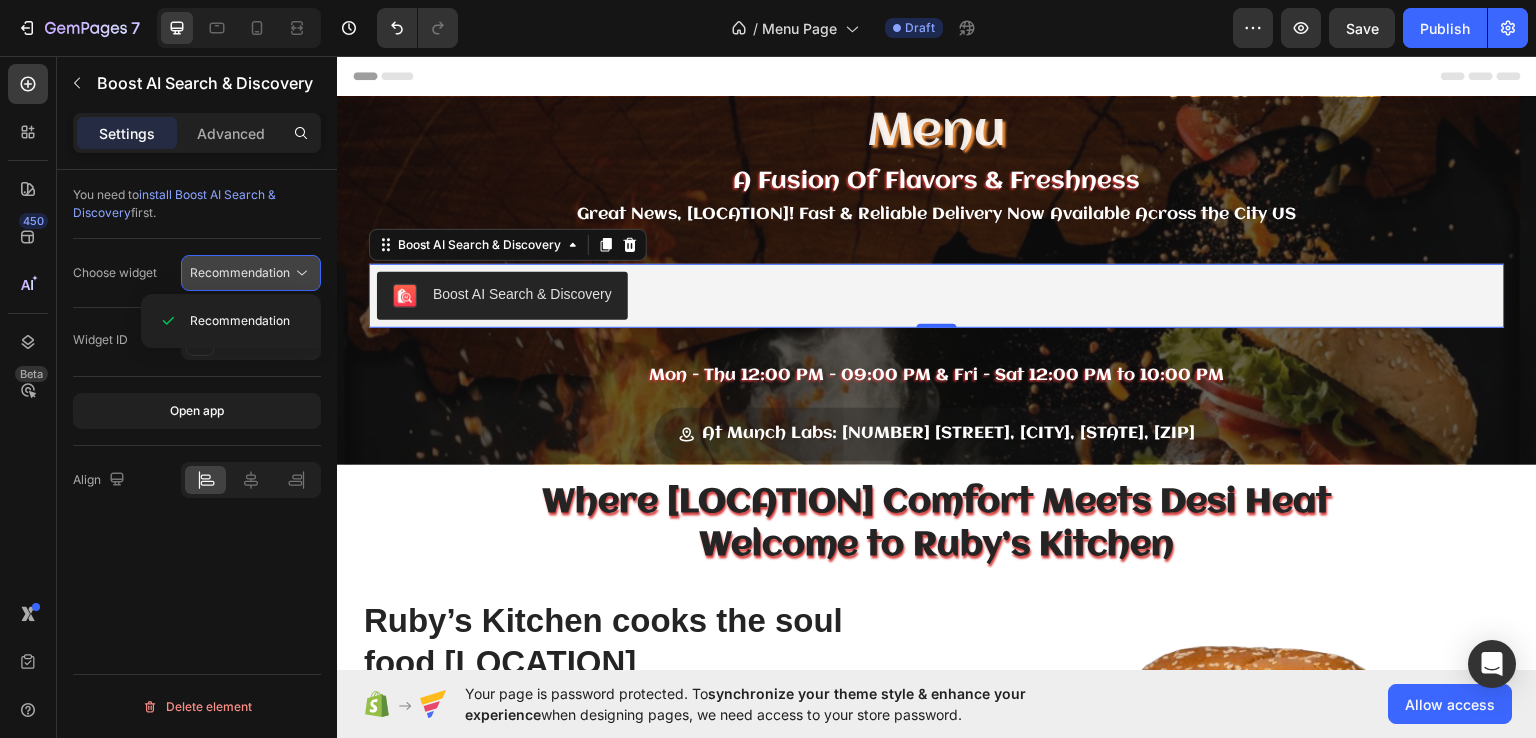 click on "Recommendation" at bounding box center [240, 272] 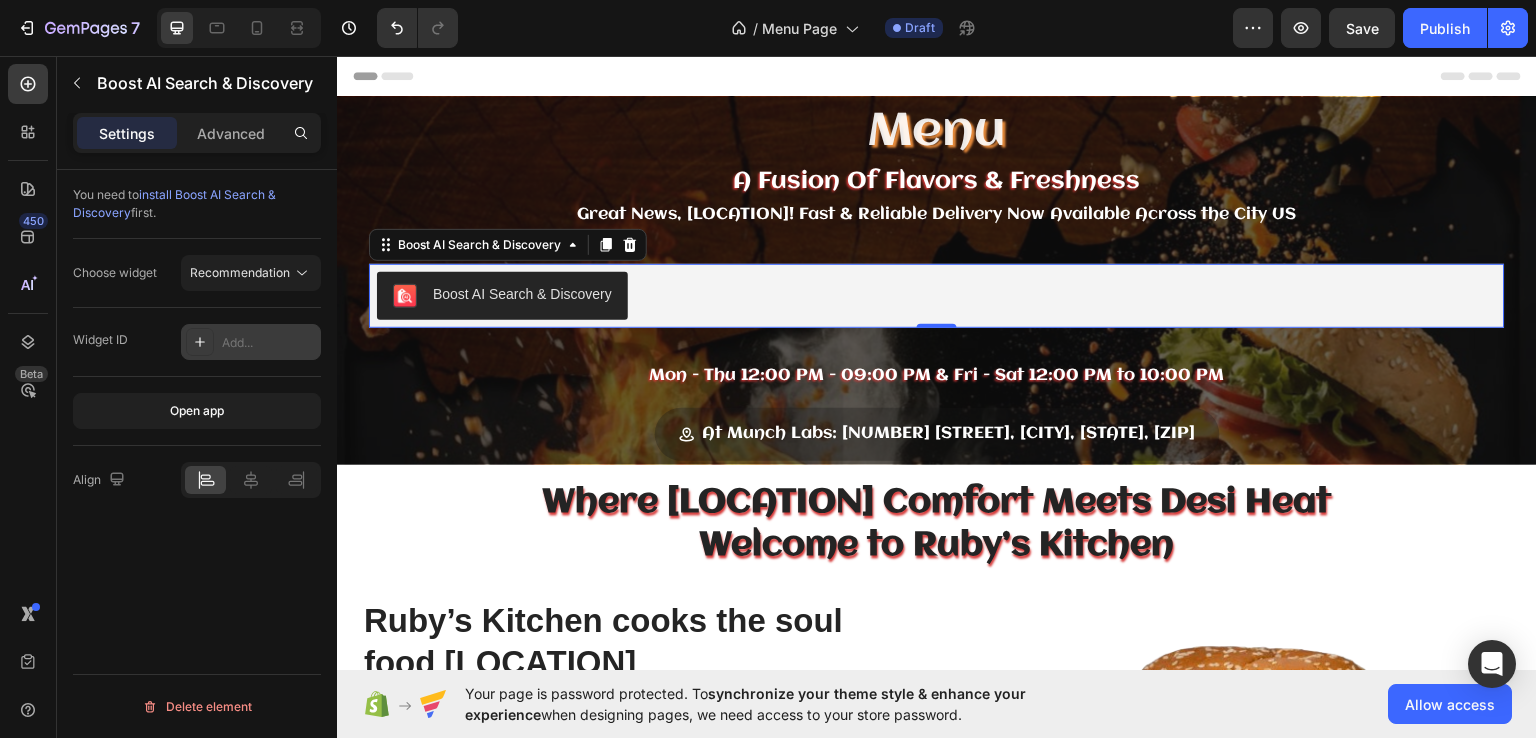 click on "Add..." at bounding box center (251, 342) 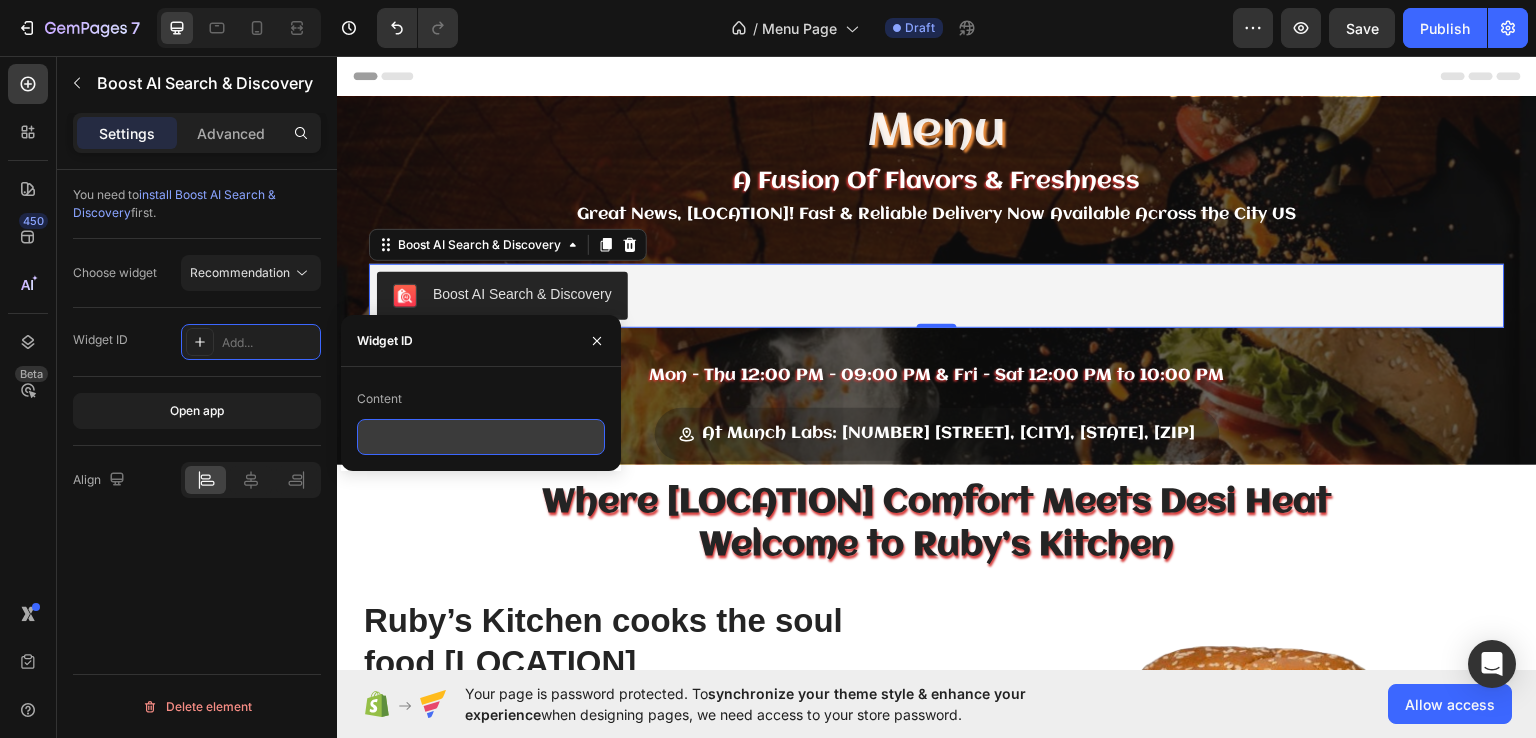 click at bounding box center [481, 437] 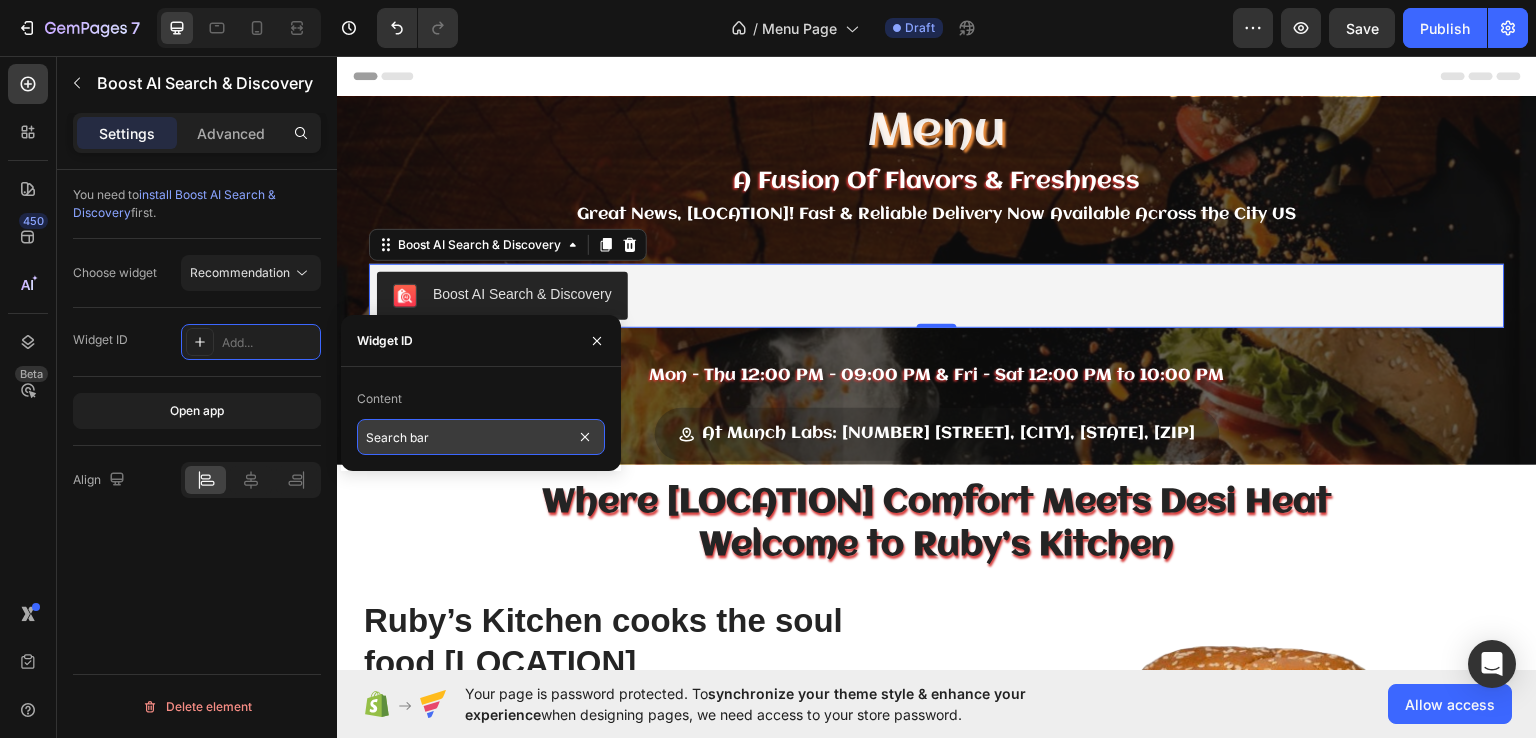 type on "Search bar" 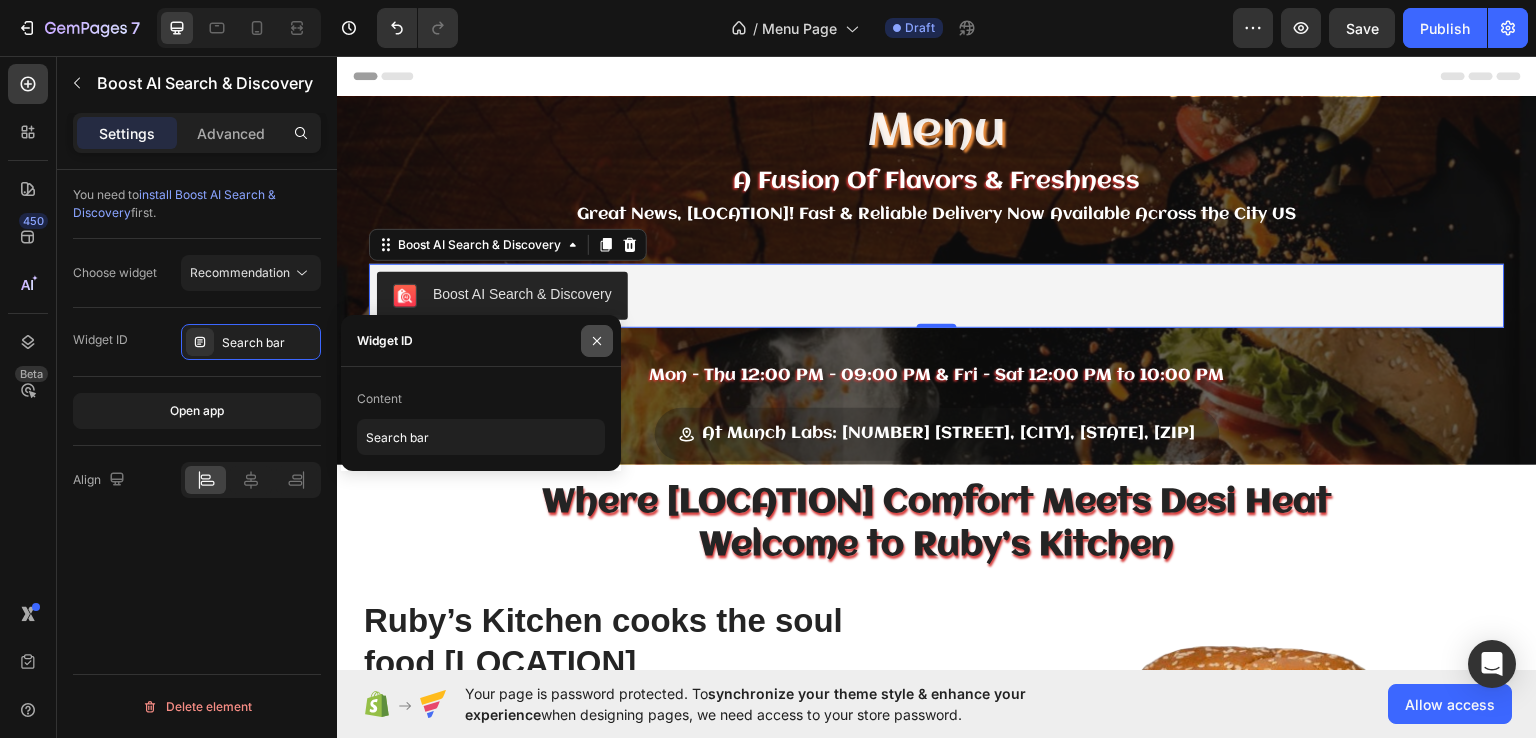 click 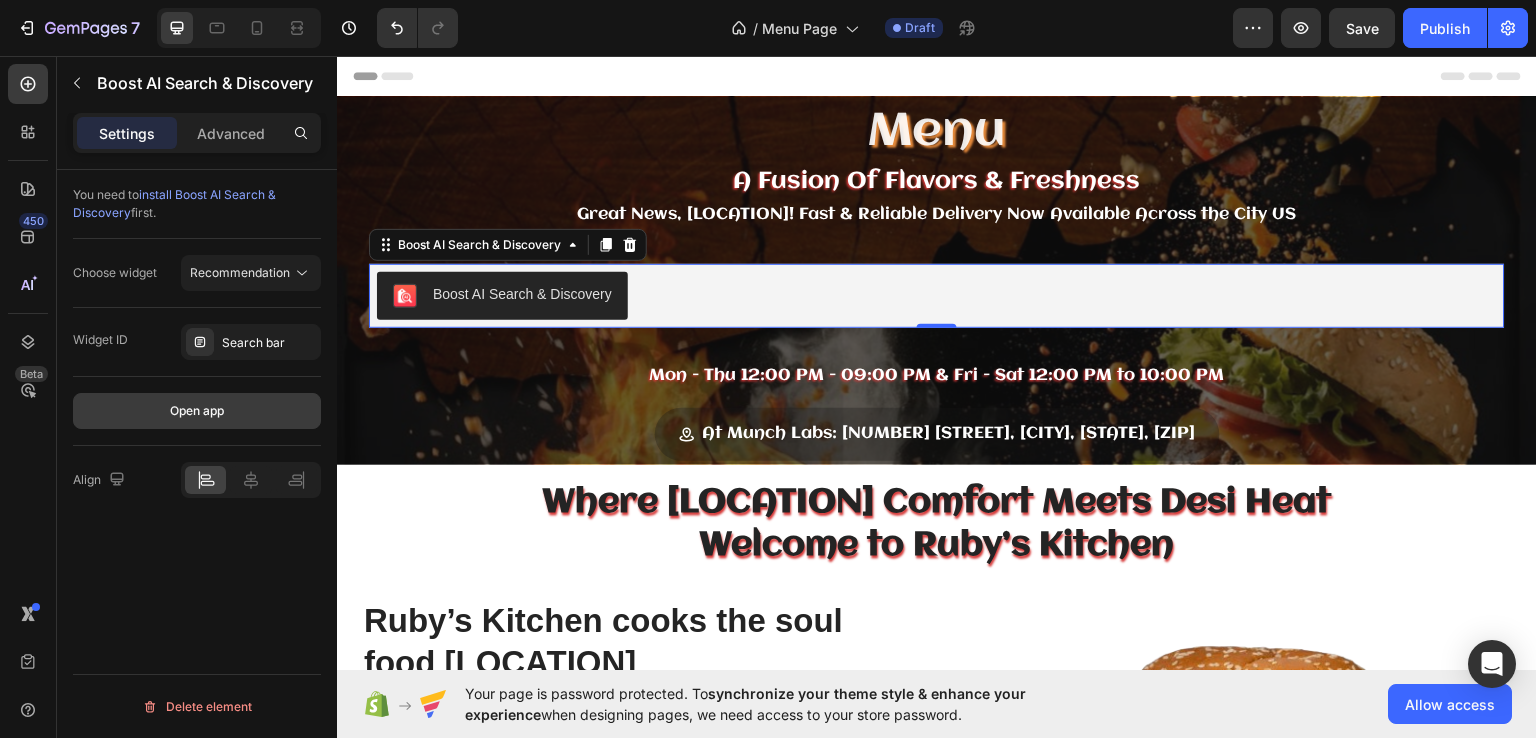 click on "Open app" at bounding box center (197, 411) 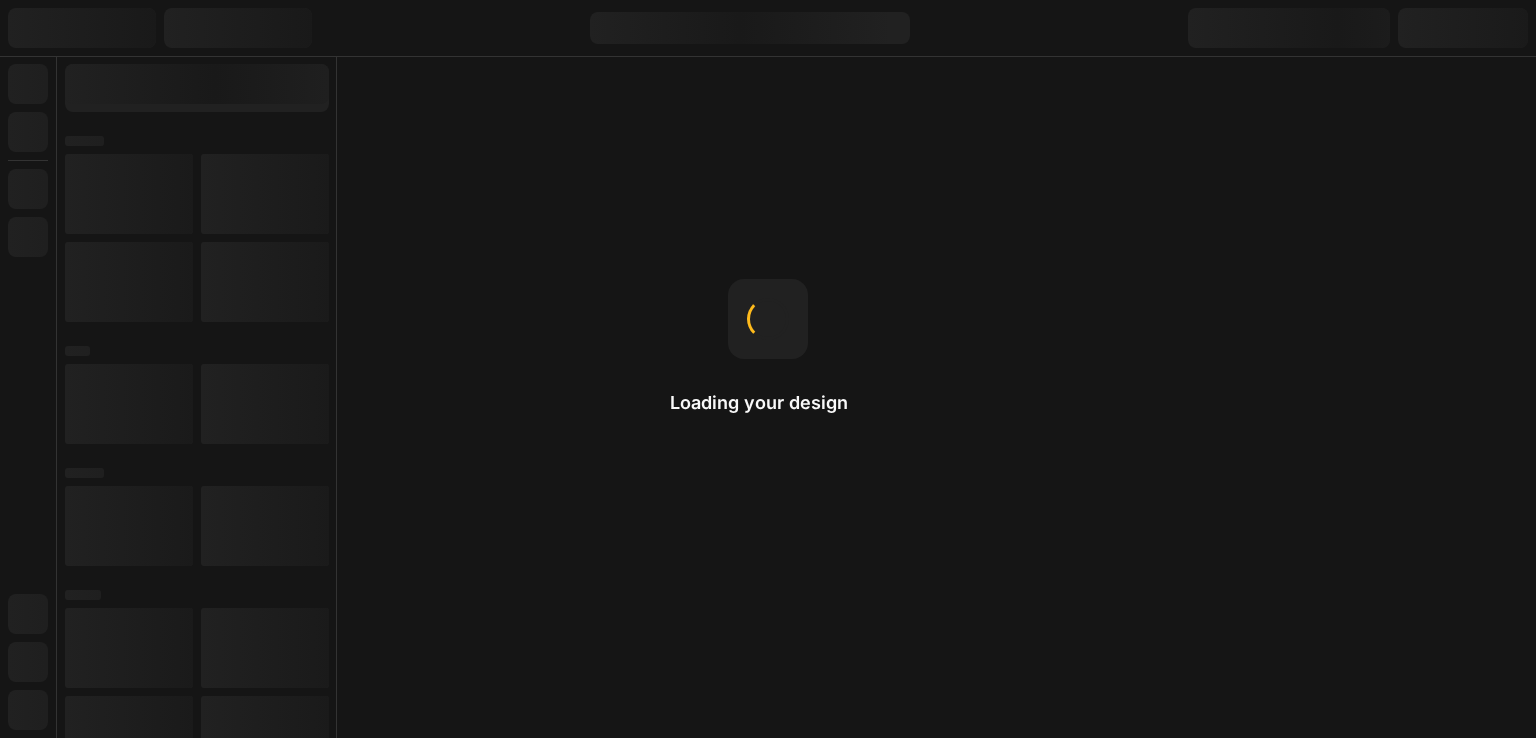 scroll, scrollTop: 0, scrollLeft: 0, axis: both 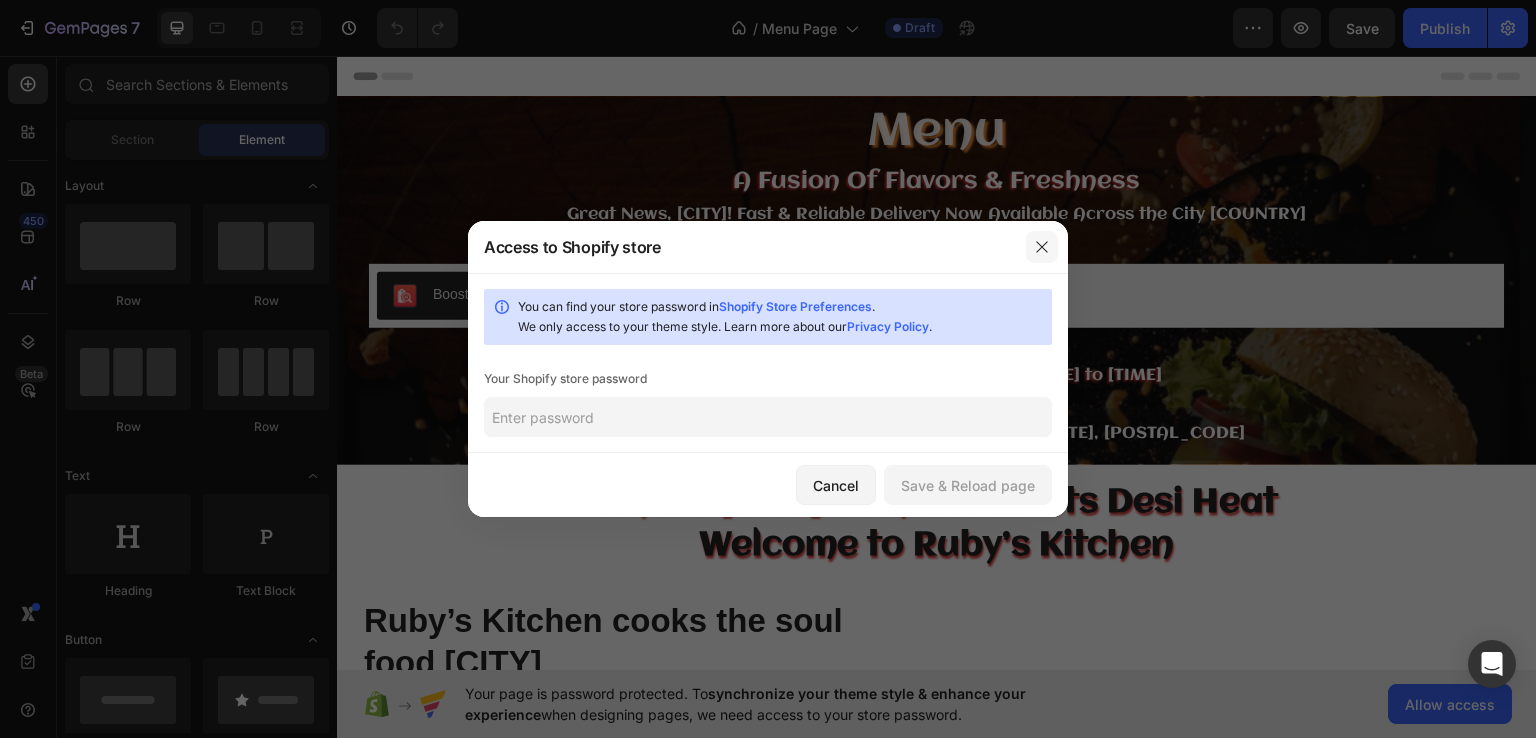 click 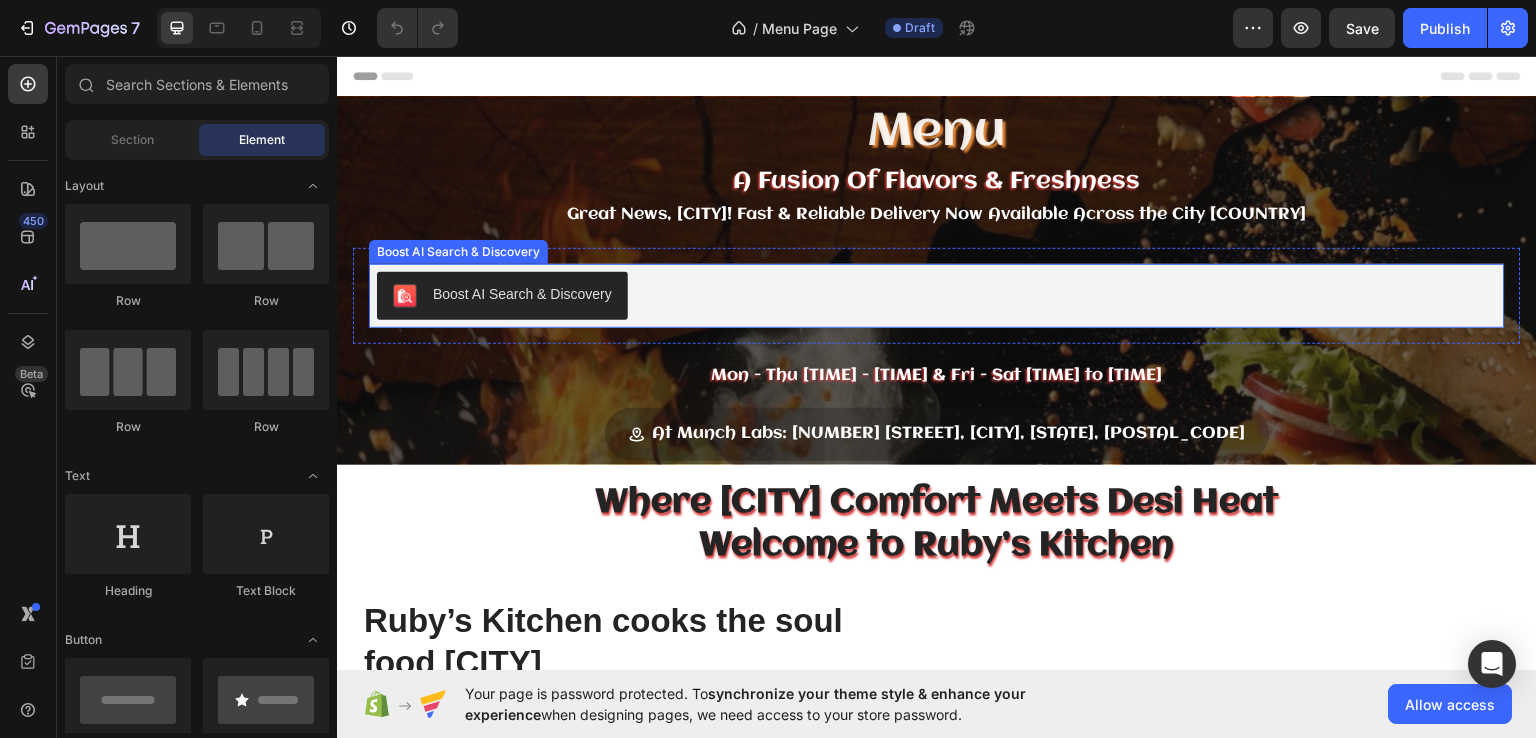 click on "Boost AI Search & Discovery" at bounding box center [522, 293] 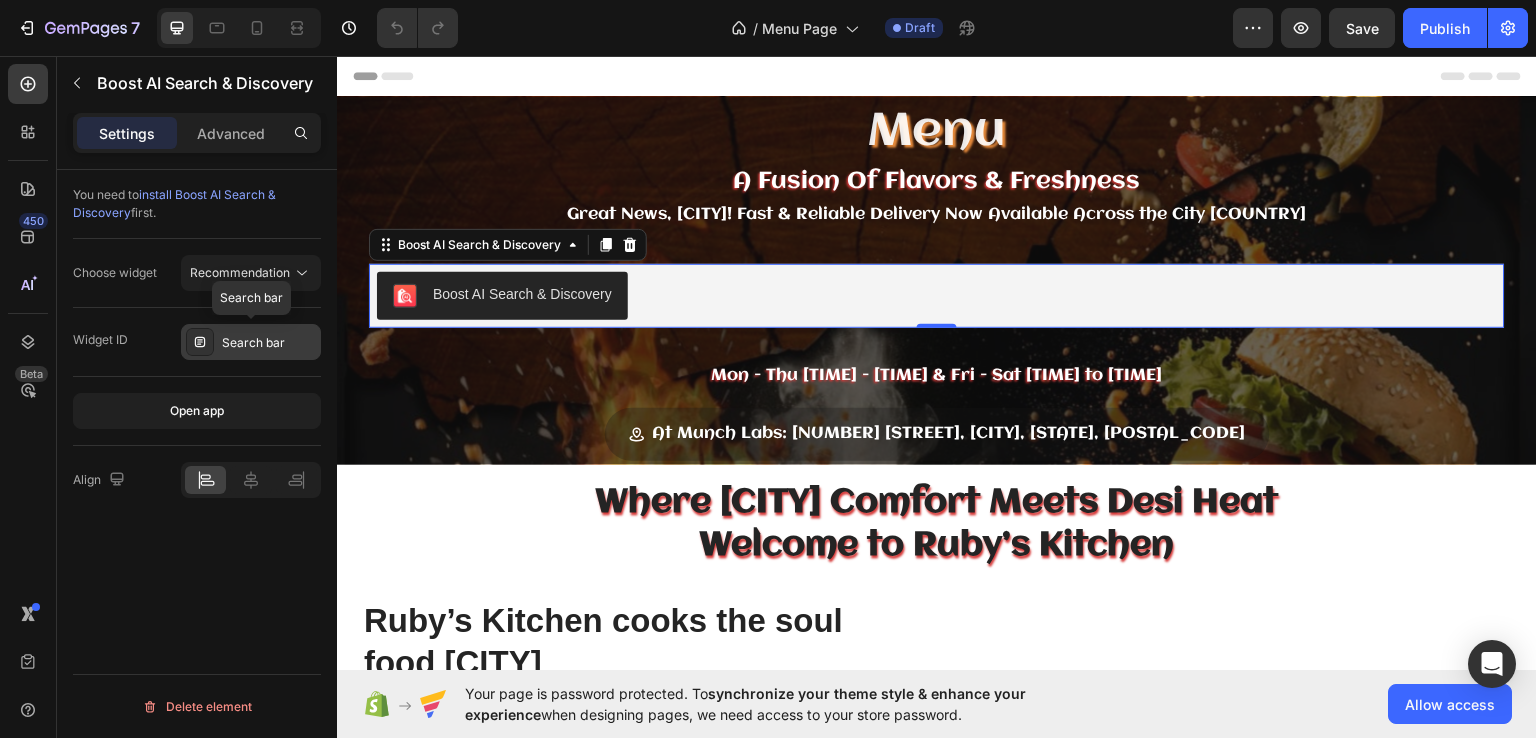 click on "Search bar" at bounding box center (269, 343) 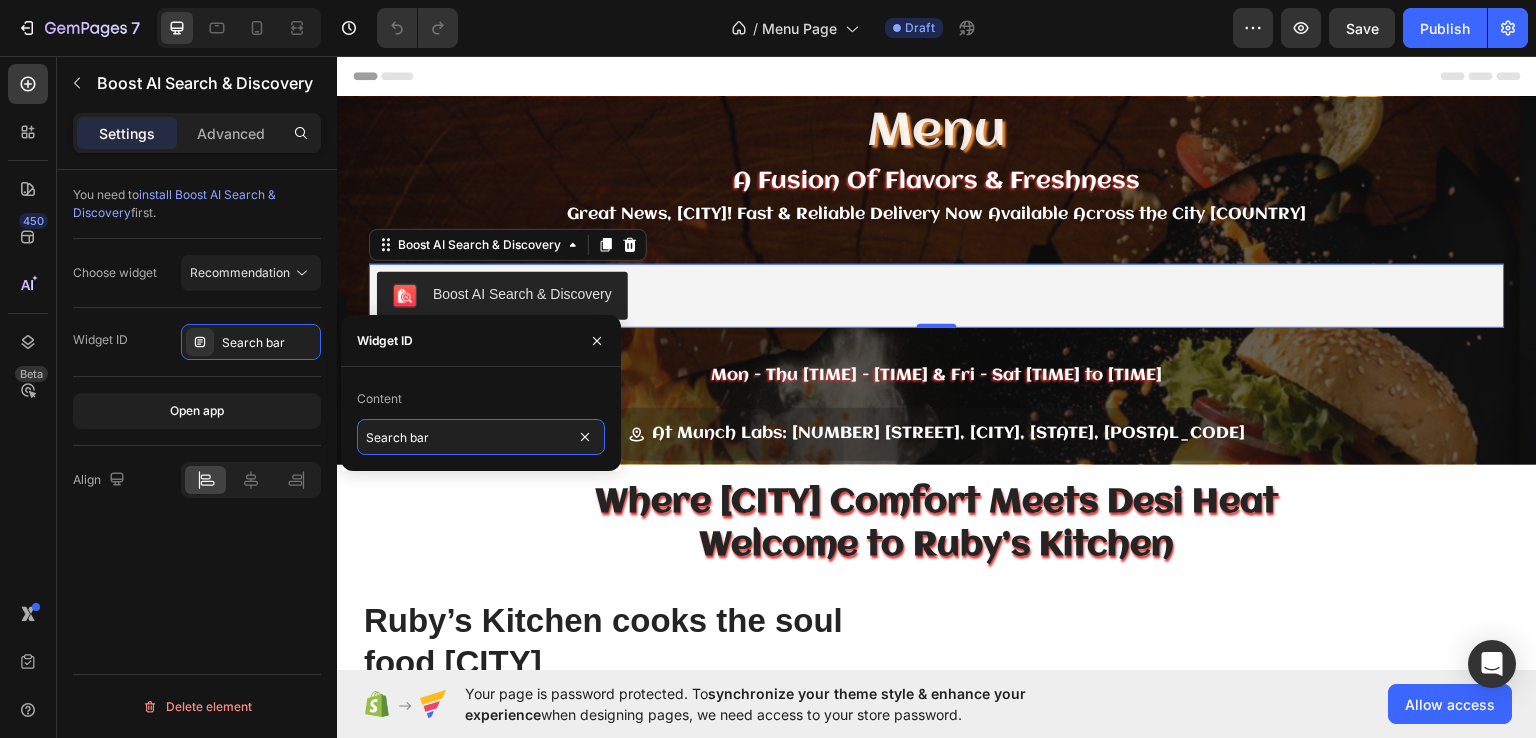 type 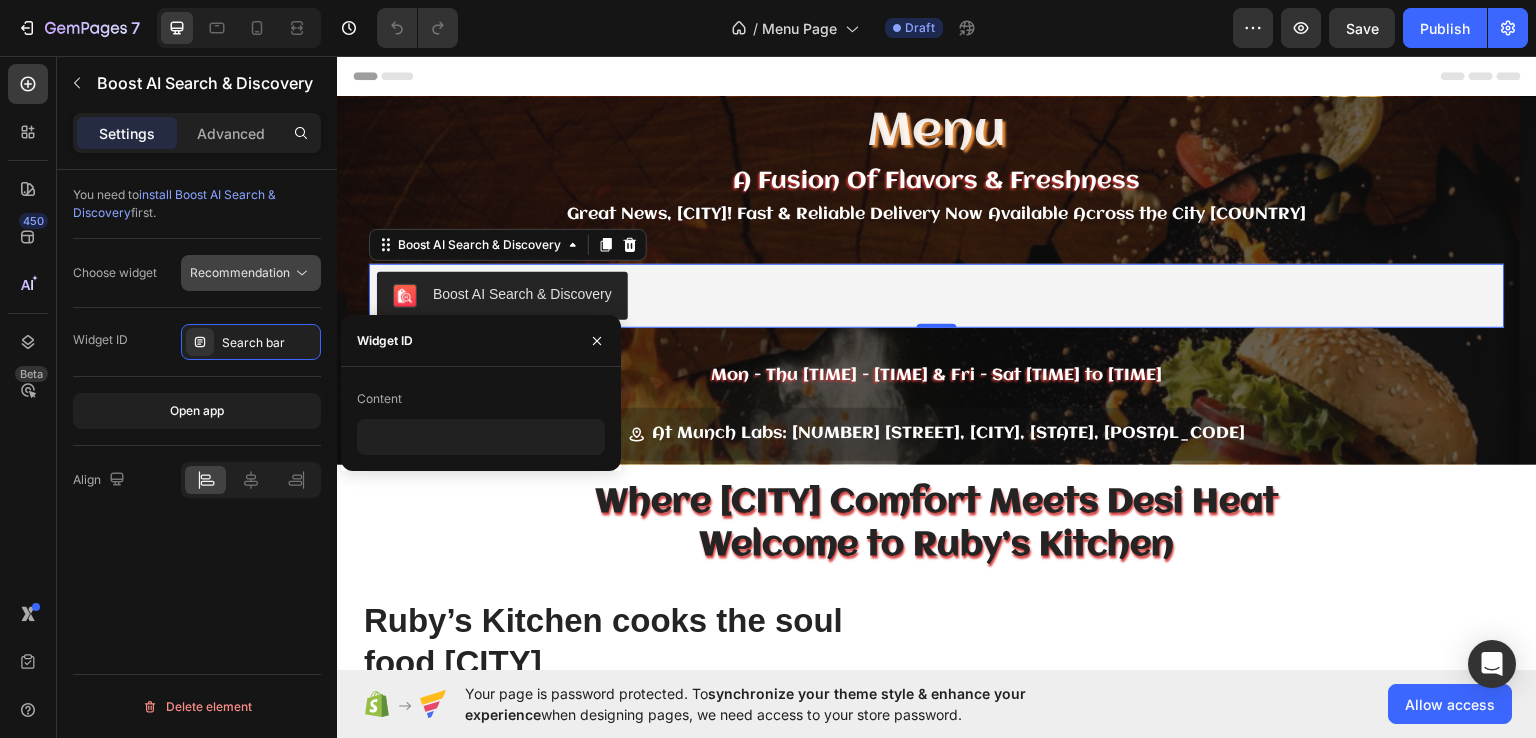 click on "Recommendation" 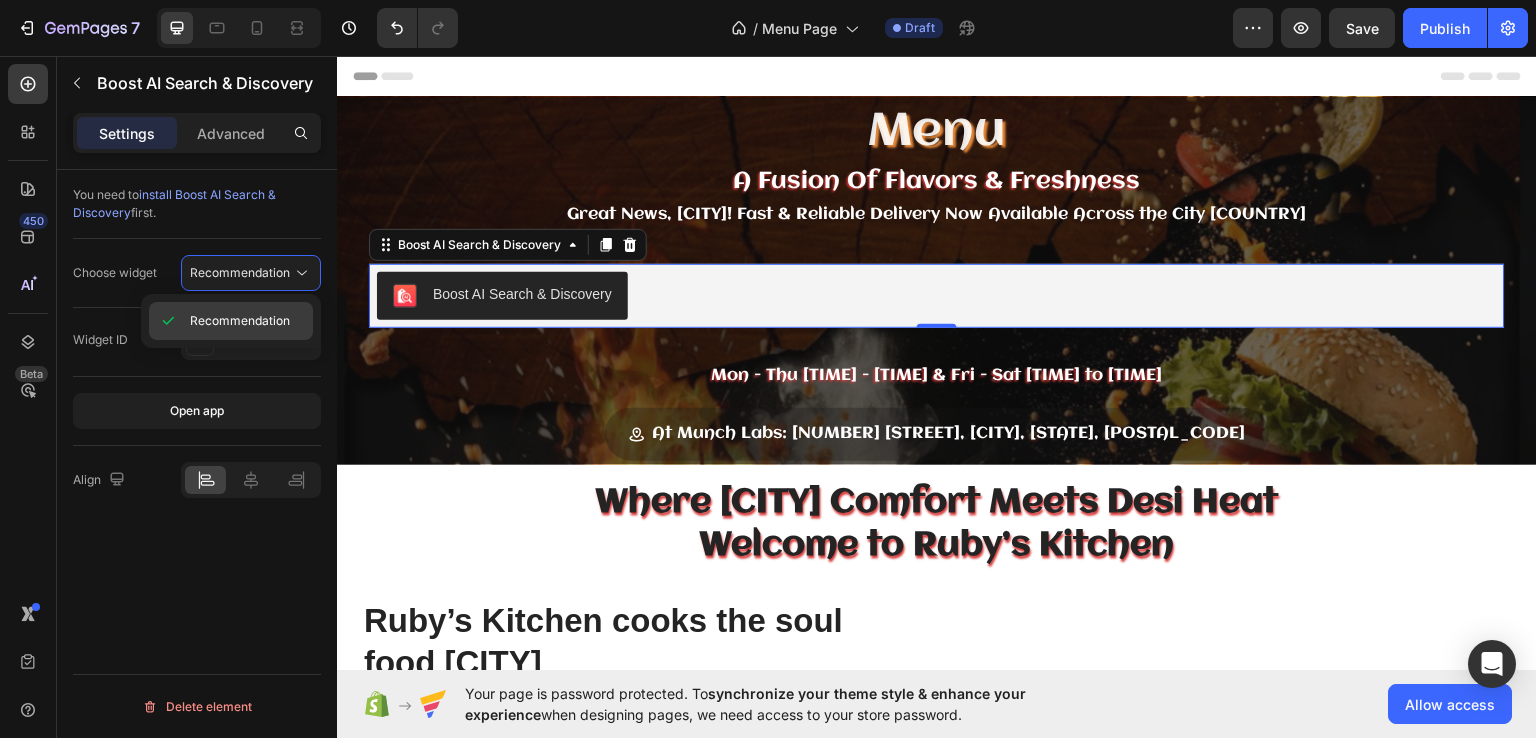 click on "Recommendation" 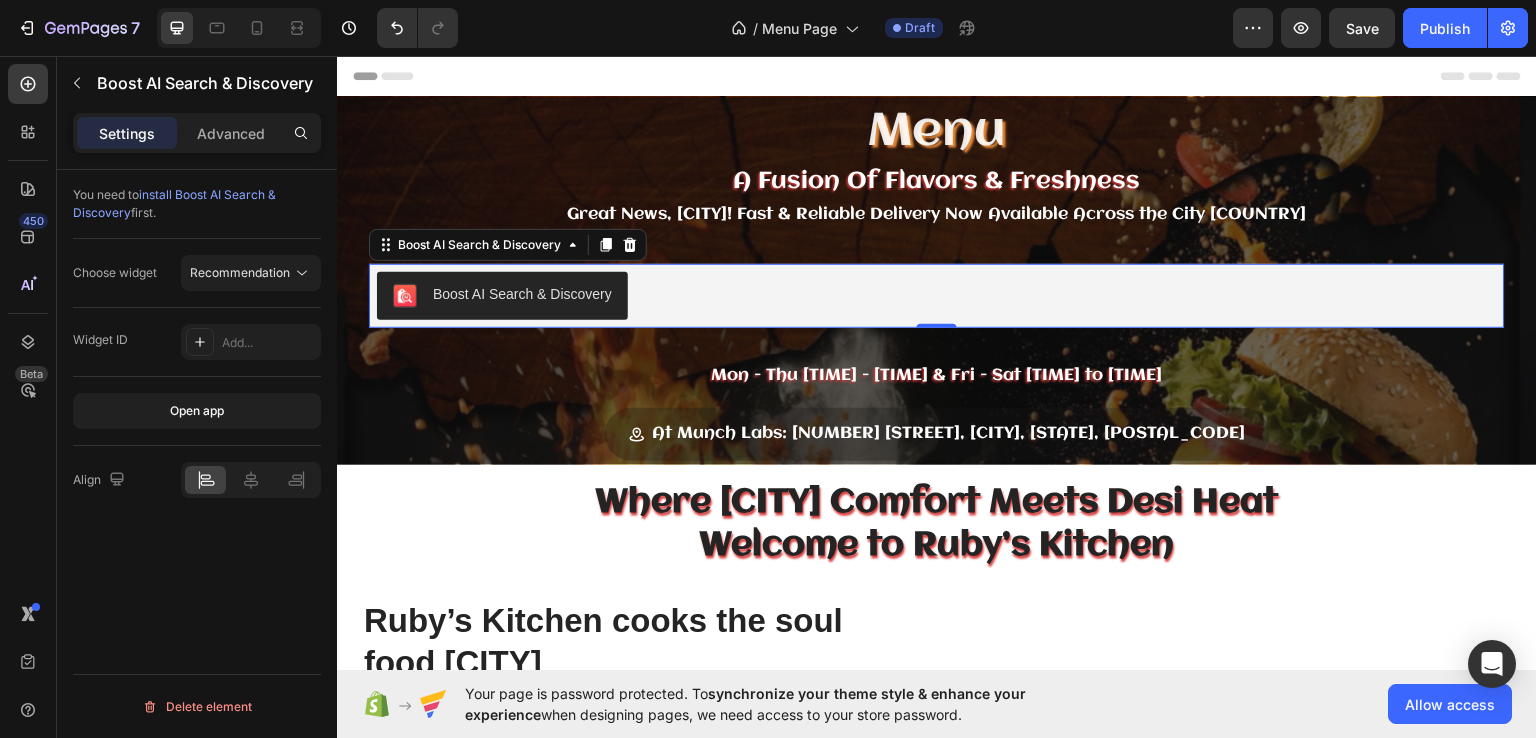 click on "Choose widget" at bounding box center (115, 273) 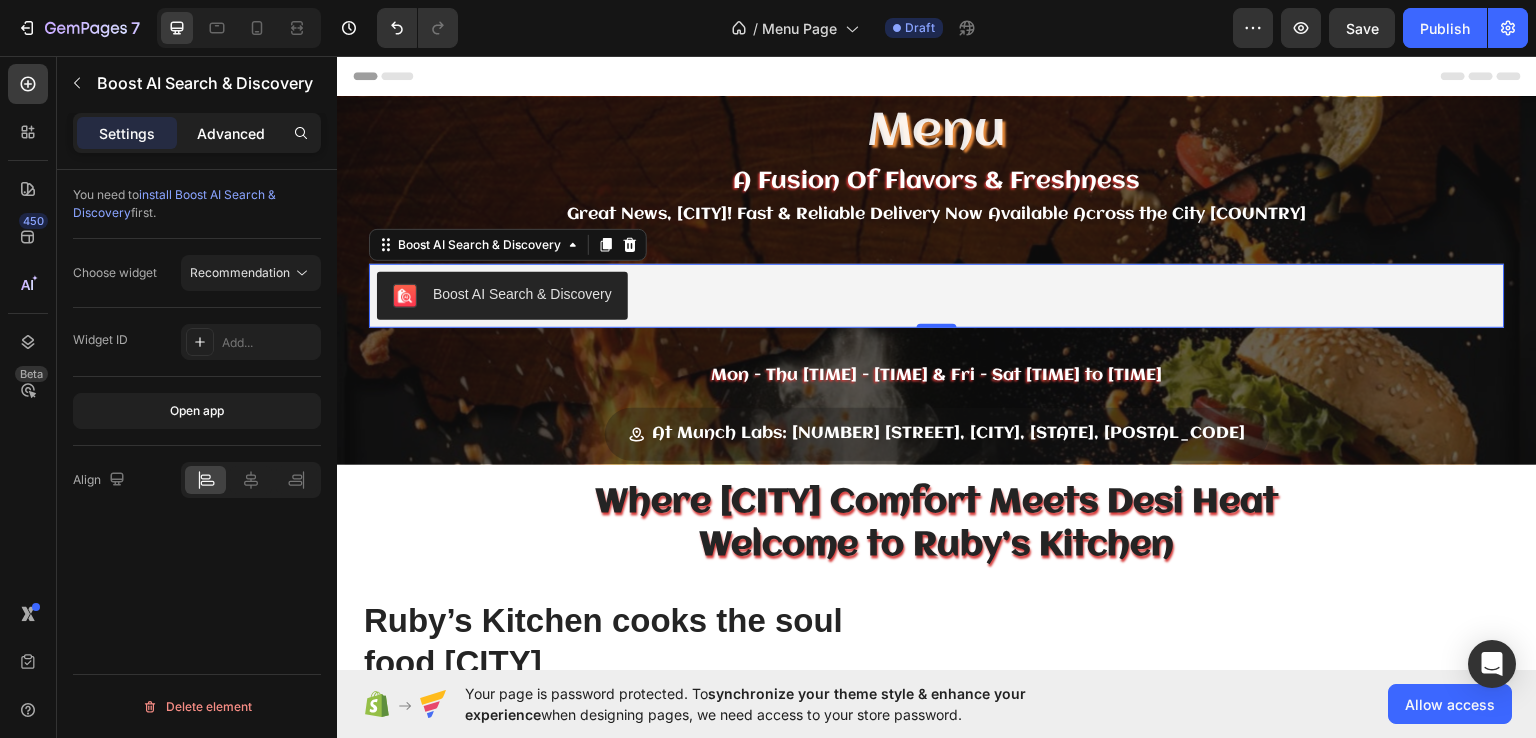 click on "Advanced" at bounding box center [231, 133] 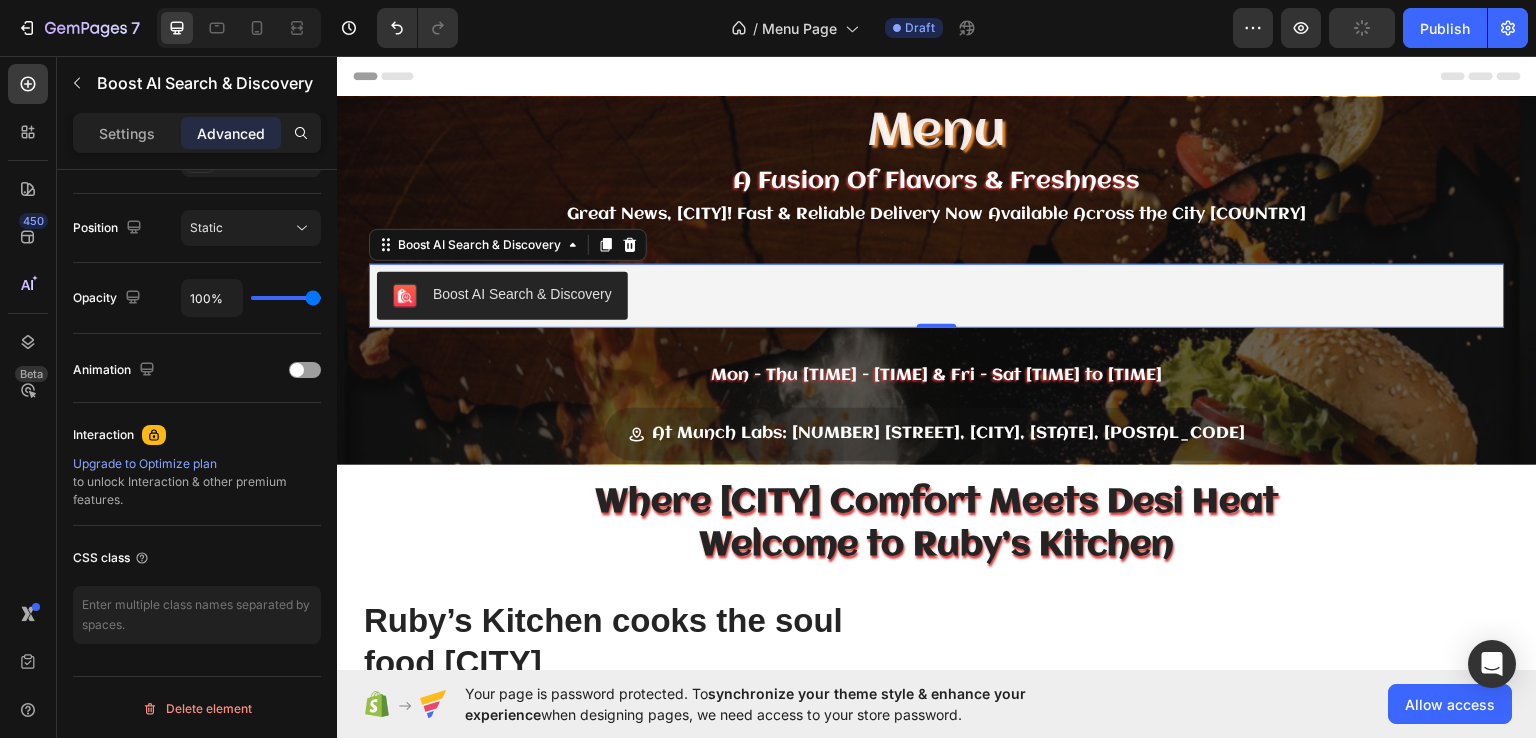 scroll, scrollTop: 0, scrollLeft: 0, axis: both 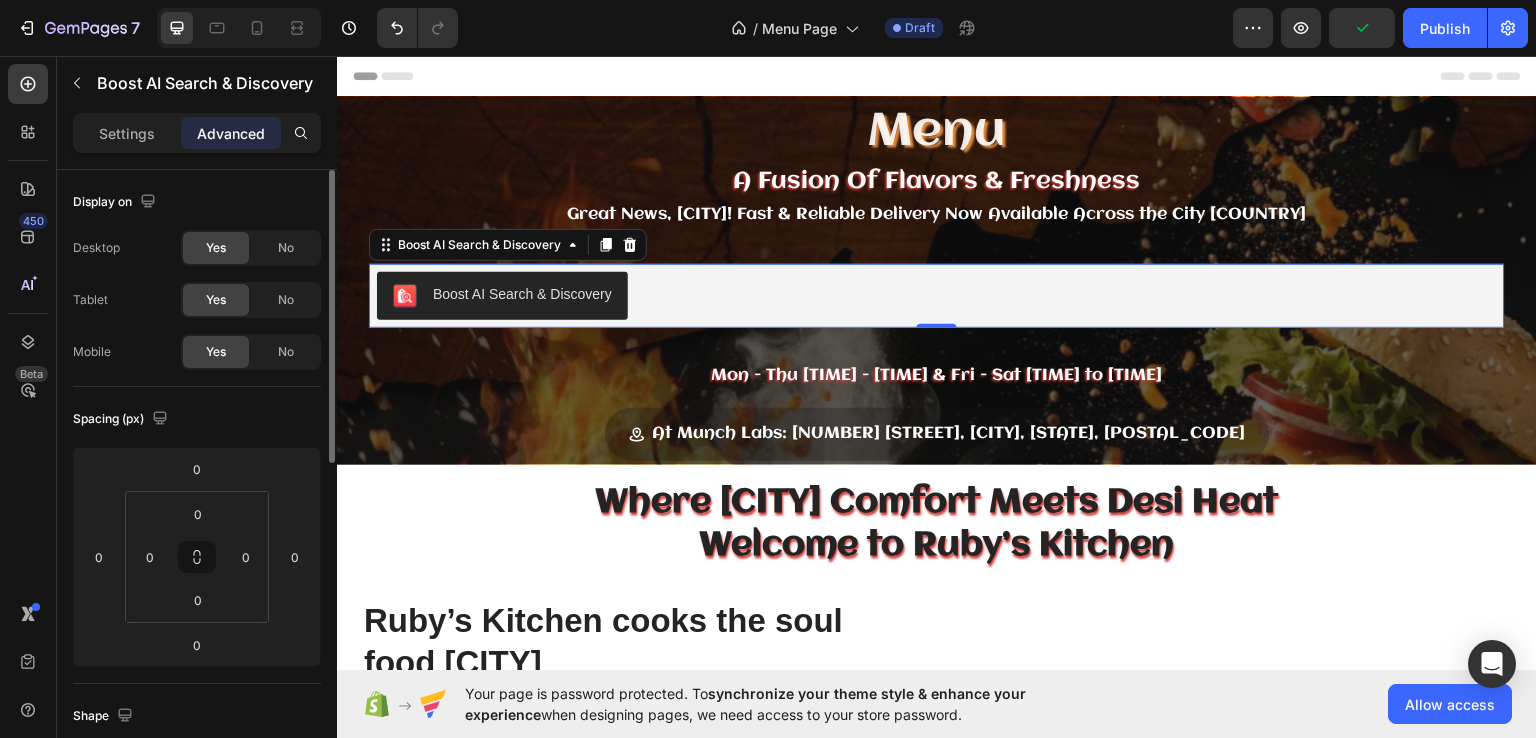 click on "Boost AI Search & Discovery" at bounding box center [937, 295] 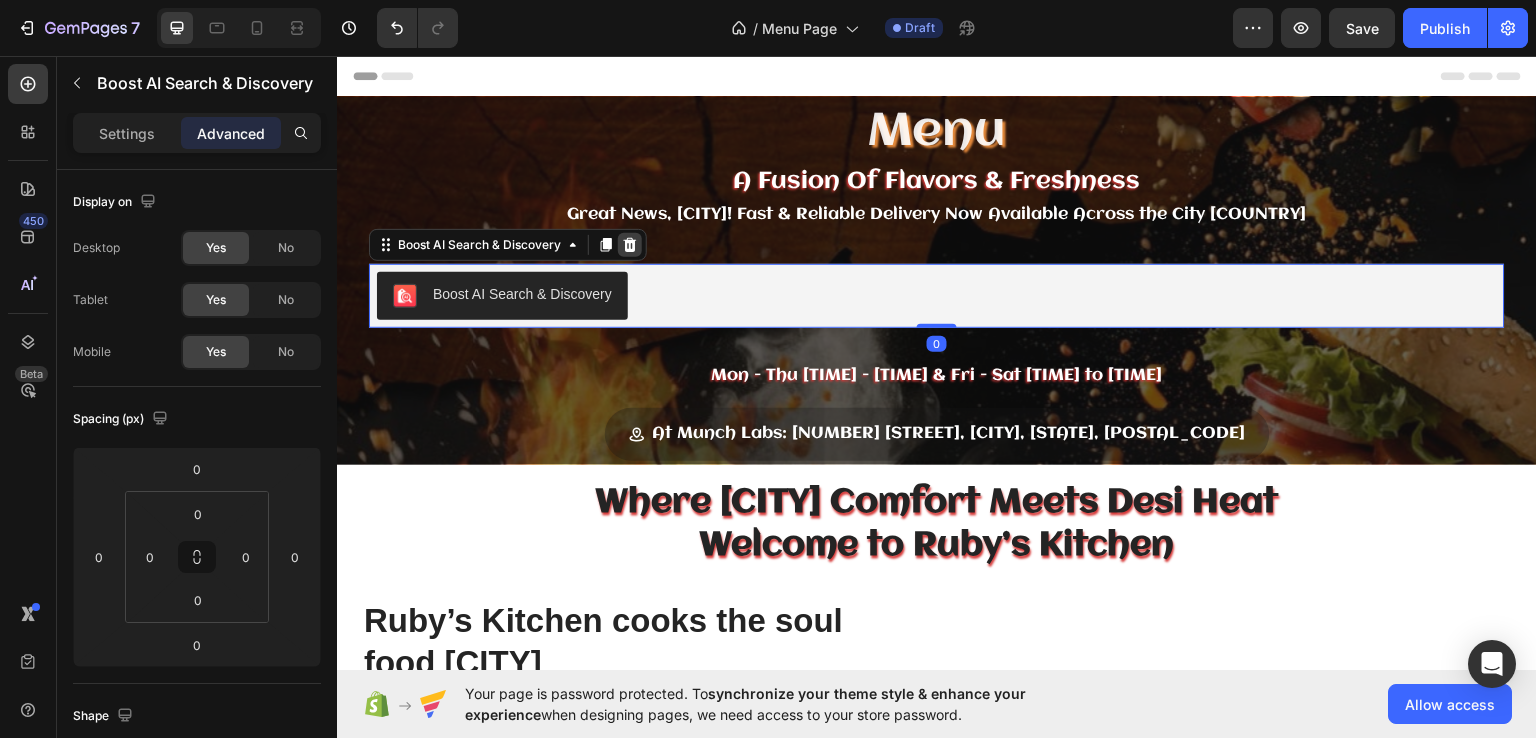 click 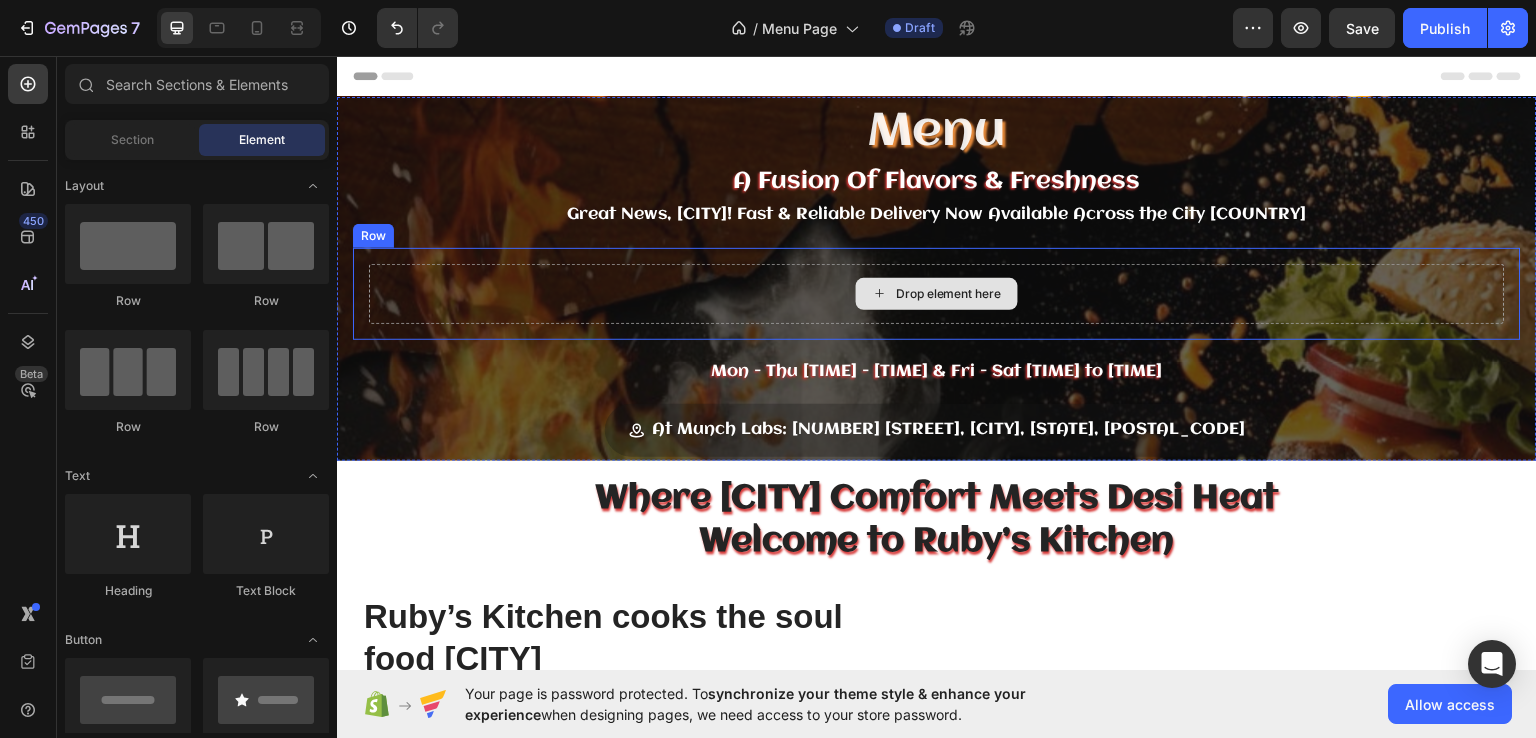 click on "Drop element here" at bounding box center (937, 293) 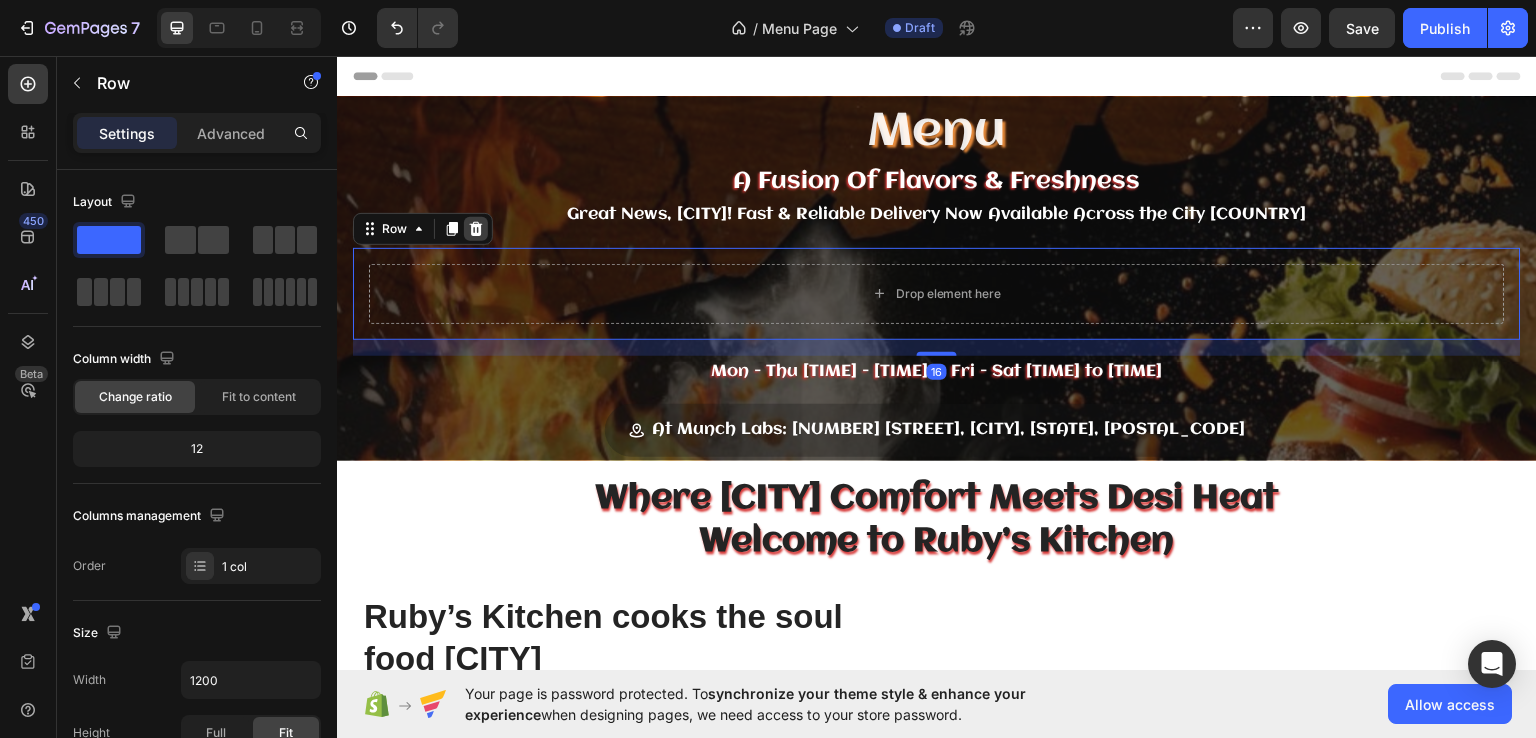 click 